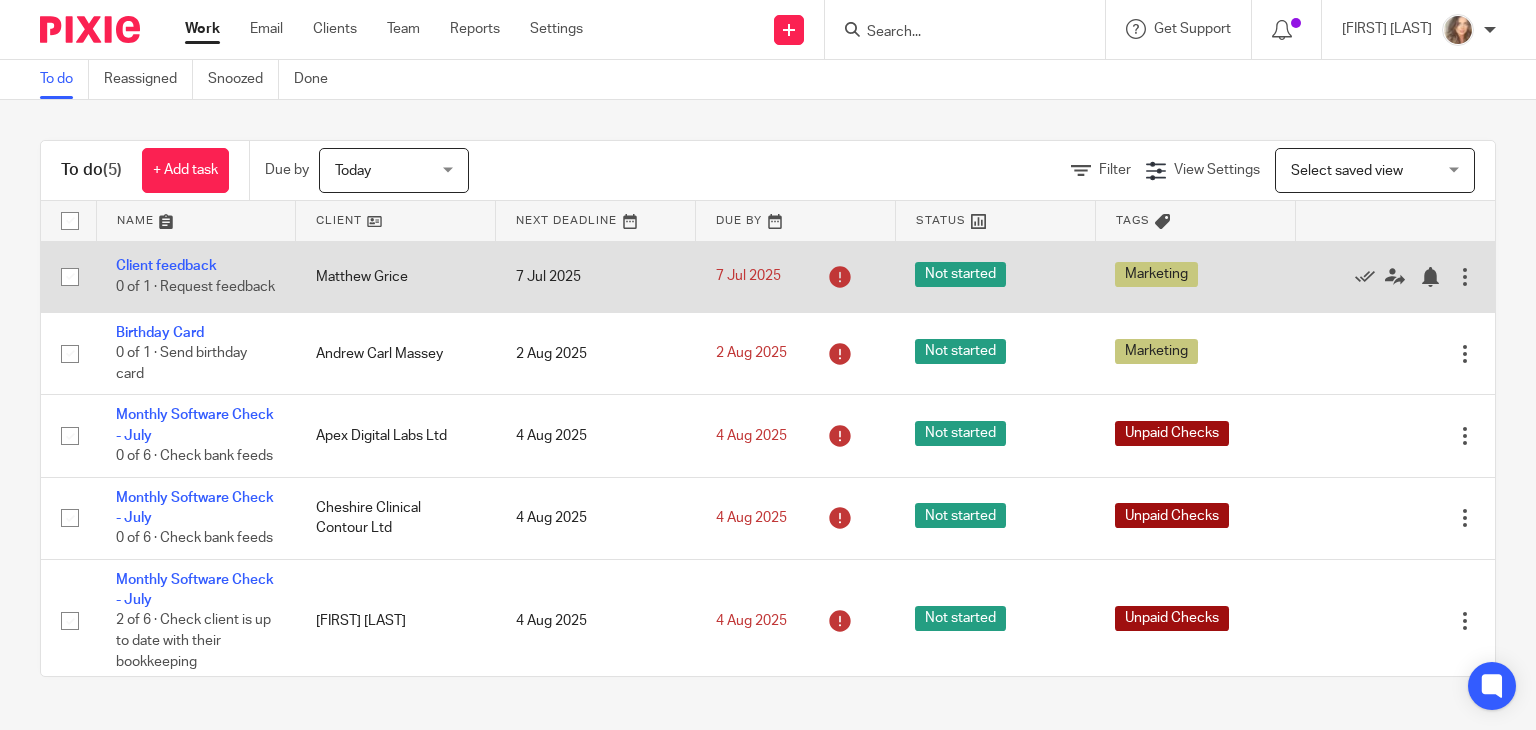 scroll, scrollTop: 0, scrollLeft: 0, axis: both 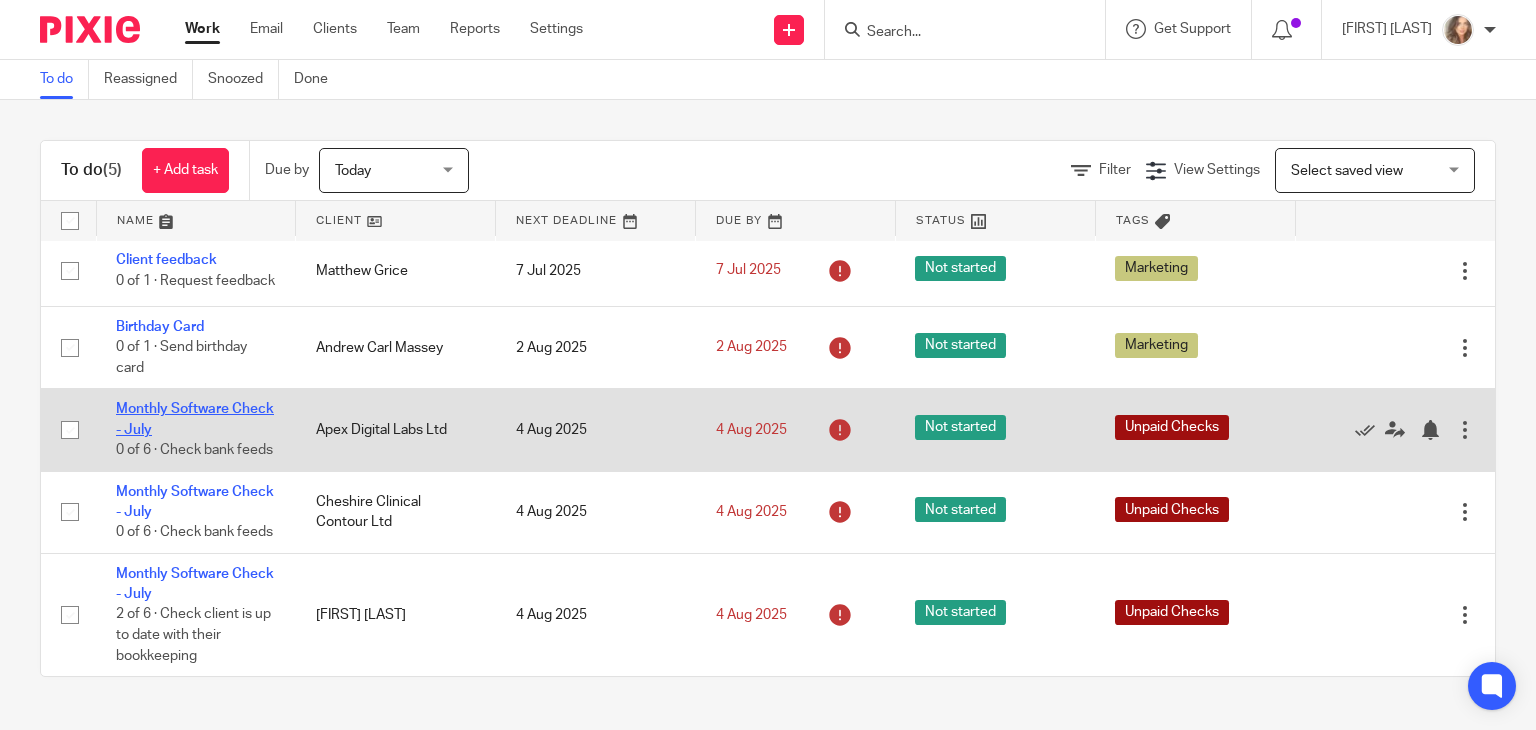 click on "Monthly Software Check - July" at bounding box center [195, 419] 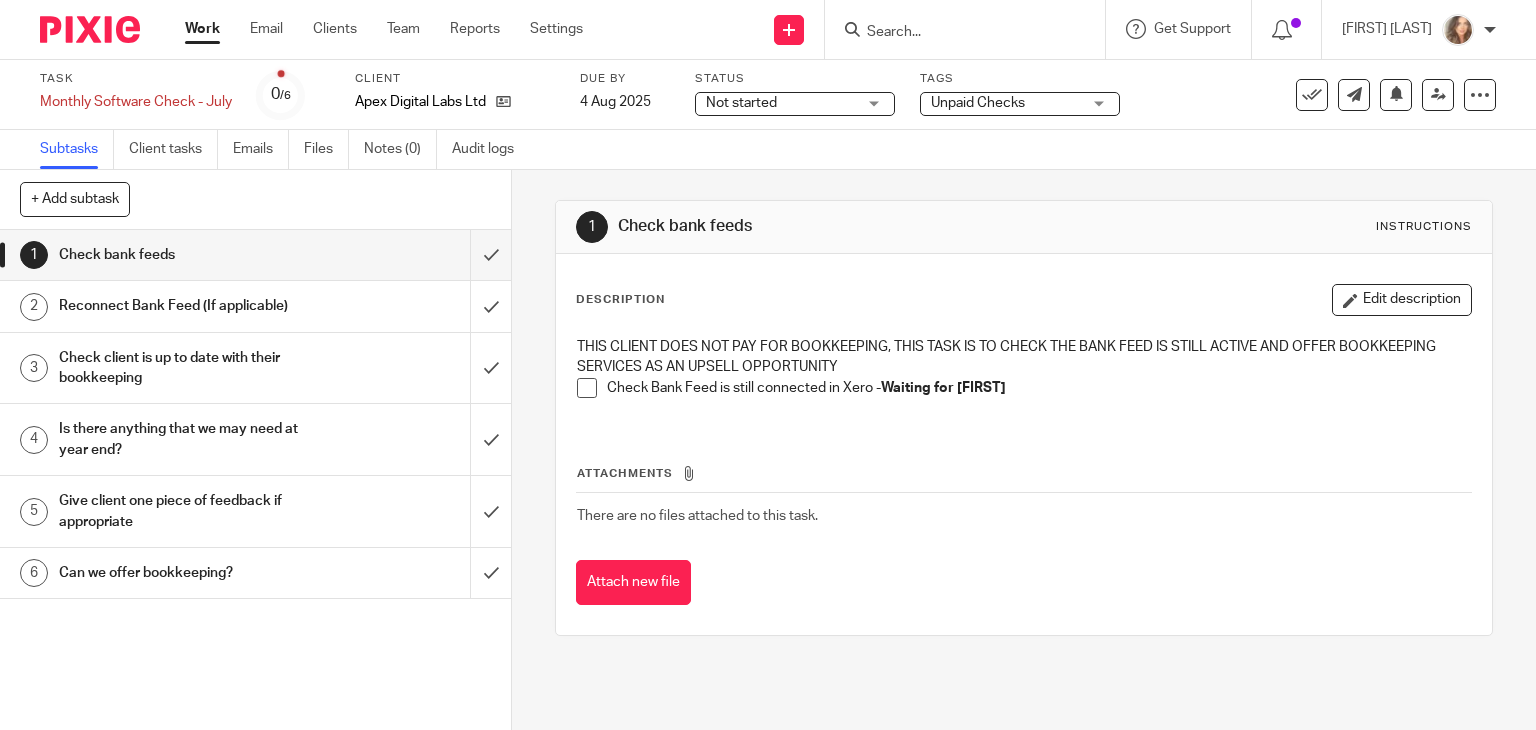 scroll, scrollTop: 0, scrollLeft: 0, axis: both 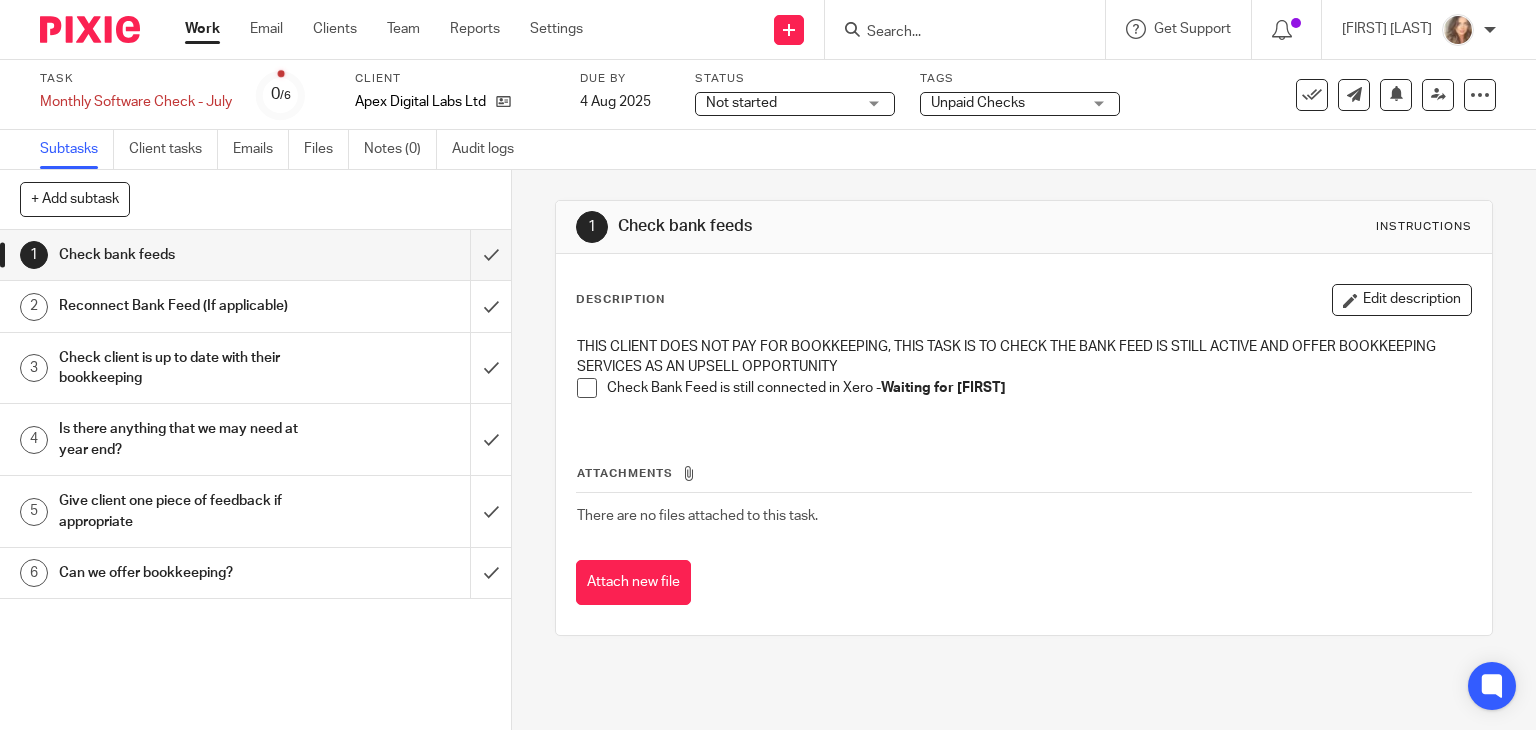 click on "Work" at bounding box center (202, 29) 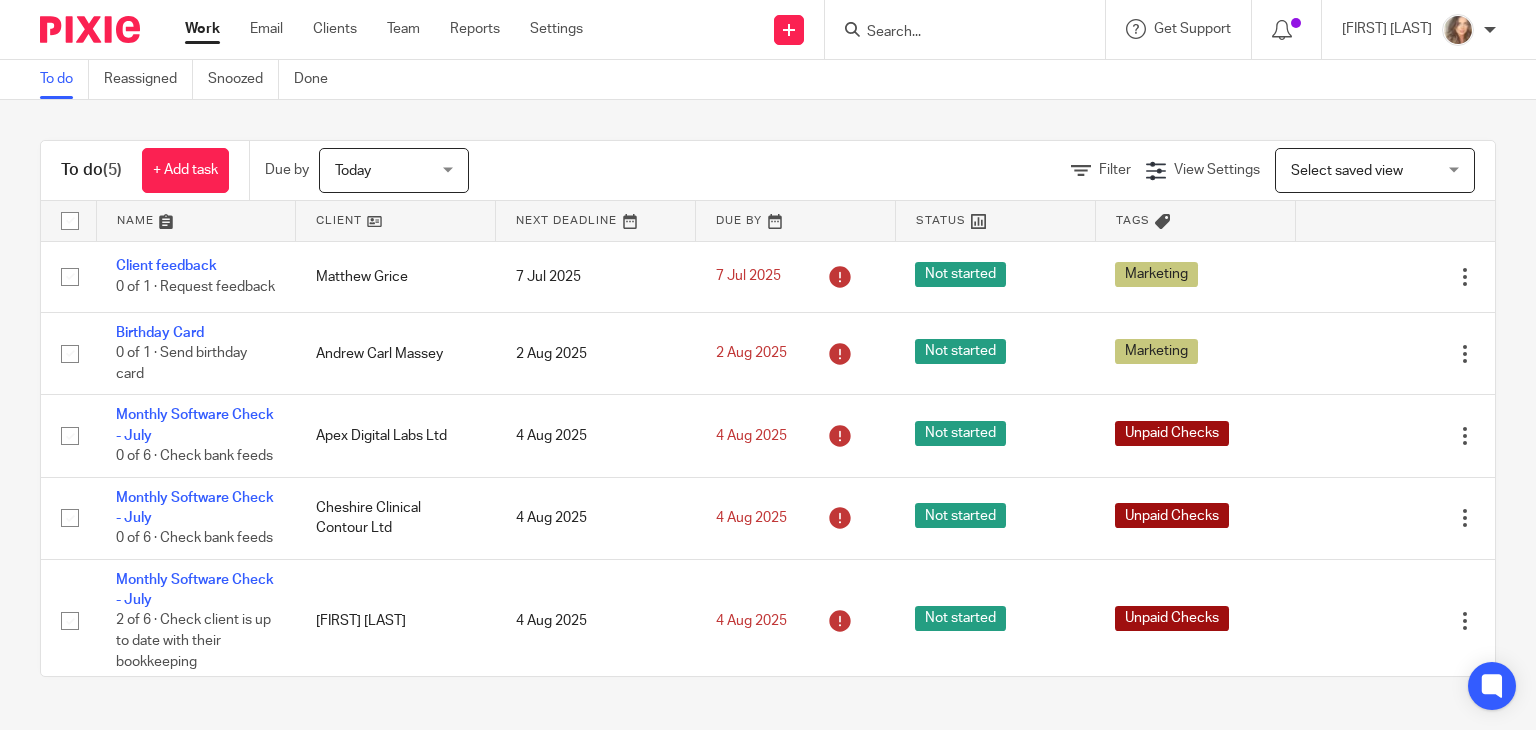 scroll, scrollTop: 0, scrollLeft: 0, axis: both 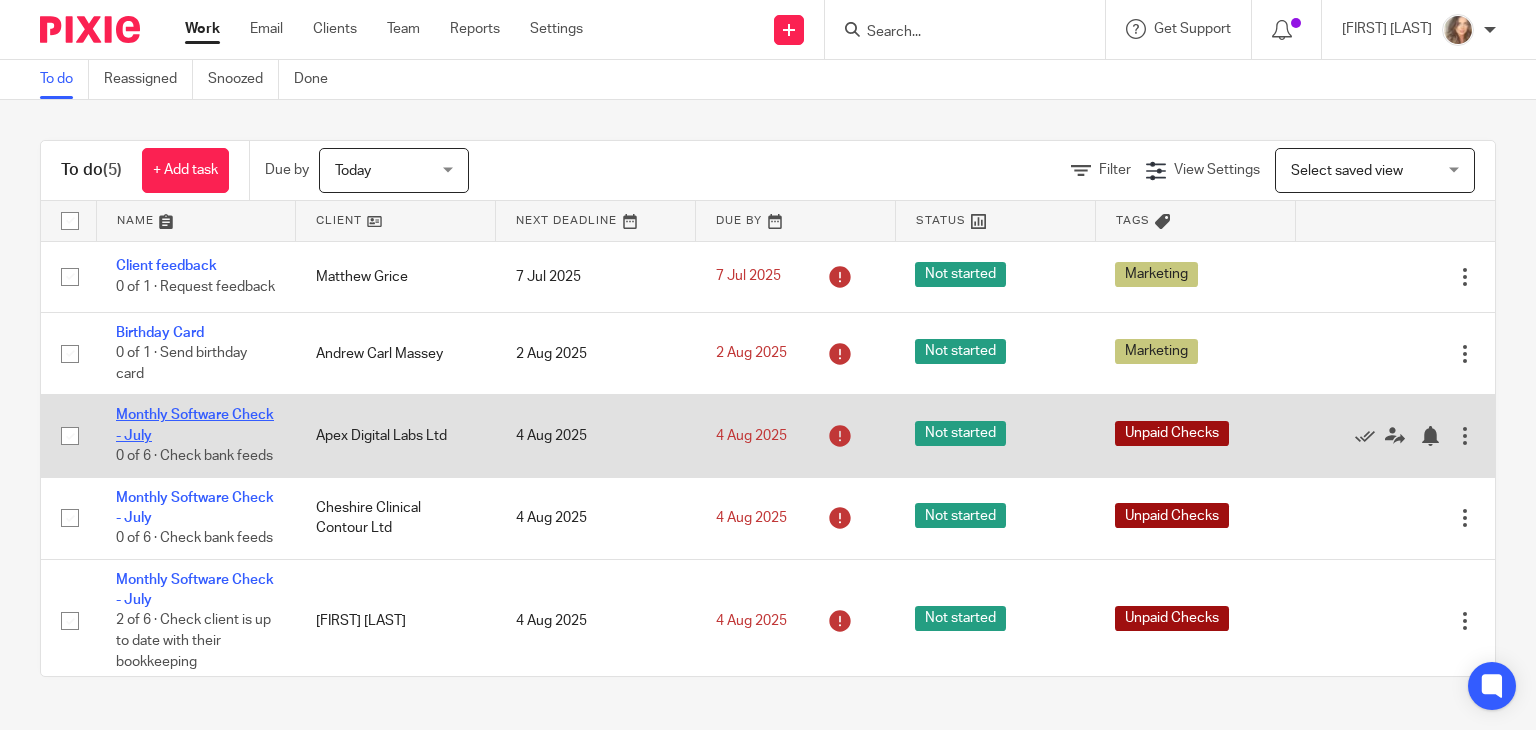 click on "Monthly Software Check - July" at bounding box center (195, 425) 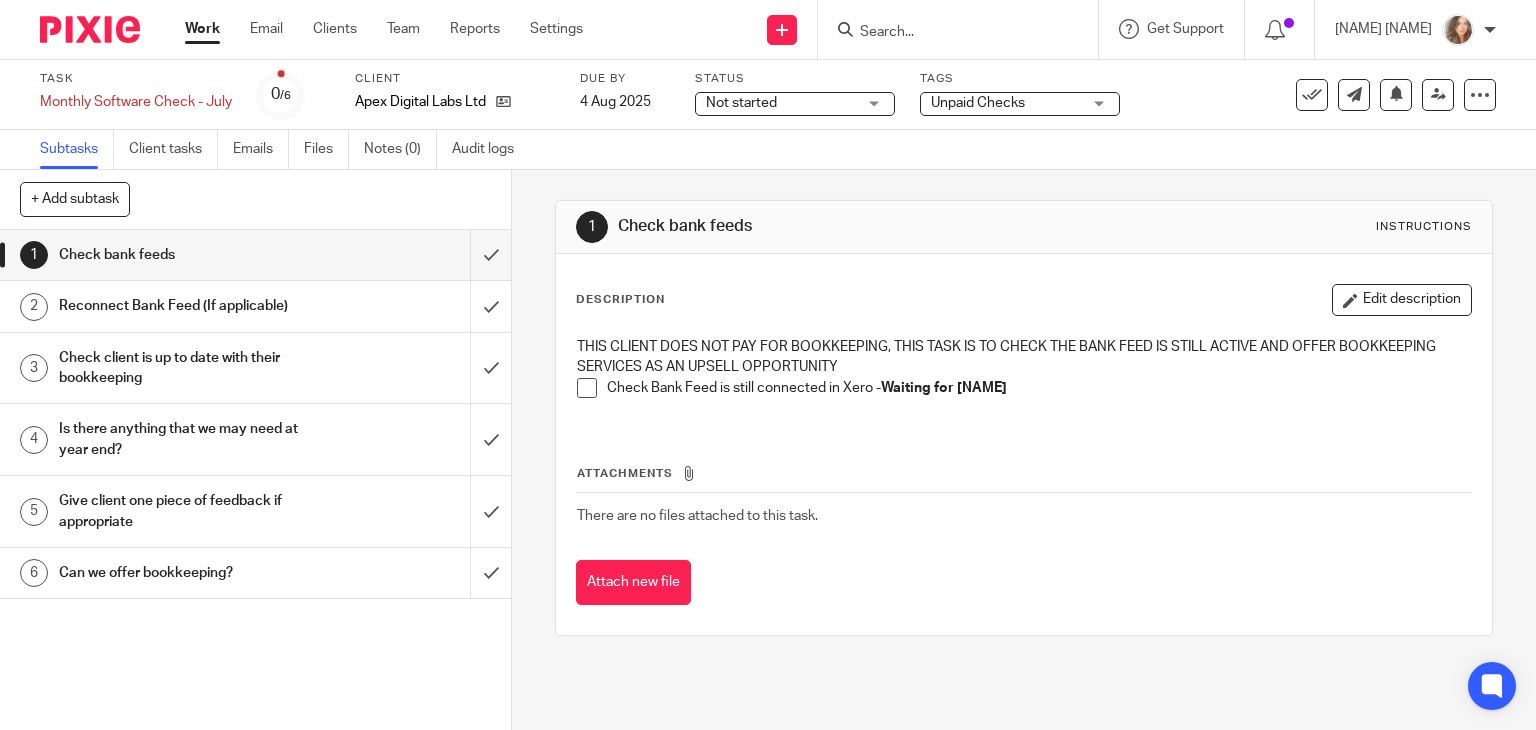 scroll, scrollTop: 0, scrollLeft: 0, axis: both 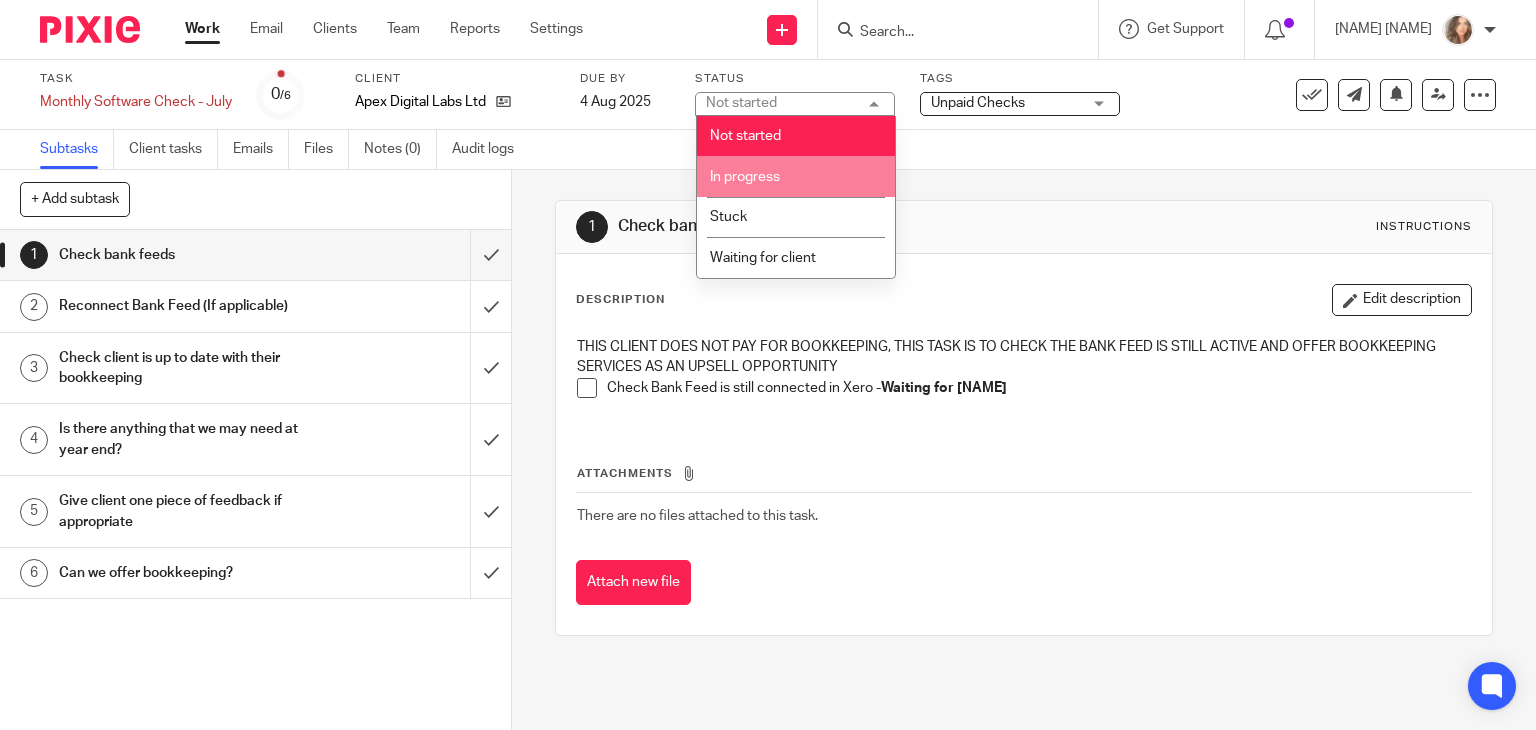 click on "In progress" at bounding box center (745, 177) 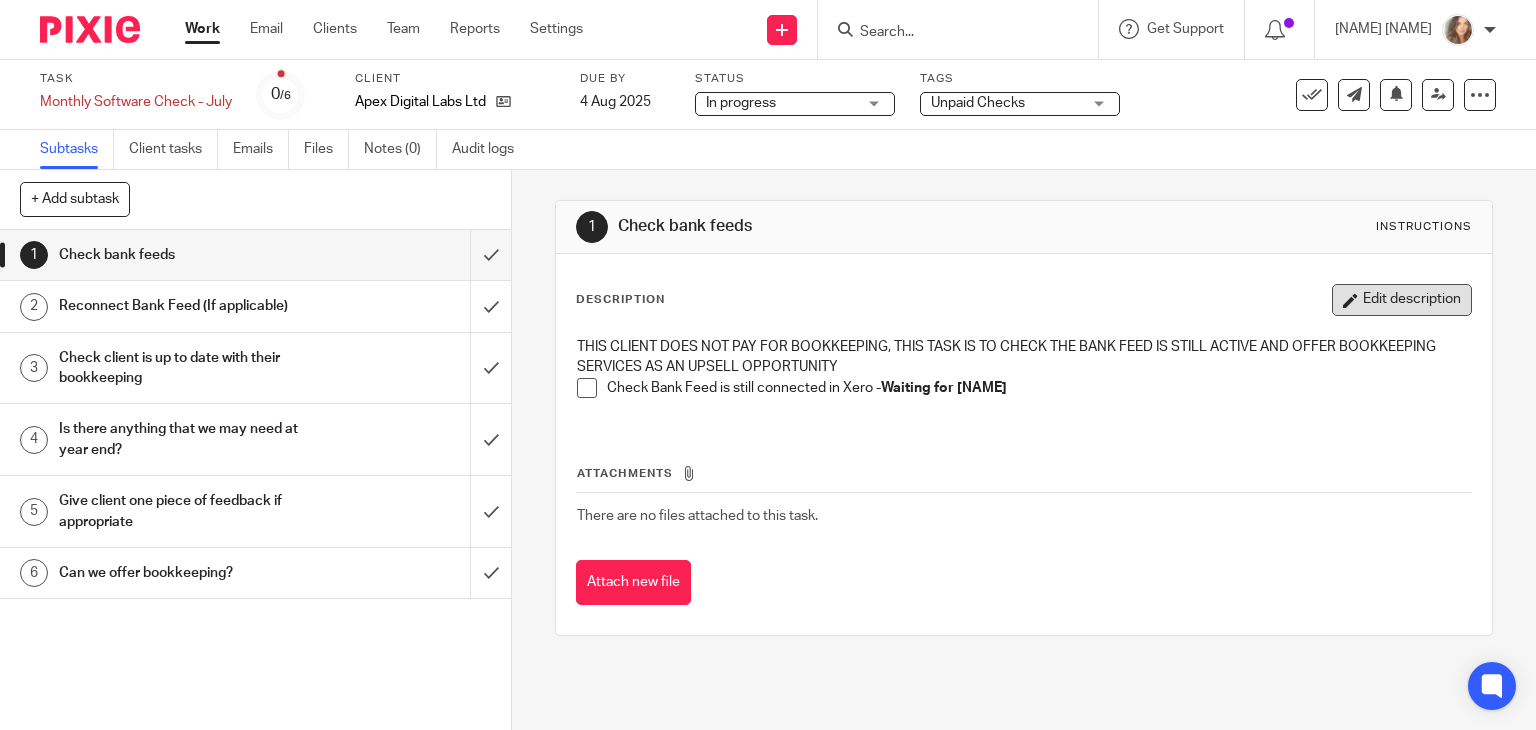click on "Edit description" at bounding box center (1402, 300) 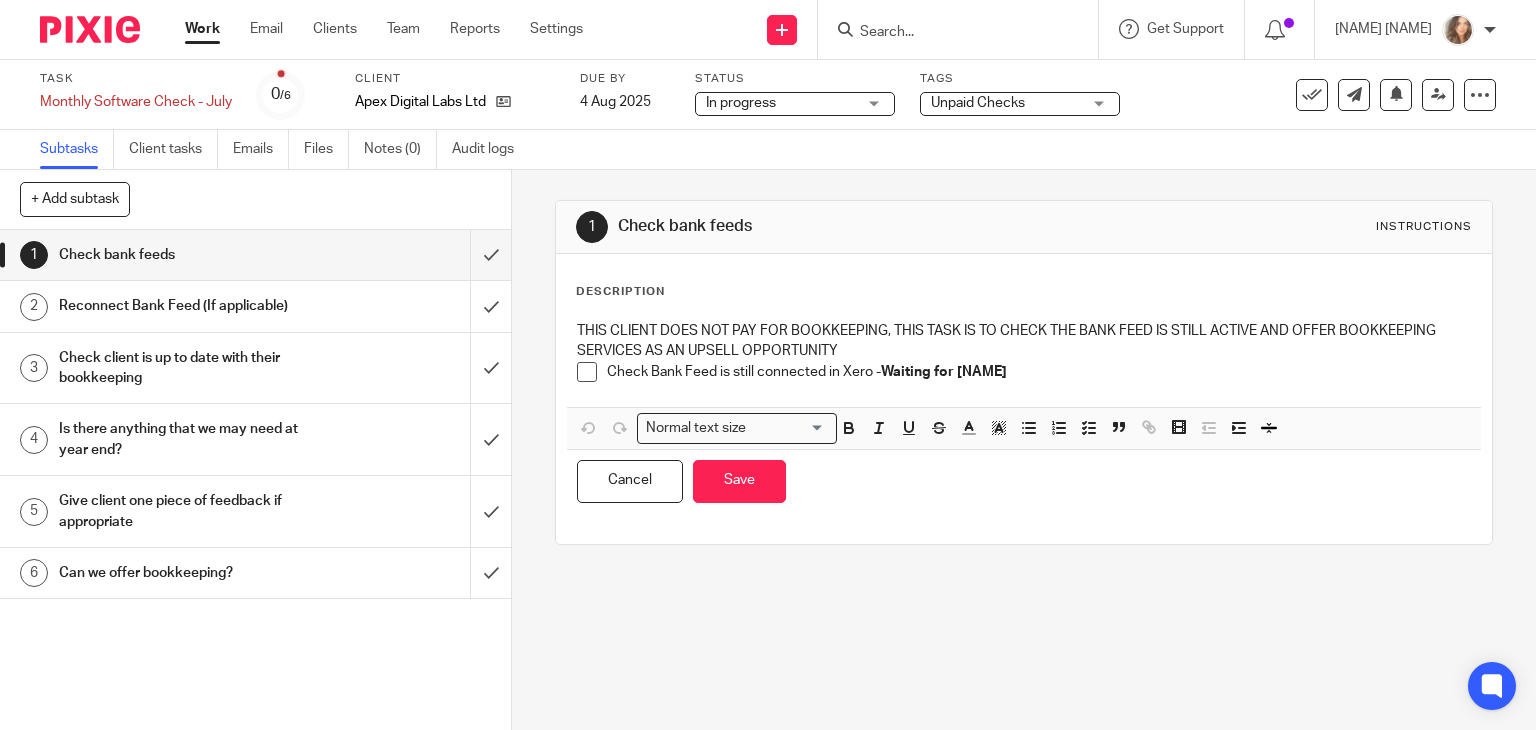 click on "Work" at bounding box center [202, 29] 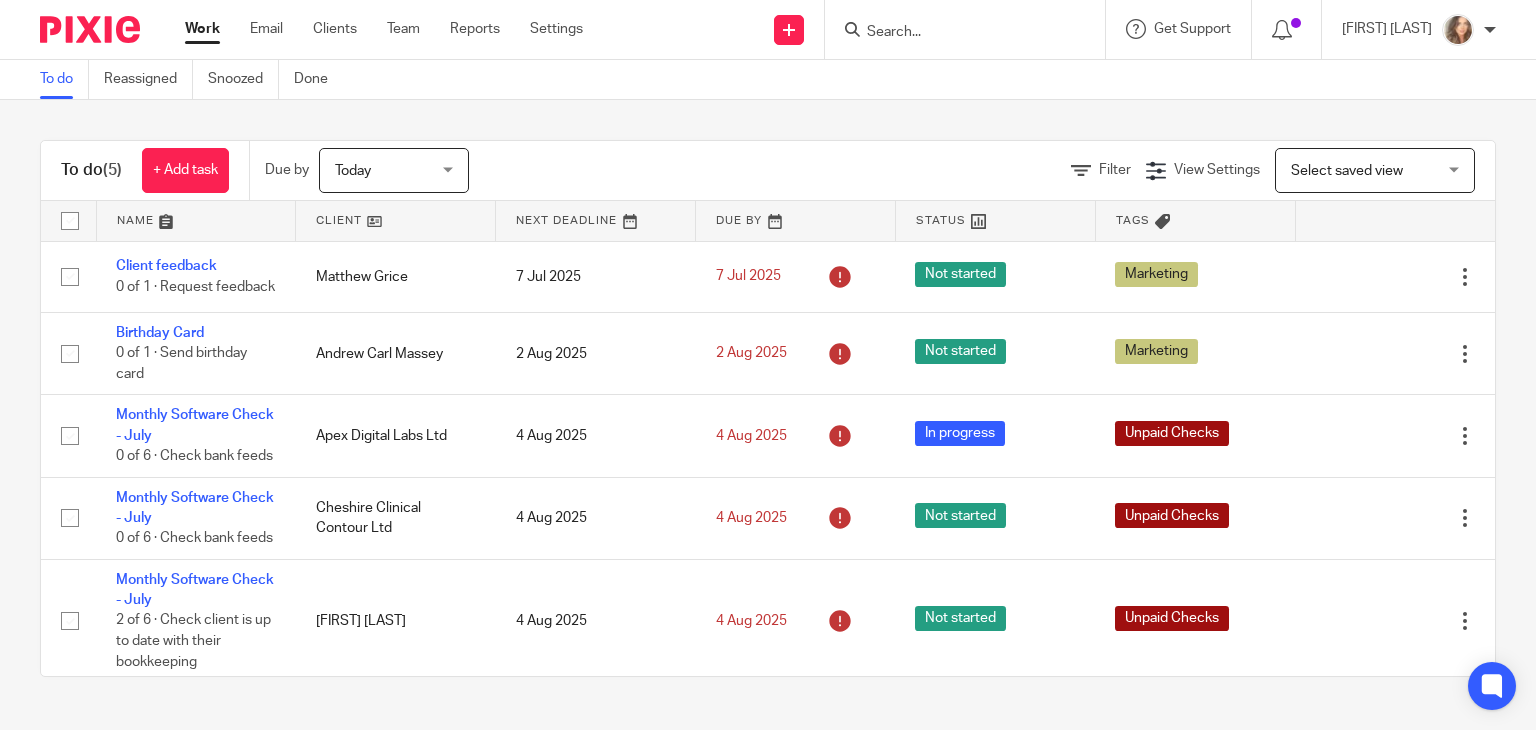 scroll, scrollTop: 0, scrollLeft: 0, axis: both 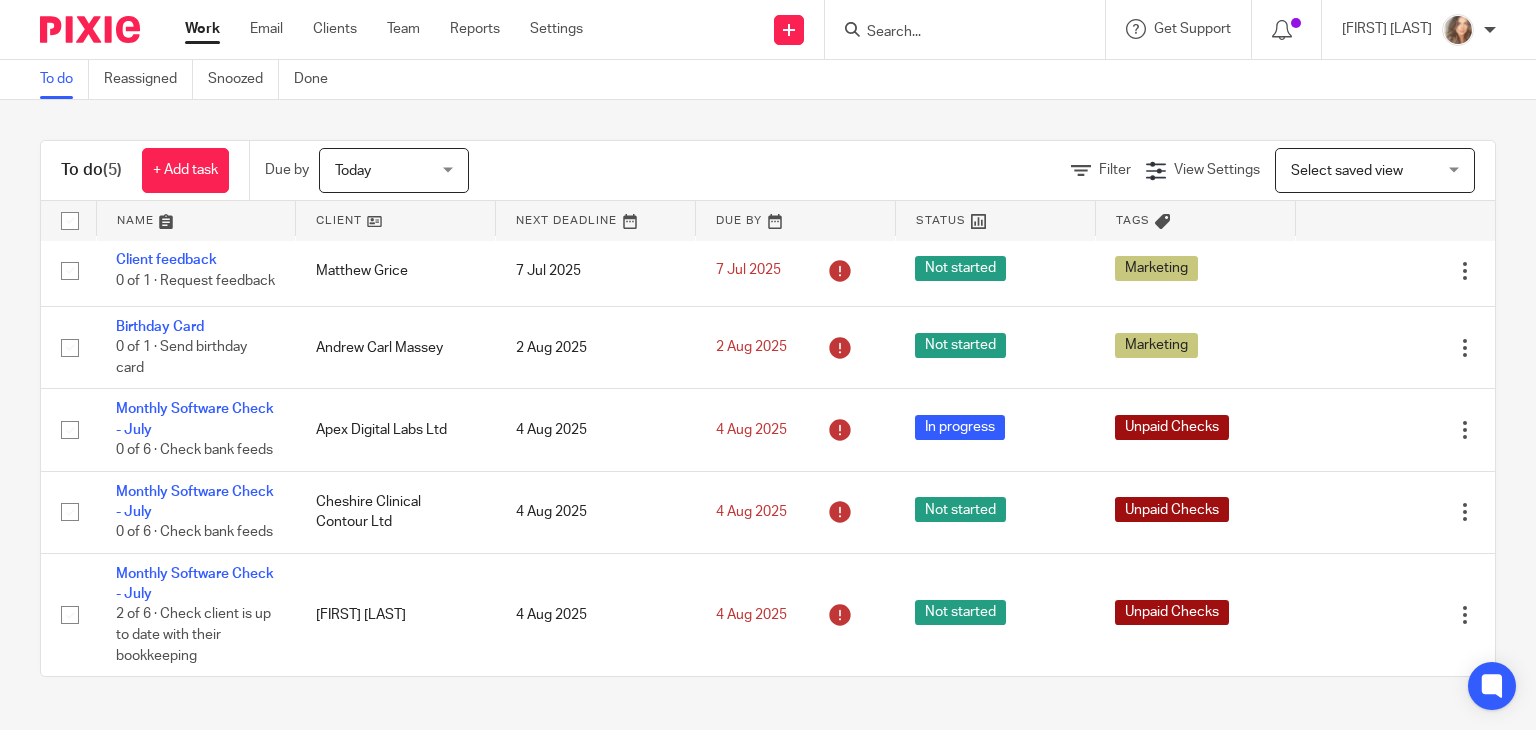 click on "To do
(5)   + Add task    Due by
Today
Today
Today
Tomorrow
This week
Next week
This month
Next month
All
today     Filter     View Settings   View Settings       Manage saved views
Select saved view
Select saved view
Select saved view
Name     Client     Next Deadline     Due By     Status   Tags       Client feedback
0
of
1 ·
Request feedback
Matthew Grice
7 Jul 2025
7 Jul 2025
Not started
Marketing             Edit task
Delete
Birthday Card
0
of
1 ·
Send birthday card
Andrew Carl Massey" at bounding box center (768, 408) 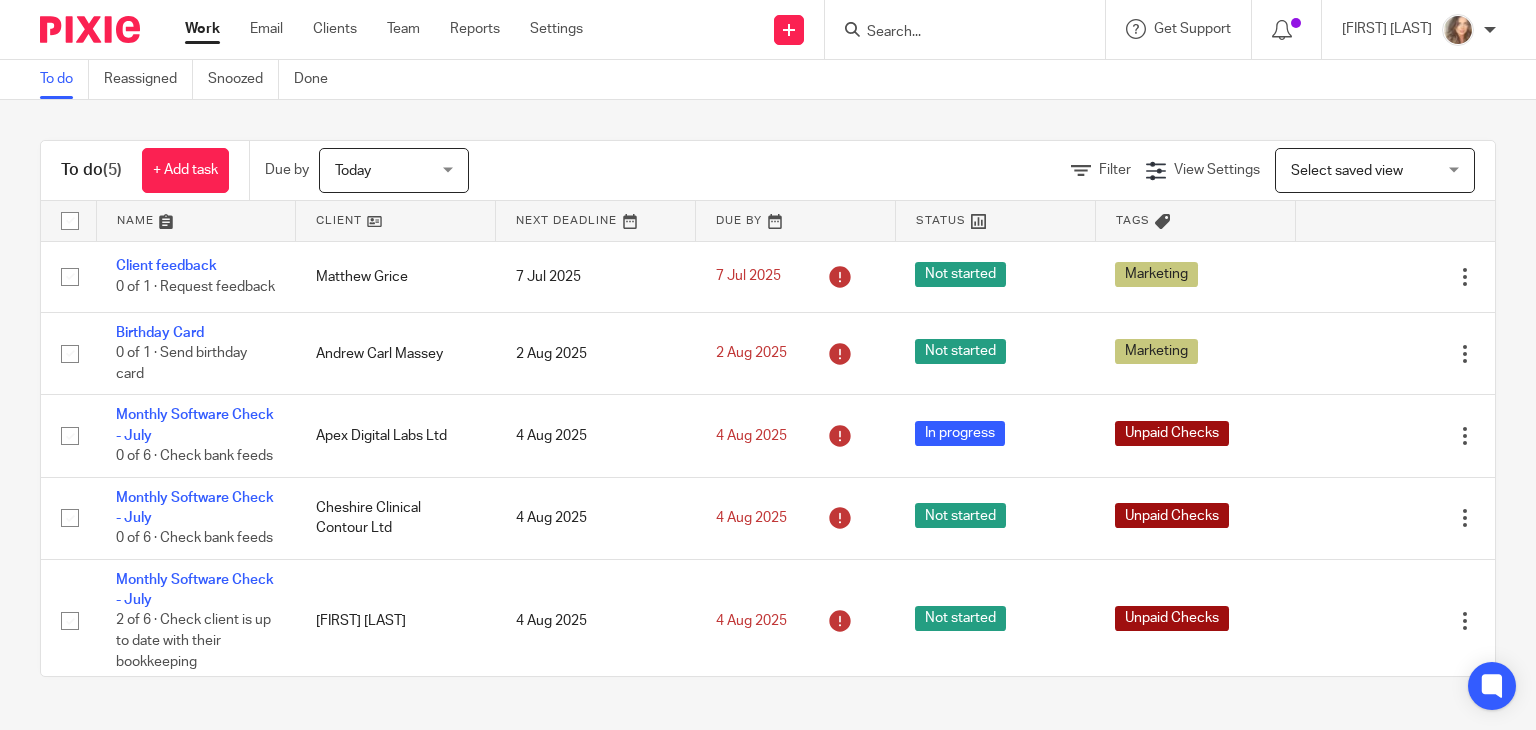scroll, scrollTop: 0, scrollLeft: 0, axis: both 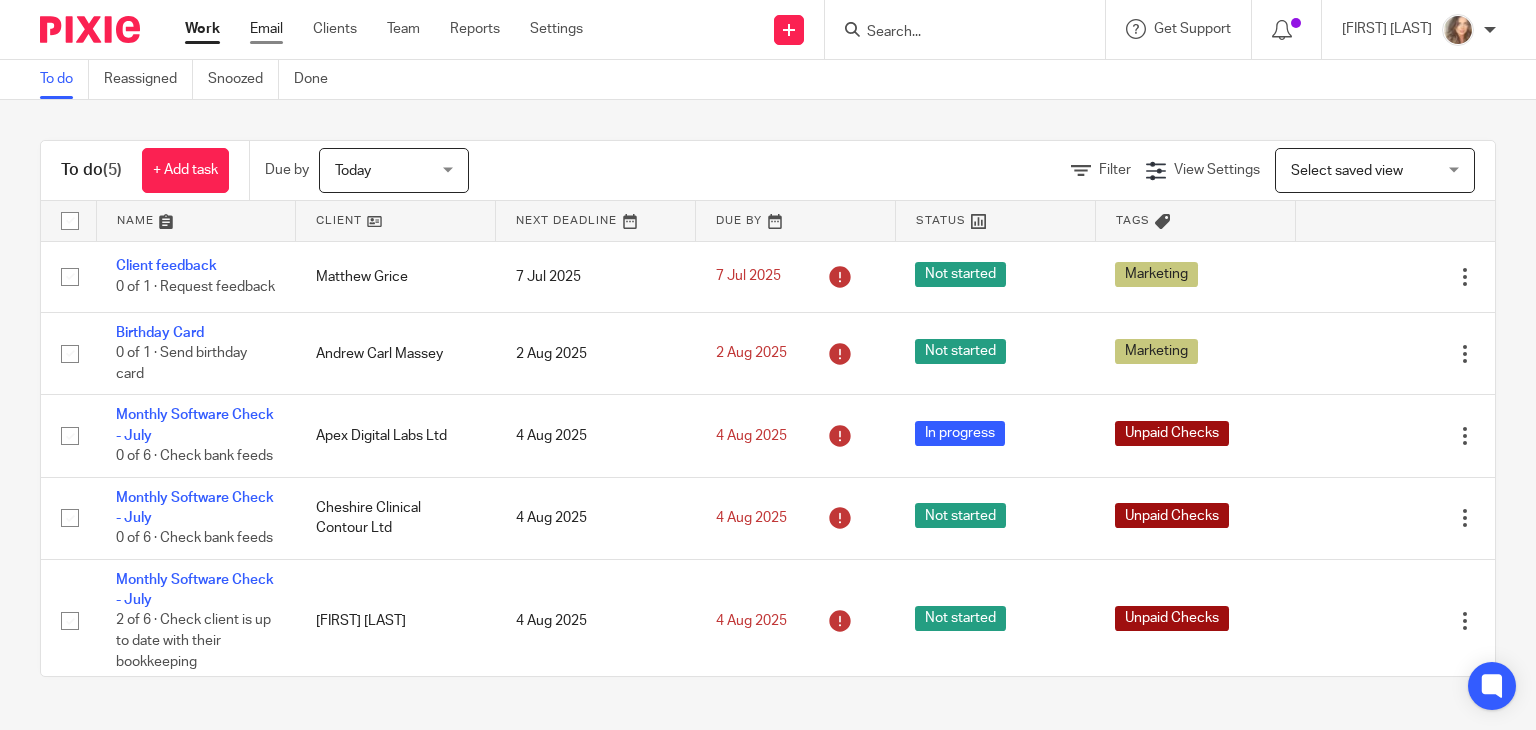 click on "Email" at bounding box center [266, 29] 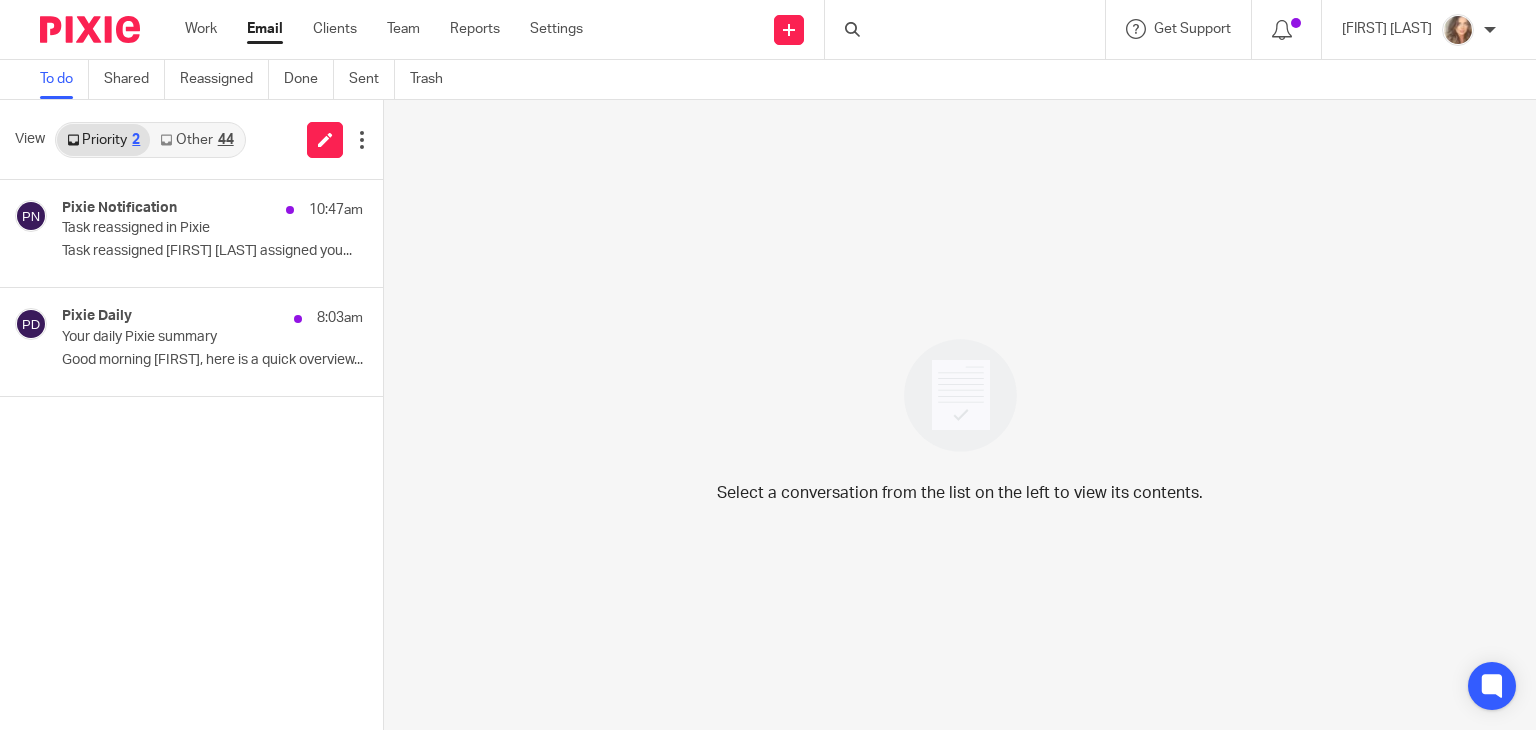 scroll, scrollTop: 0, scrollLeft: 0, axis: both 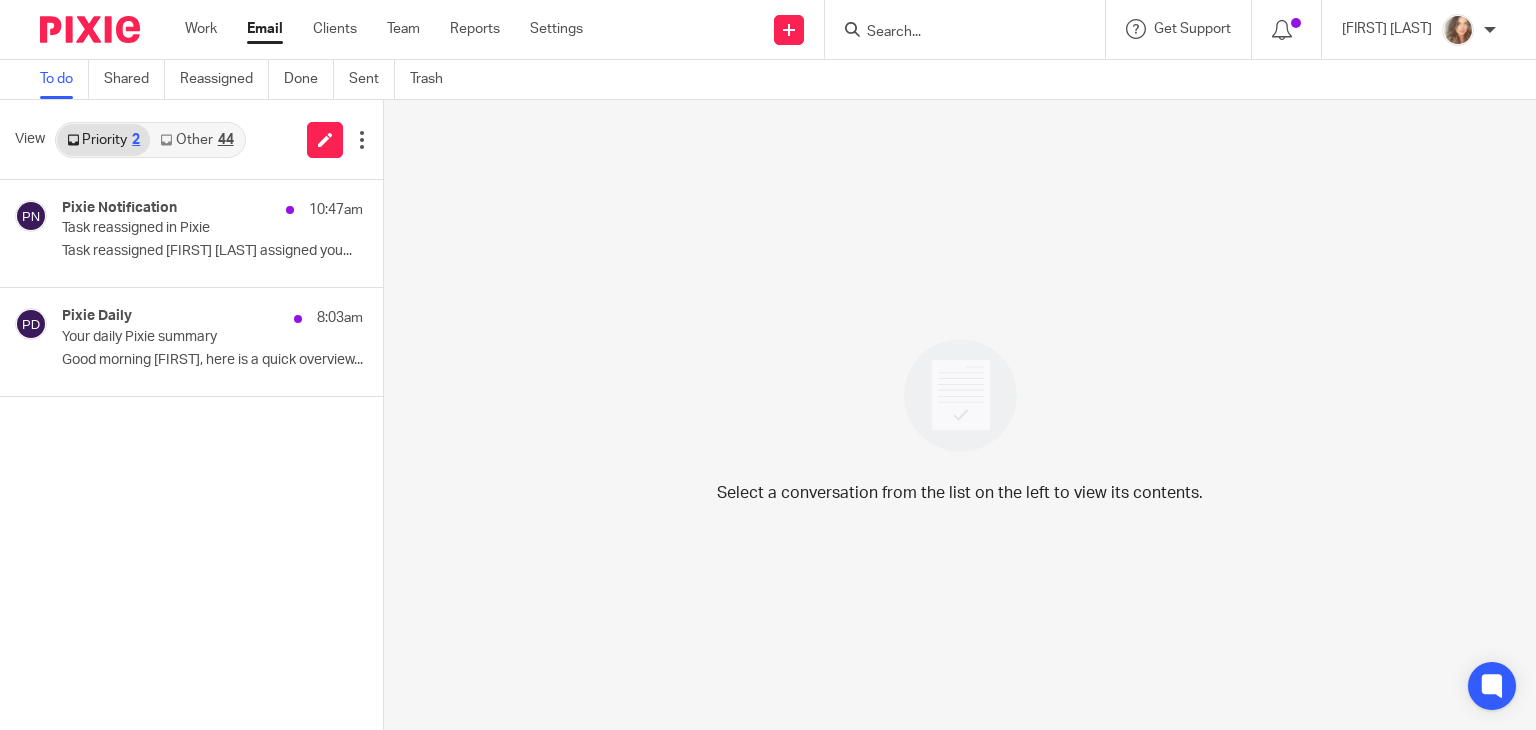 click on "44" at bounding box center (226, 140) 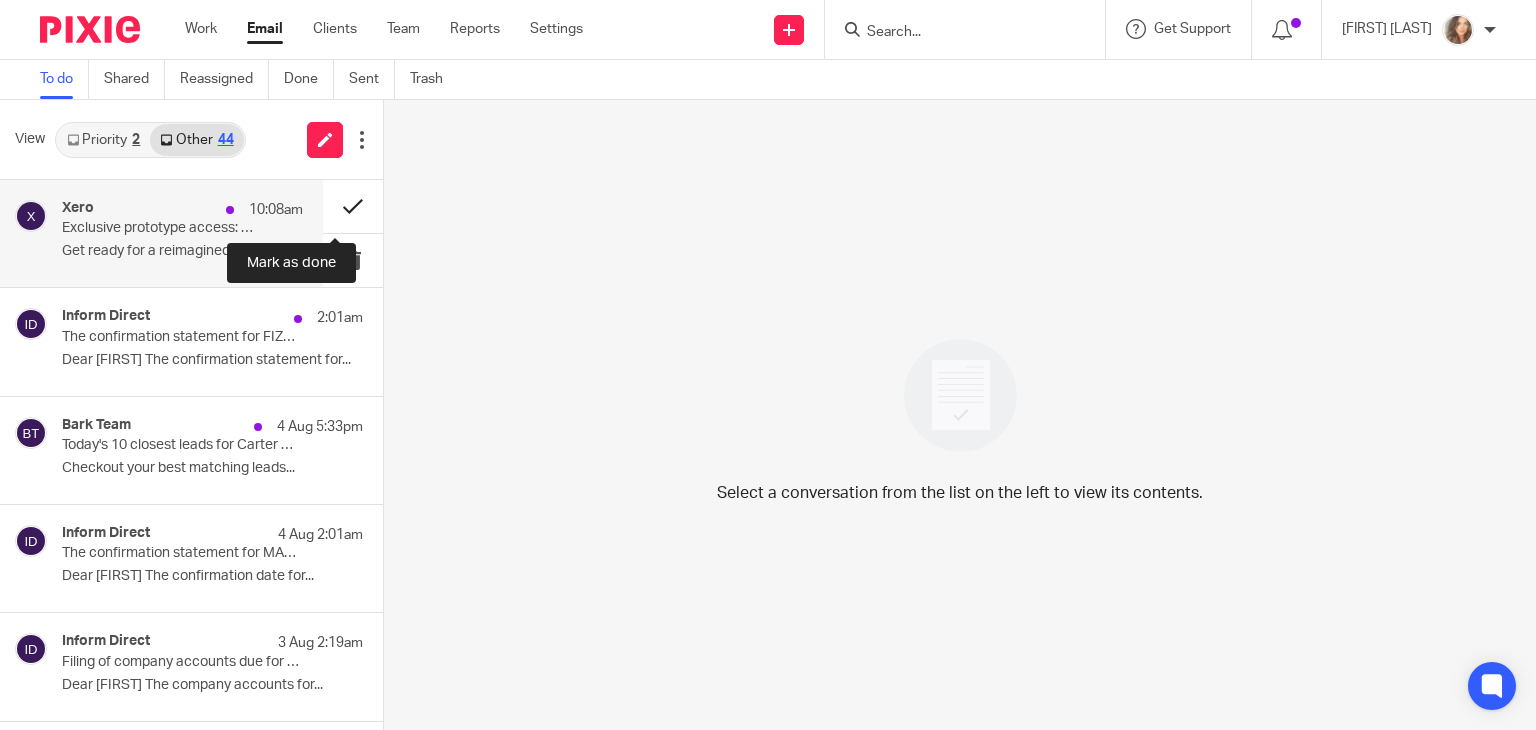 click at bounding box center (353, 206) 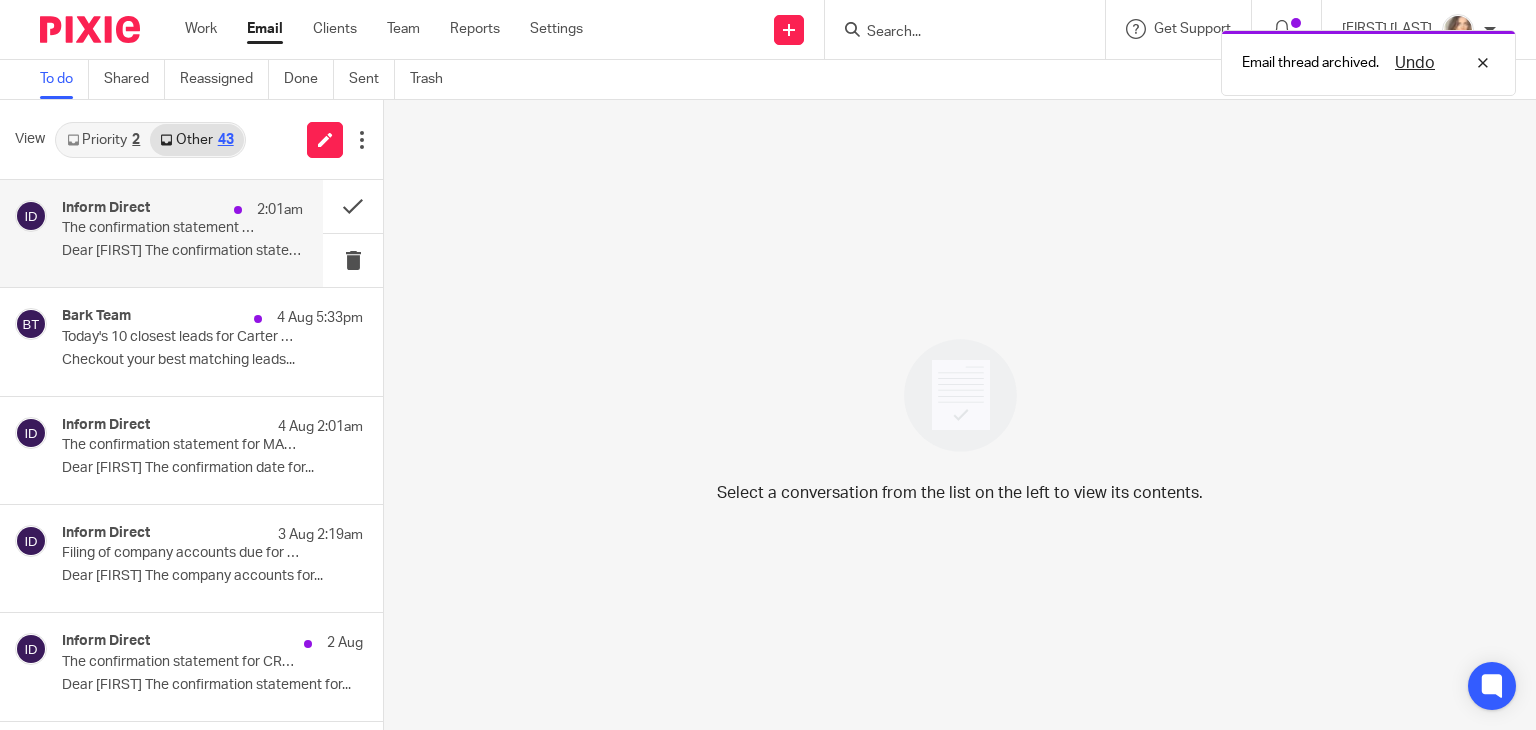 click on "Dear Charlene  The confirmation statement for..." at bounding box center (182, 251) 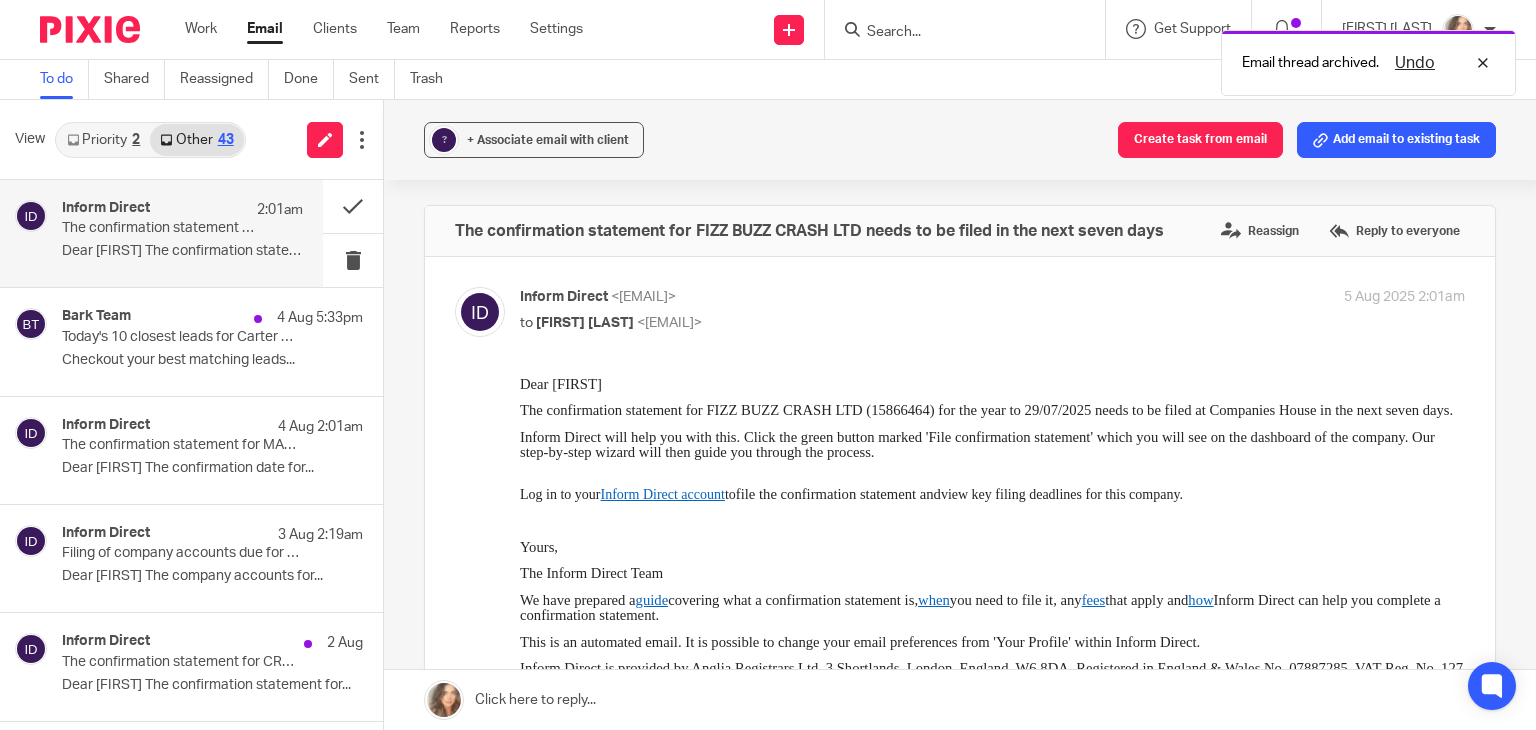 scroll, scrollTop: 0, scrollLeft: 0, axis: both 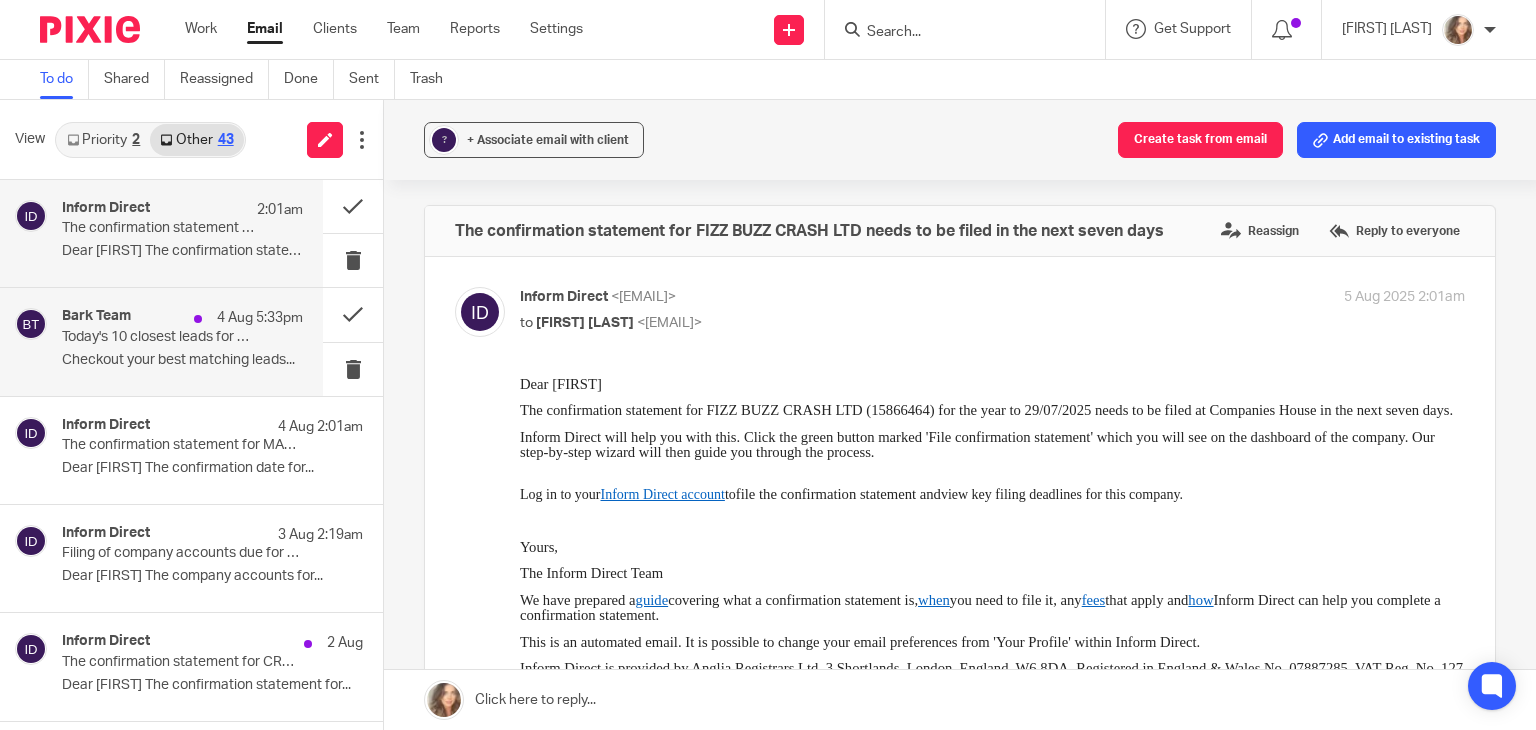 click on "Bark Team
4 Aug 5:33pm   Today's 10 closest leads for Carter Clear Accounting Limited   Checkout your best matching leads..." at bounding box center [182, 341] 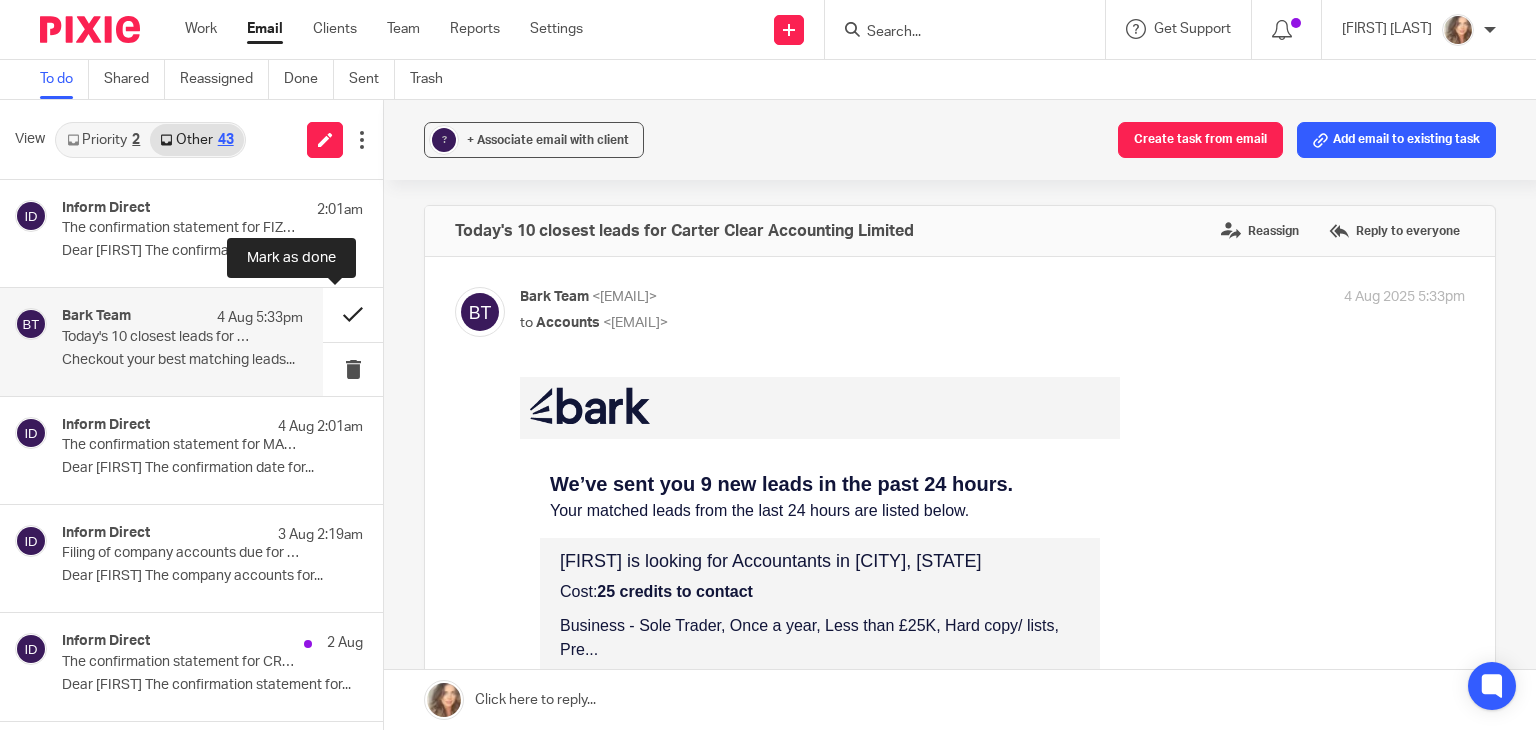 scroll, scrollTop: 0, scrollLeft: 0, axis: both 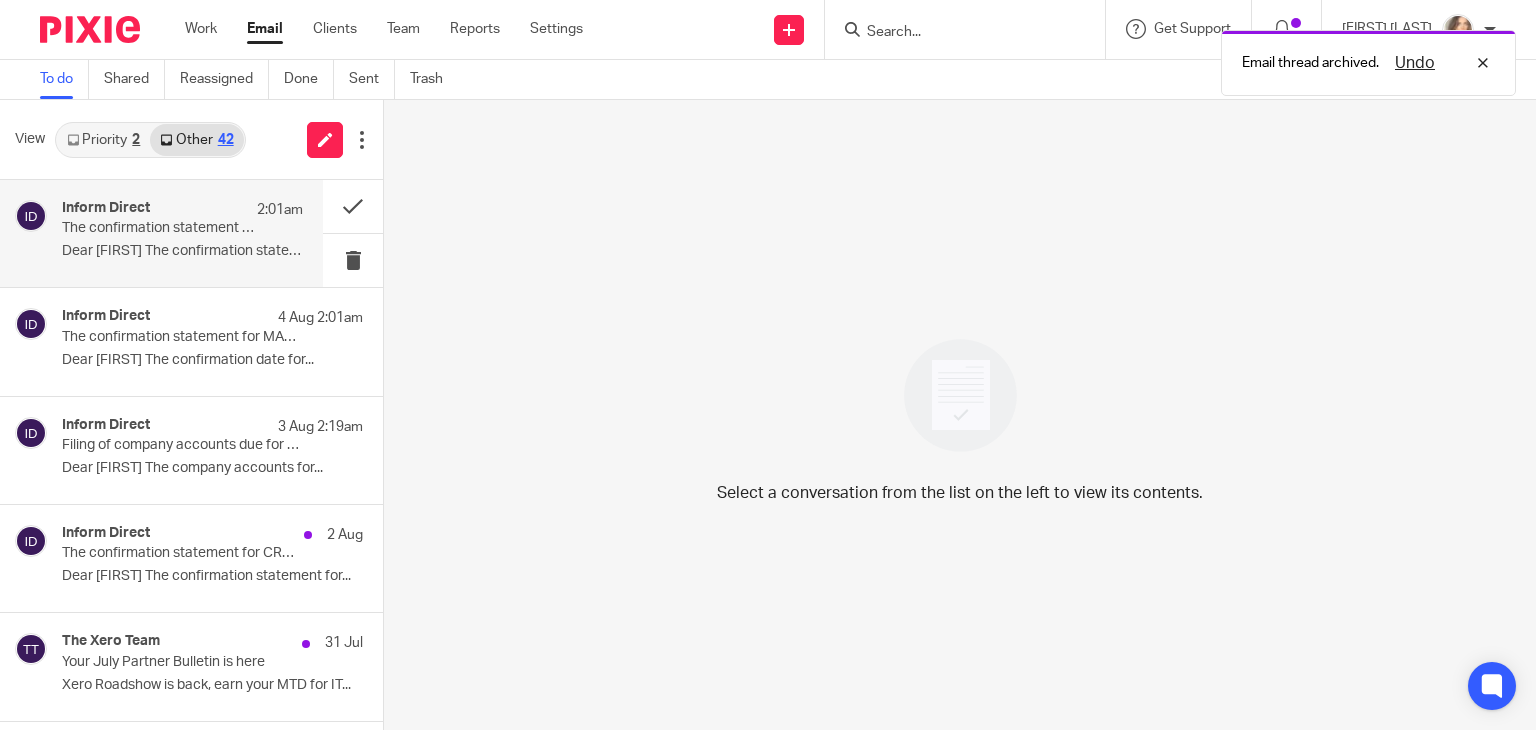 click on "Dear Charlene  The confirmation statement for..." at bounding box center [182, 251] 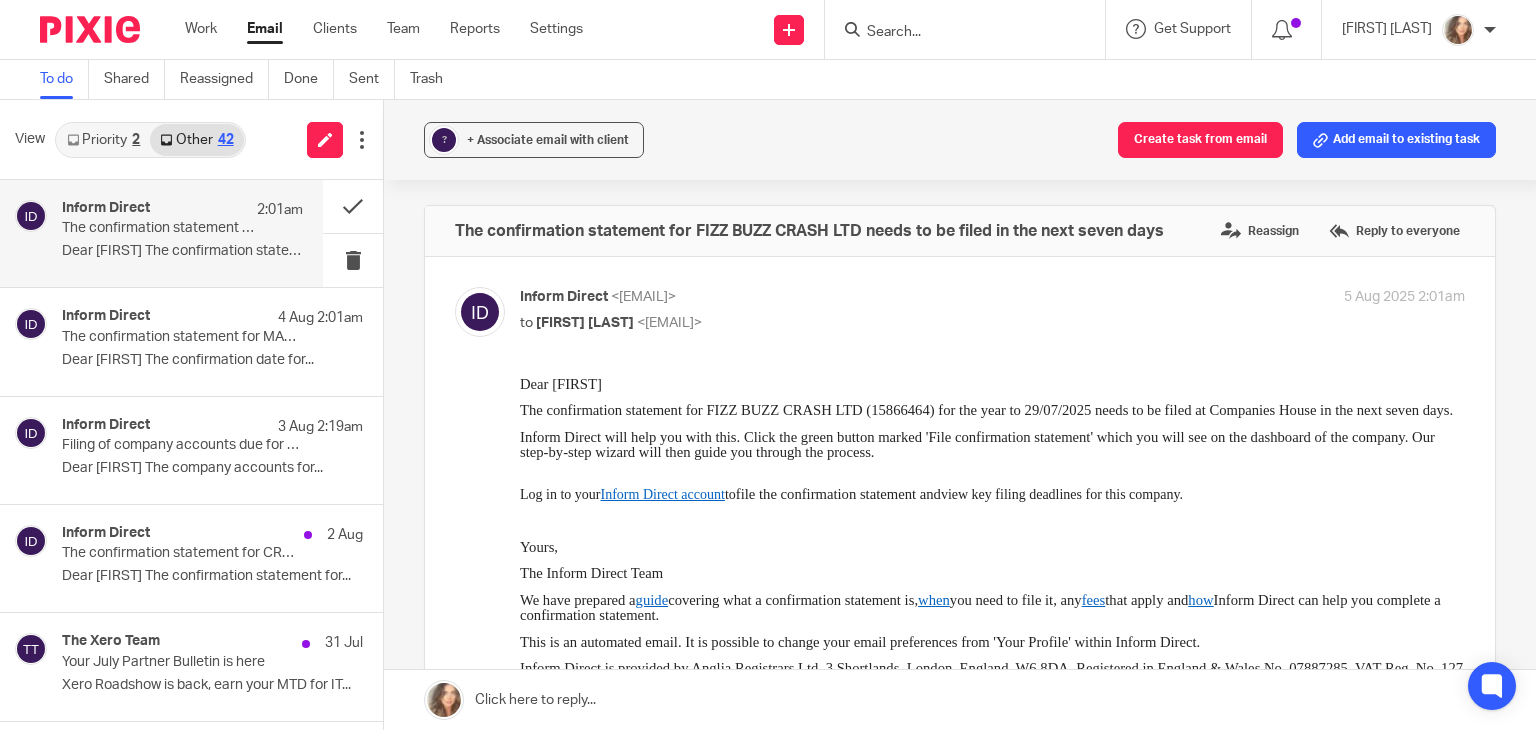 scroll, scrollTop: 0, scrollLeft: 0, axis: both 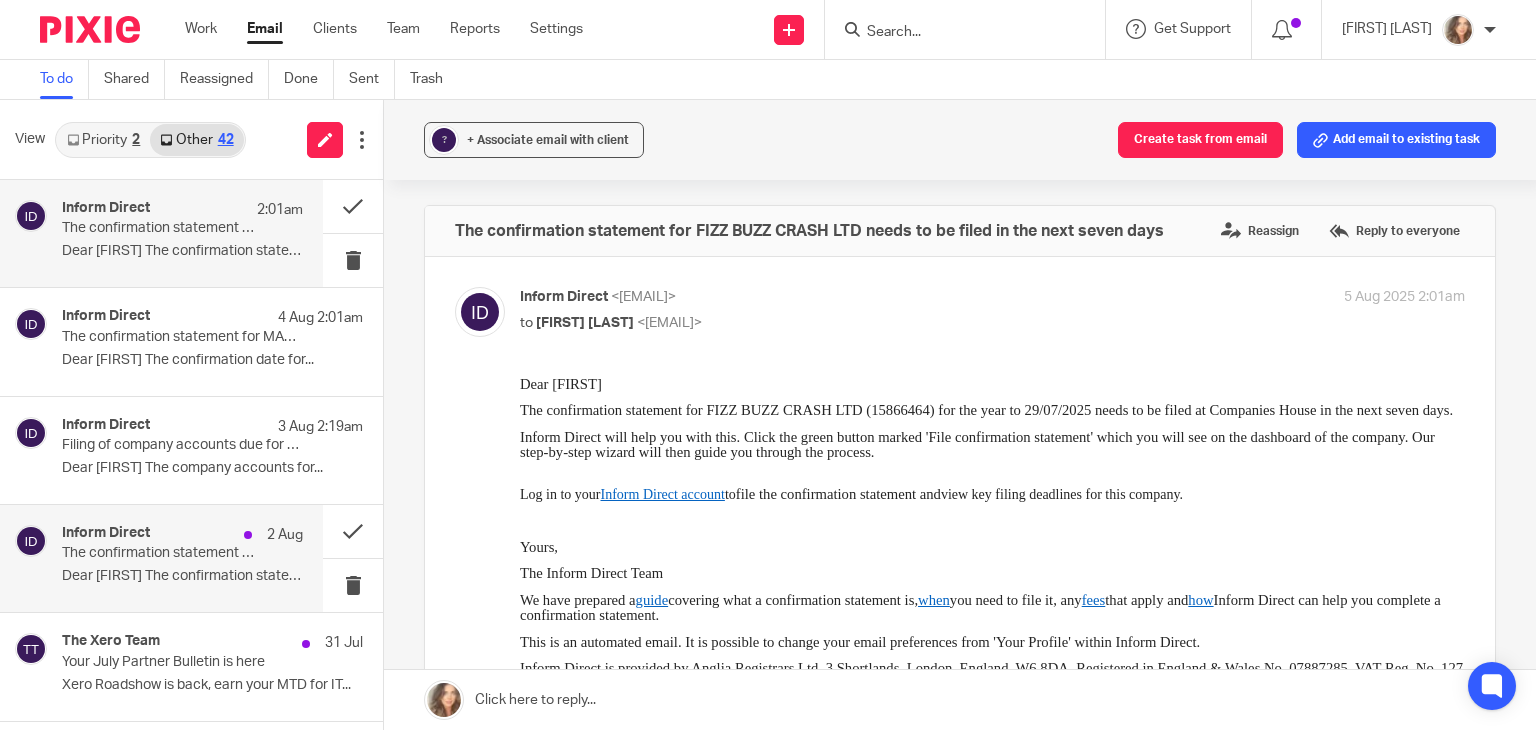 click on "The confirmation statement for CROSSWARD LIMITED needs to be filed in the next seven days" at bounding box center [158, 553] 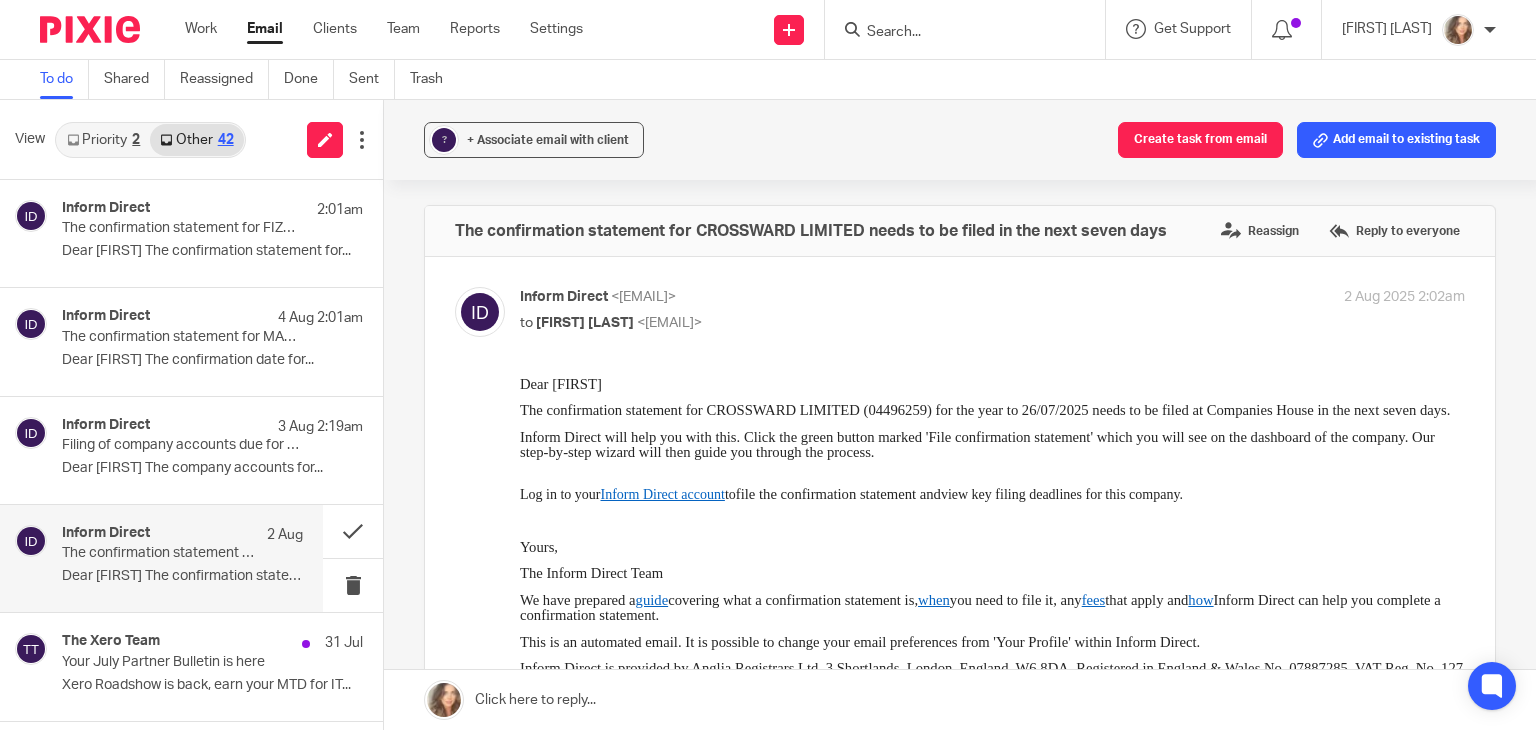 scroll, scrollTop: 0, scrollLeft: 0, axis: both 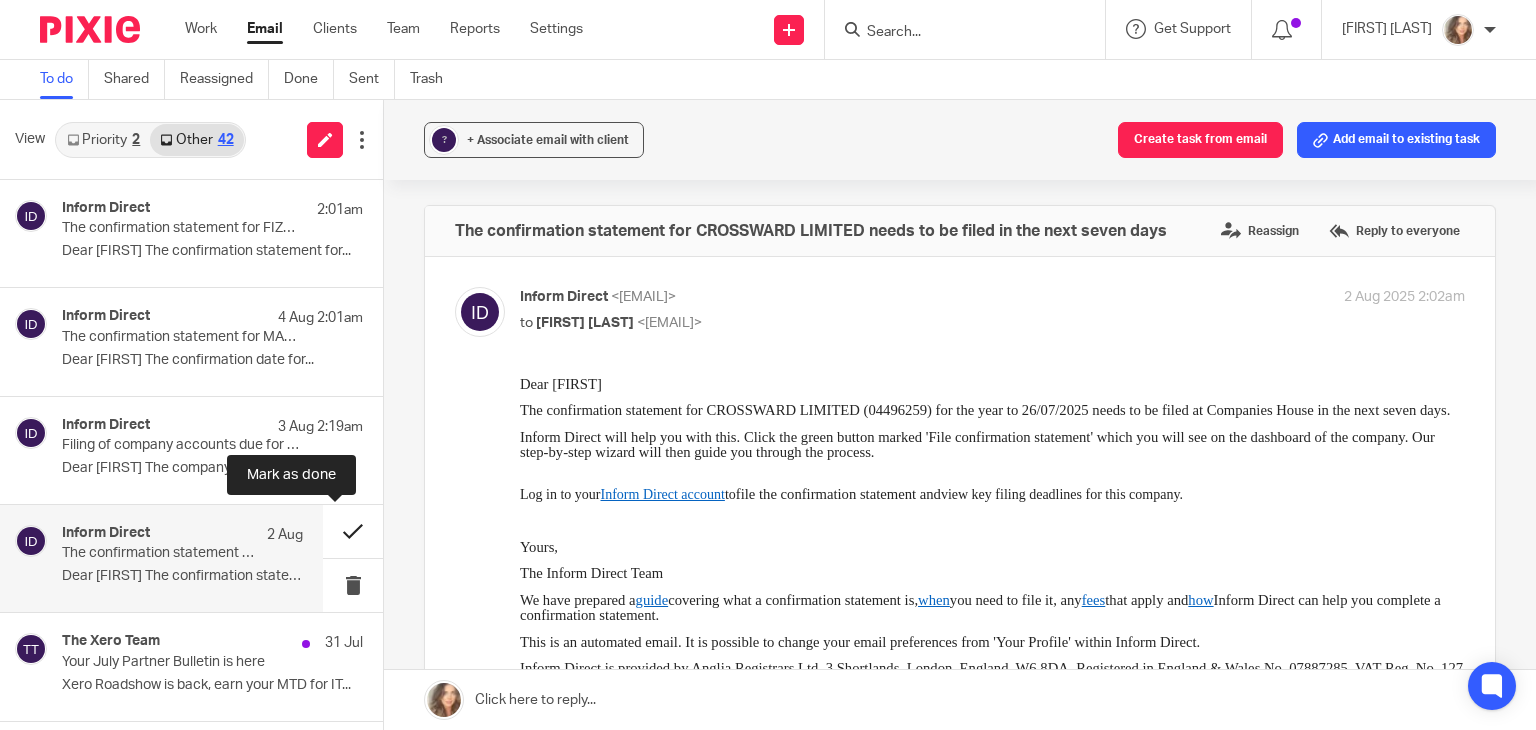 click at bounding box center [353, 531] 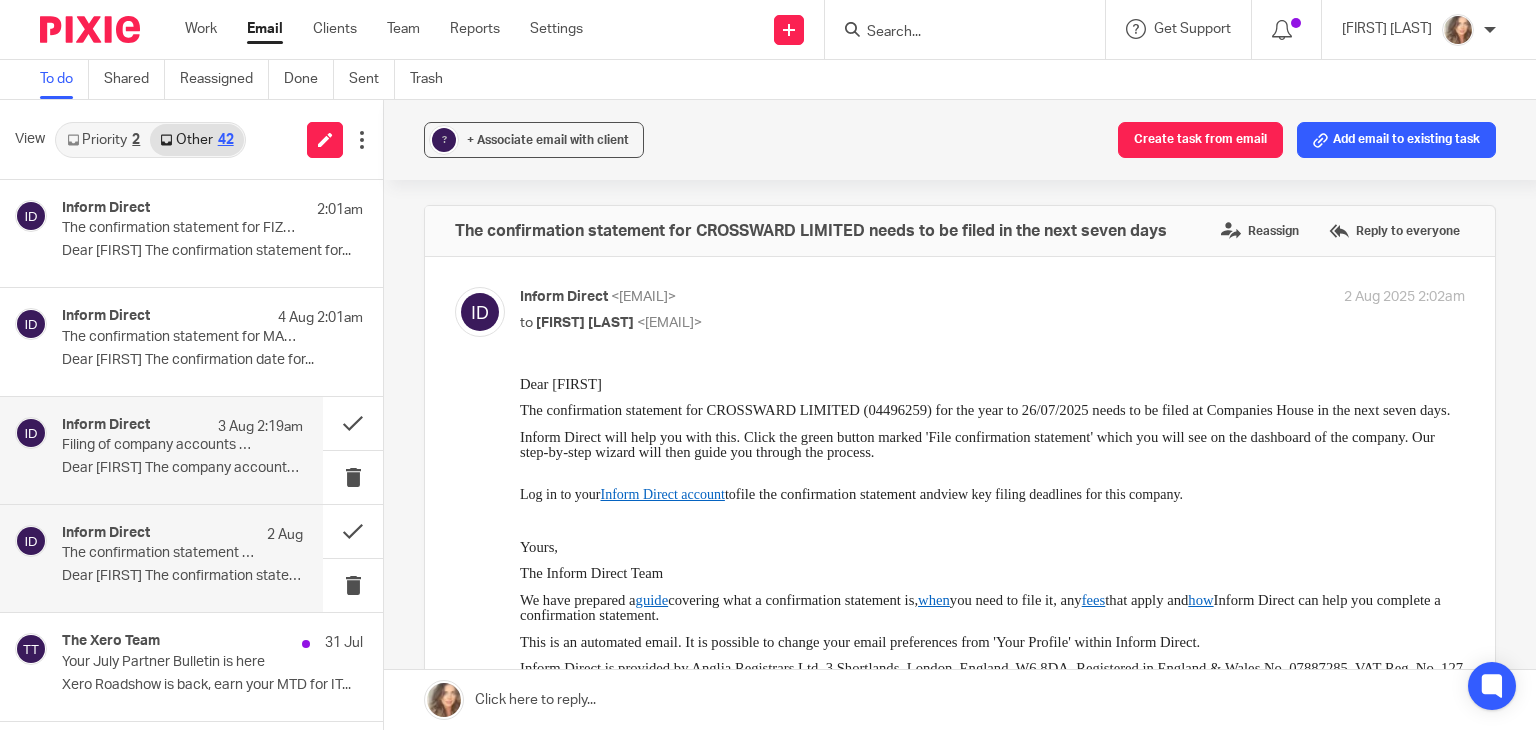 click on "Filing of company accounts due for CONNECTED & PROTECTED LTD (13010621)" at bounding box center [158, 445] 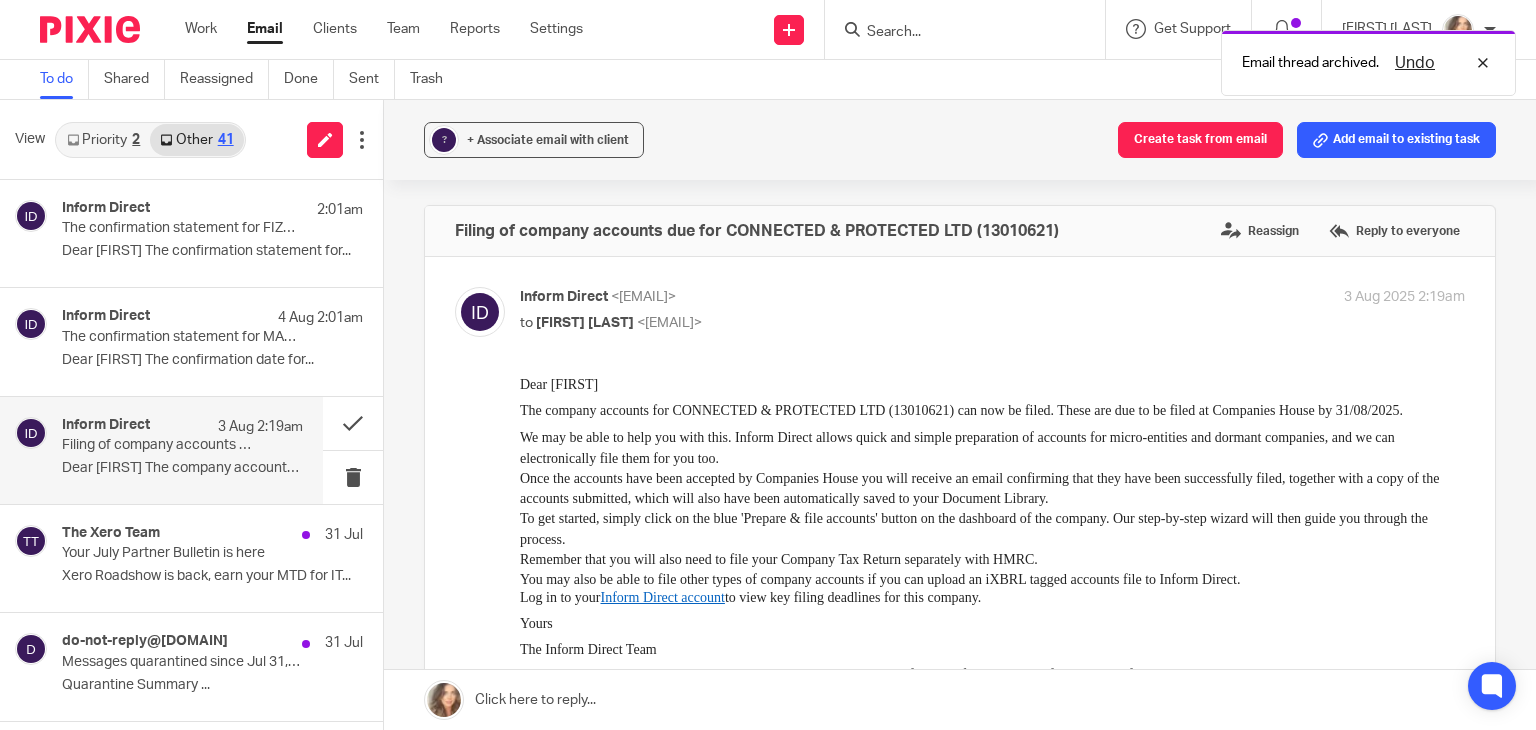 scroll, scrollTop: 0, scrollLeft: 0, axis: both 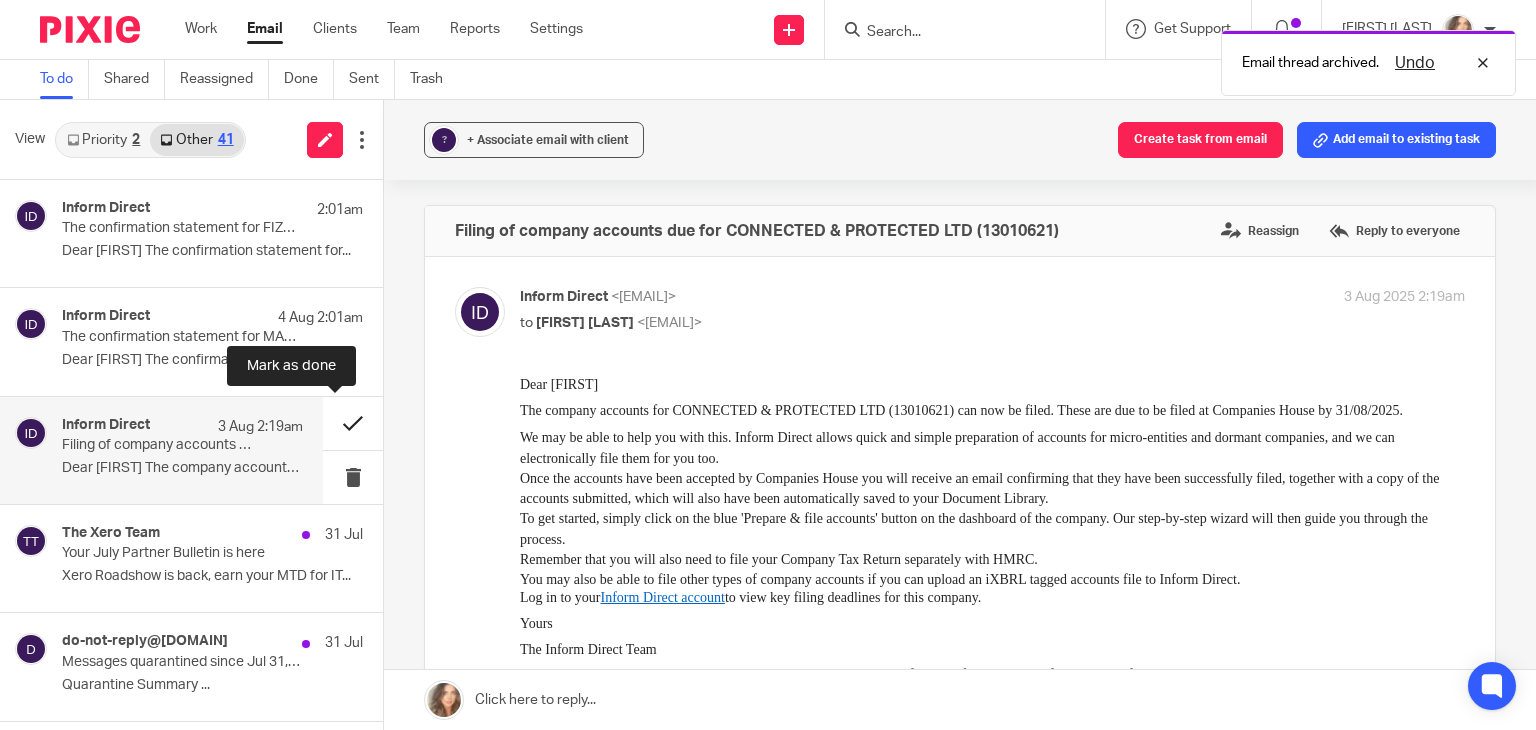 click at bounding box center (353, 423) 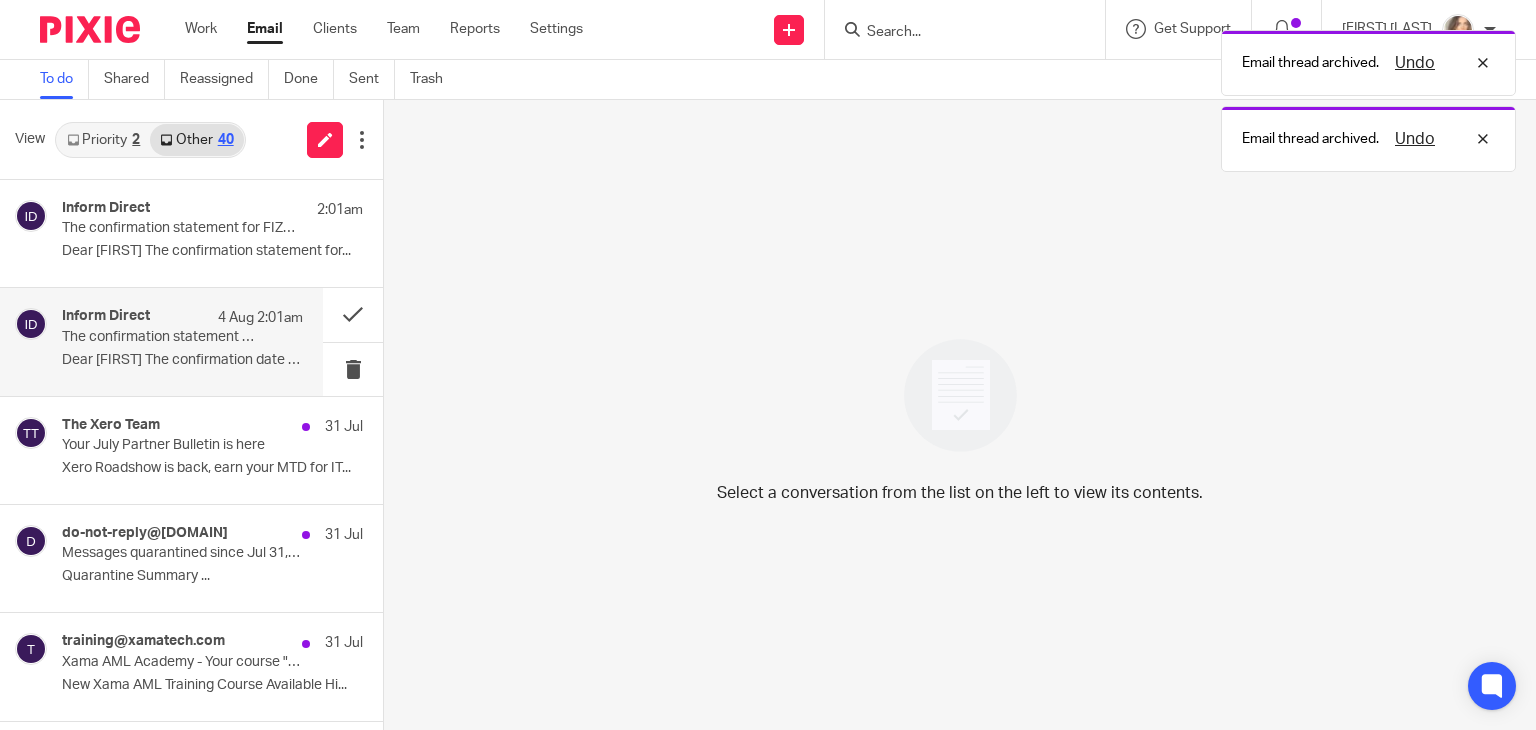 click on "The confirmation statement for MASSCONSULT LIMITED can now be filed at Companies House" at bounding box center [158, 337] 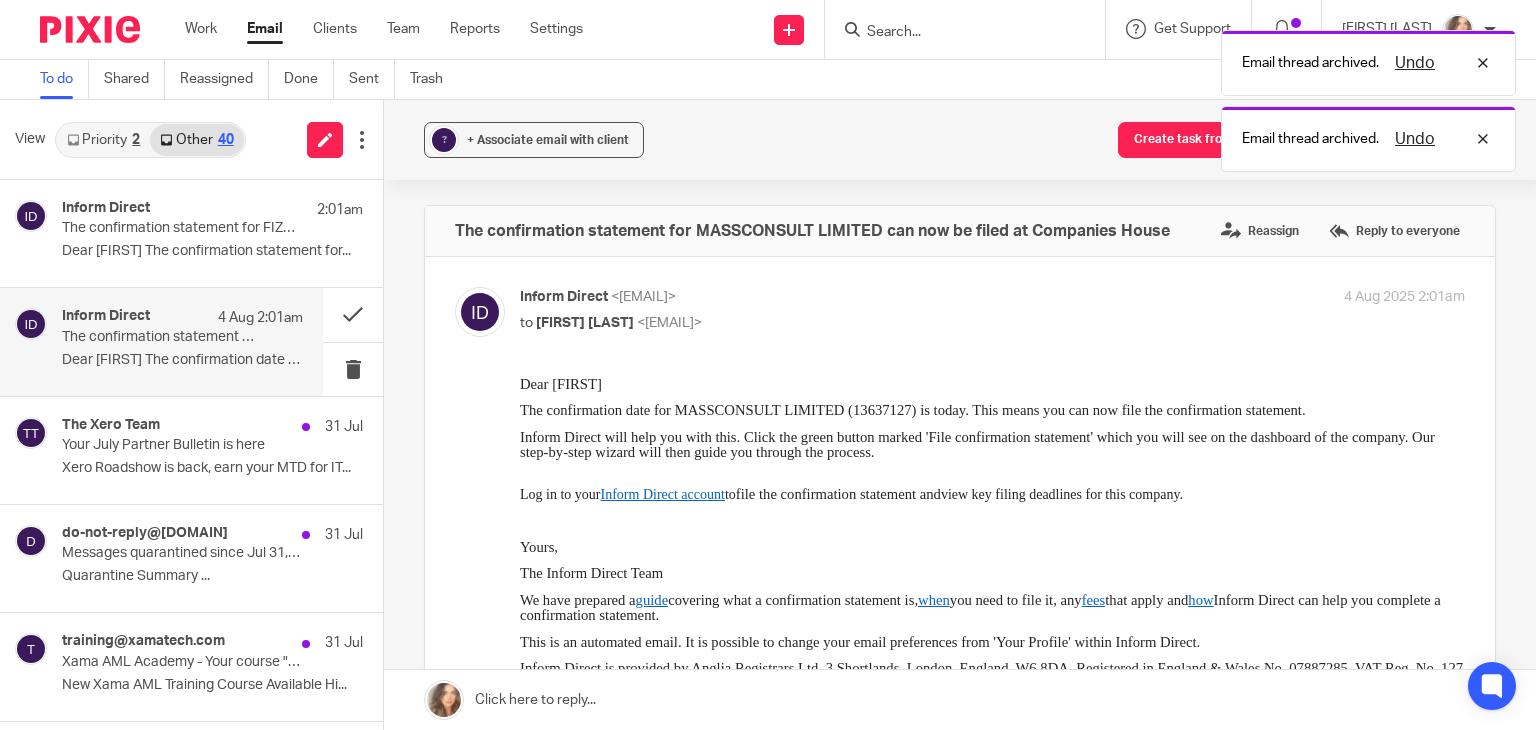 scroll, scrollTop: 0, scrollLeft: 0, axis: both 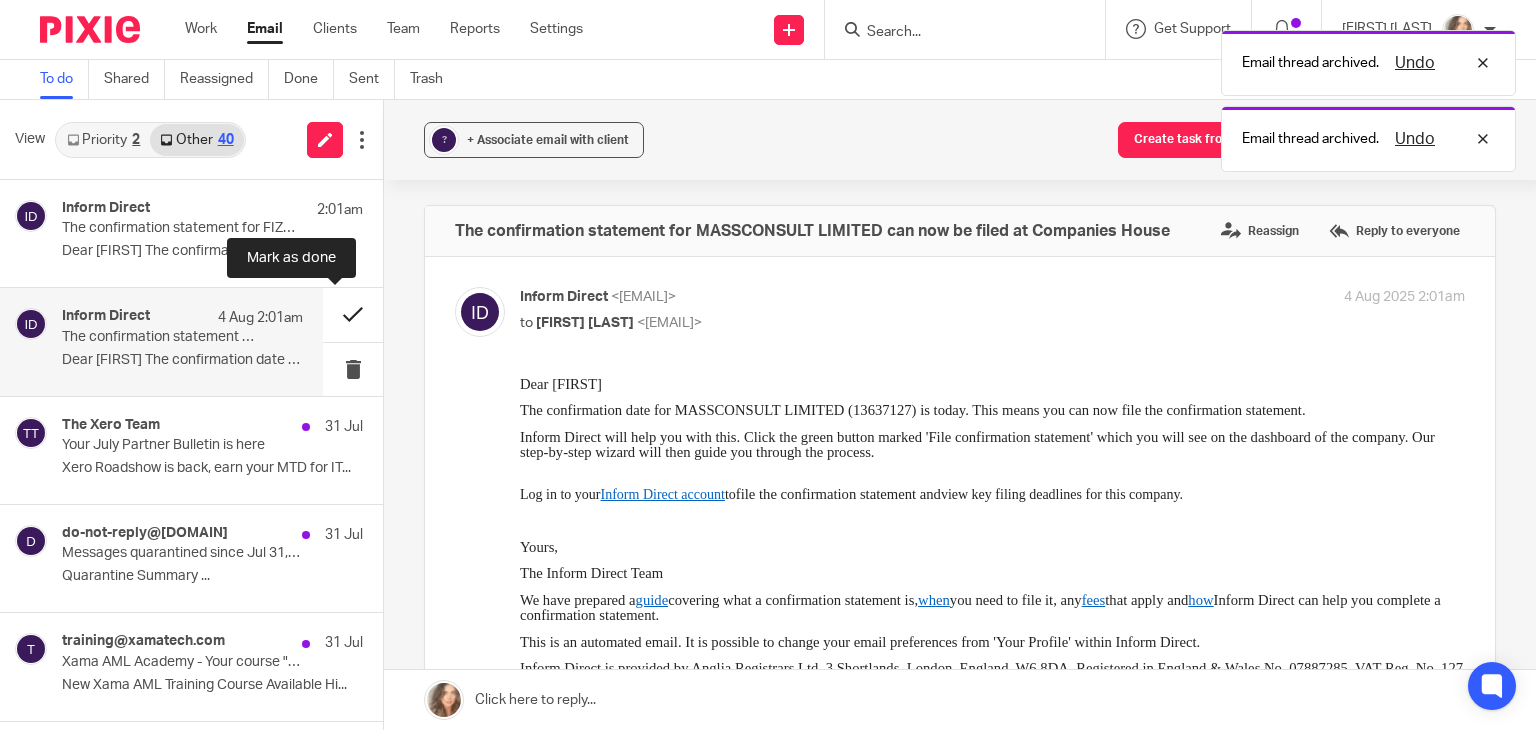 click at bounding box center [353, 314] 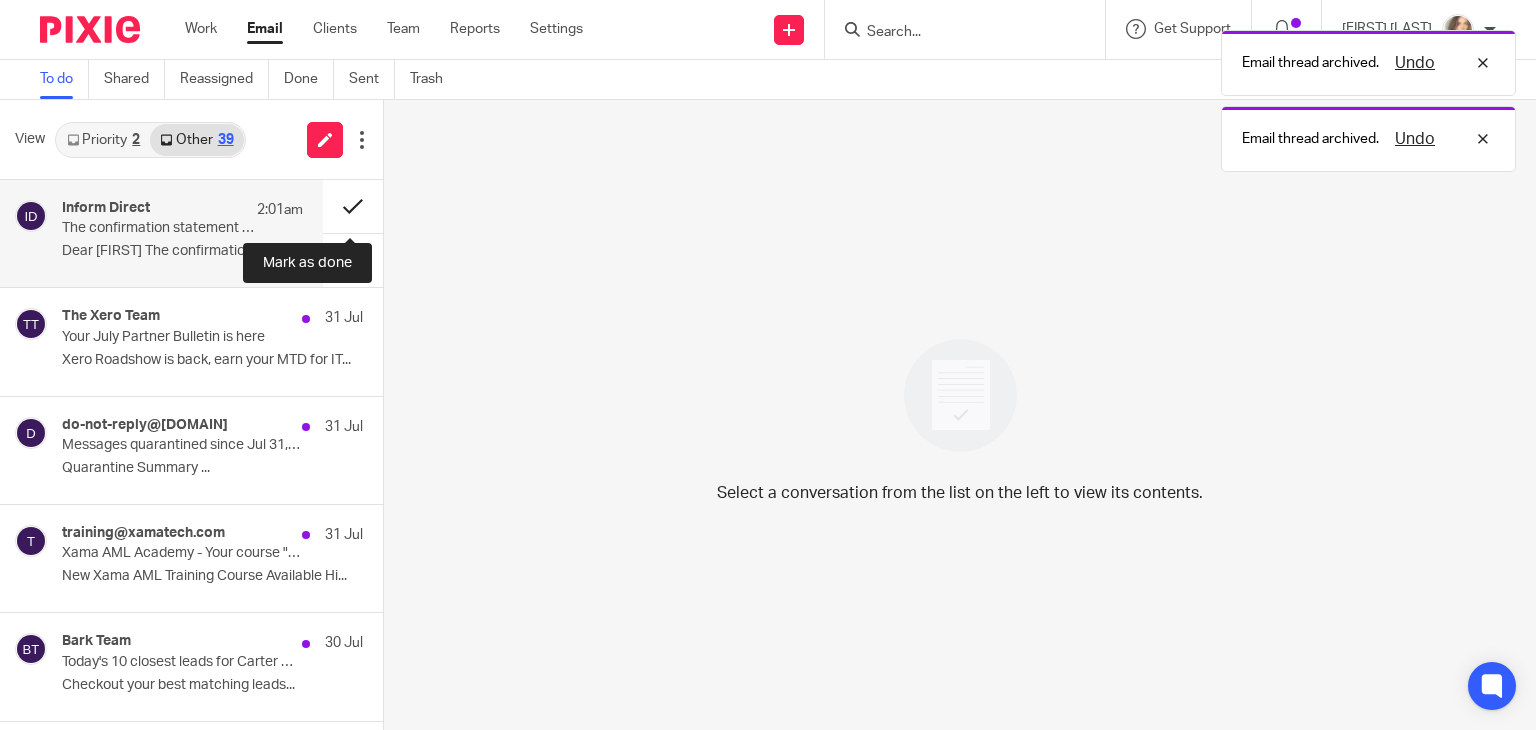 click at bounding box center [353, 206] 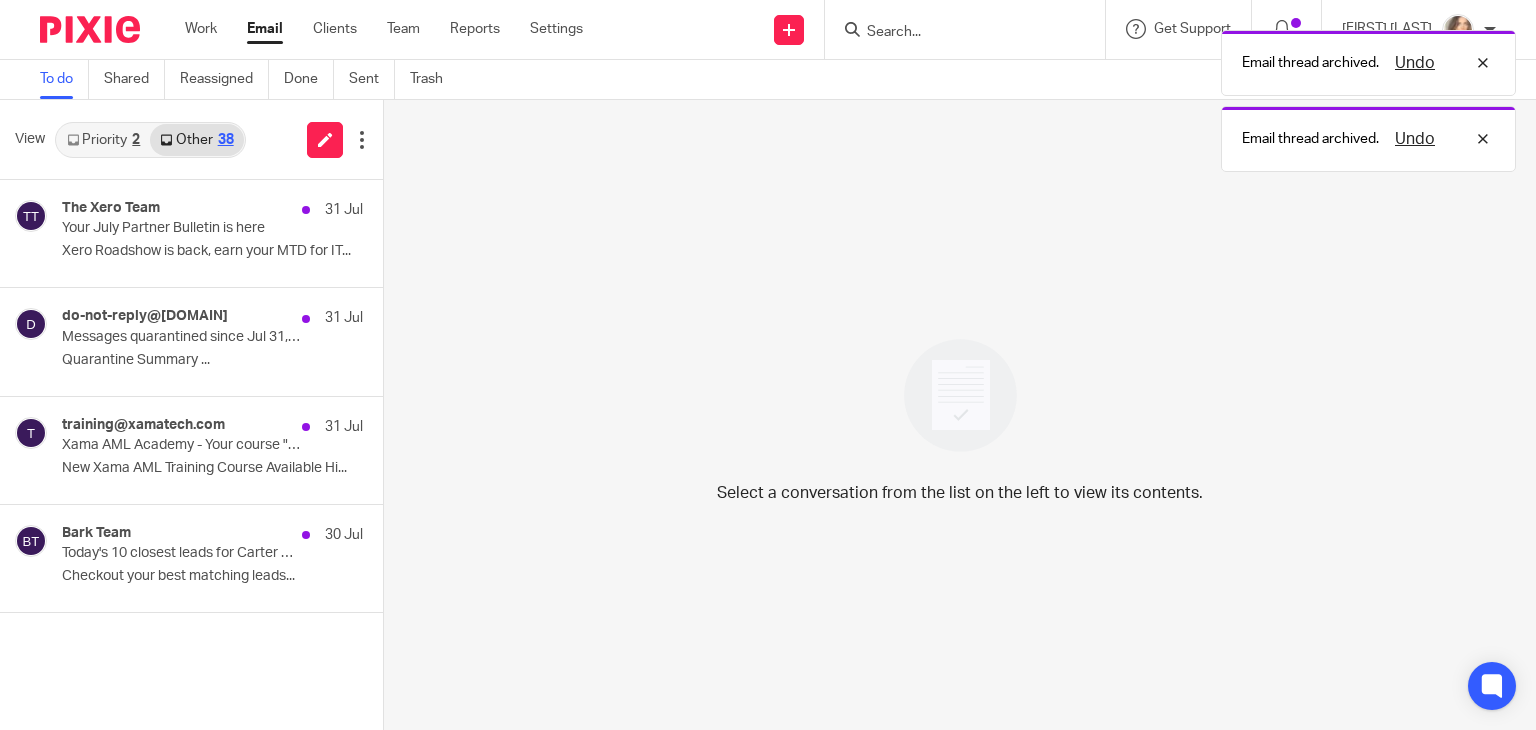 click on "Your July Partner Bulletin is here" at bounding box center [182, 228] 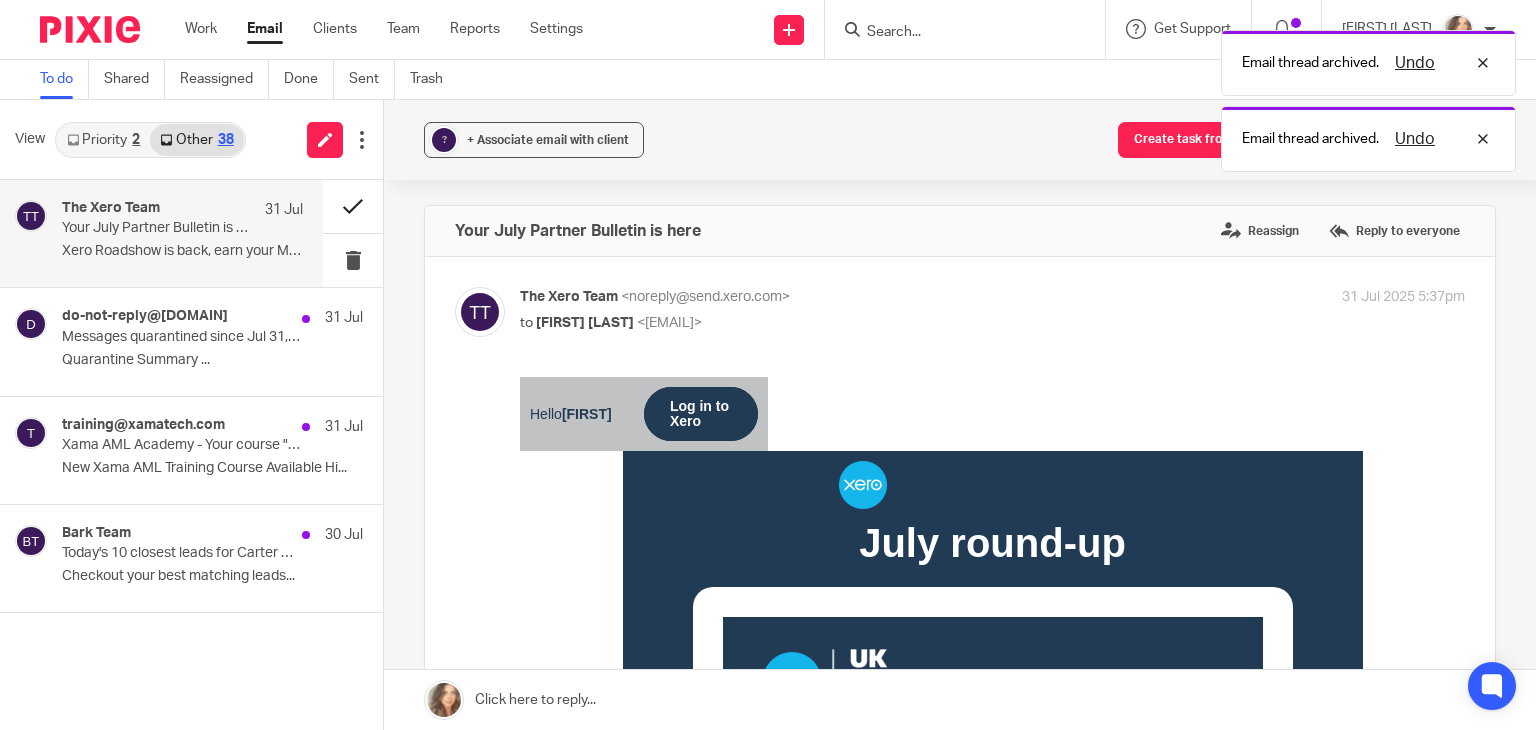 scroll, scrollTop: 0, scrollLeft: 0, axis: both 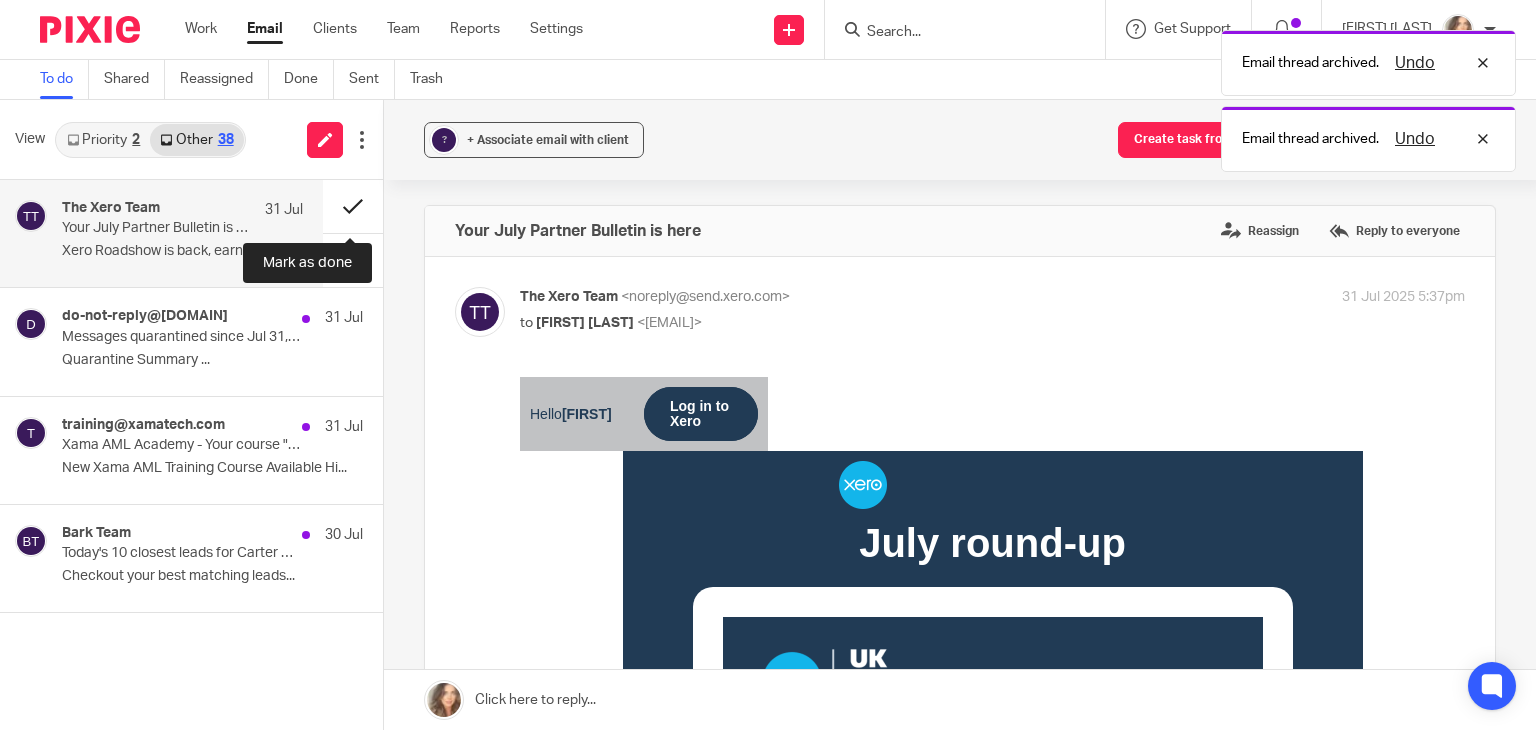 click at bounding box center [353, 206] 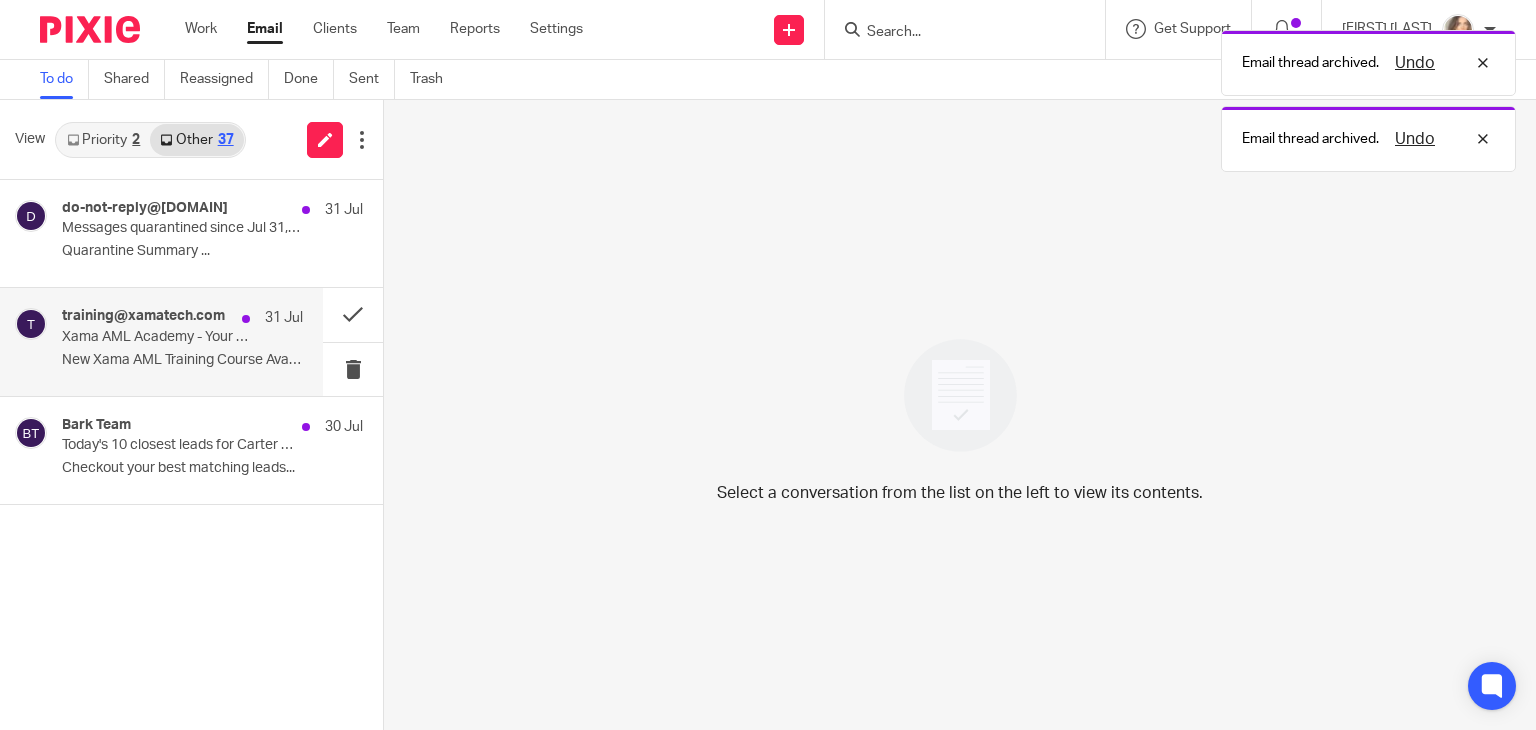 click on "training@xamatech.com
31 Jul   Xama AML Academy - Your course "Mitigating risk presented by payroll services" is now available   New Xama AML Training Course Available  Hi..." at bounding box center [182, 341] 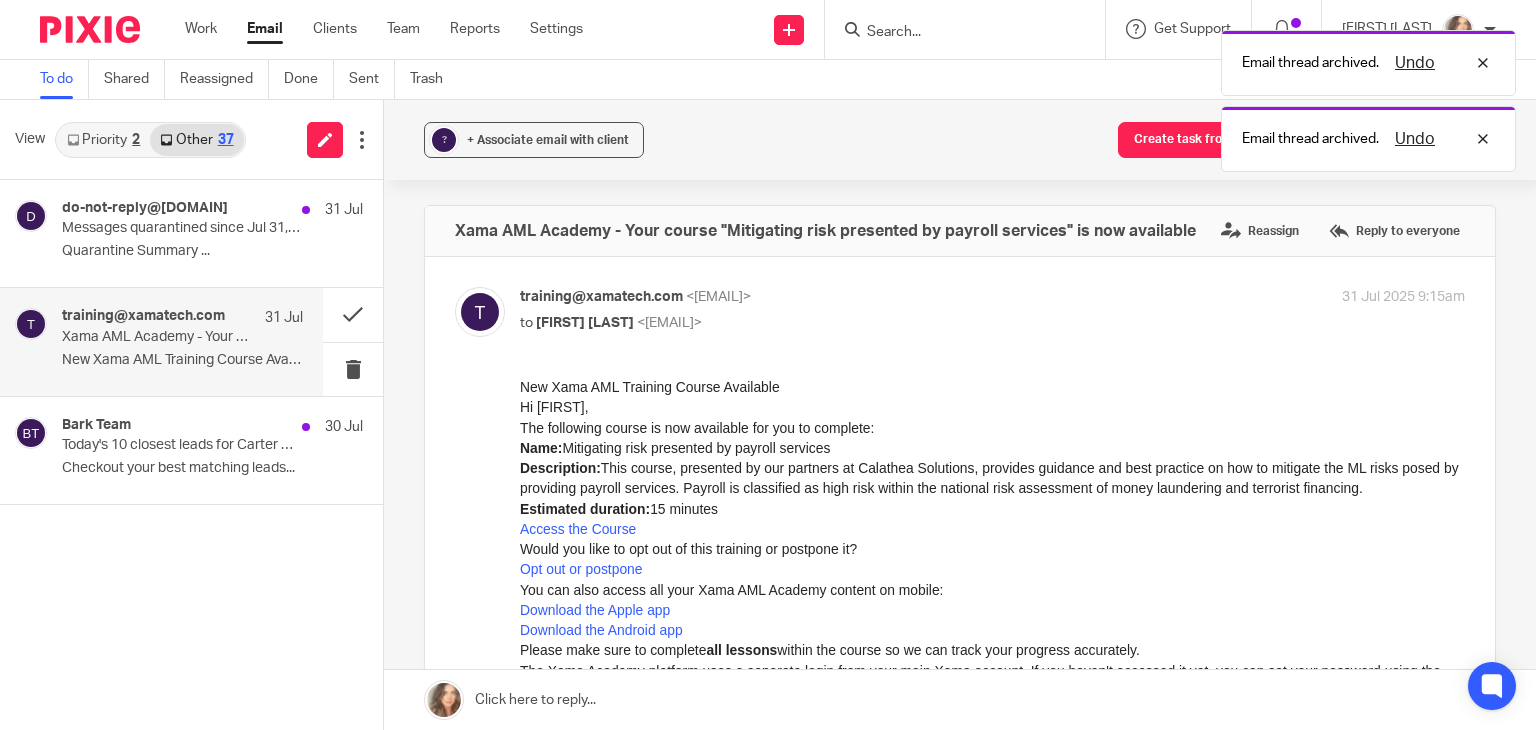 scroll, scrollTop: 0, scrollLeft: 0, axis: both 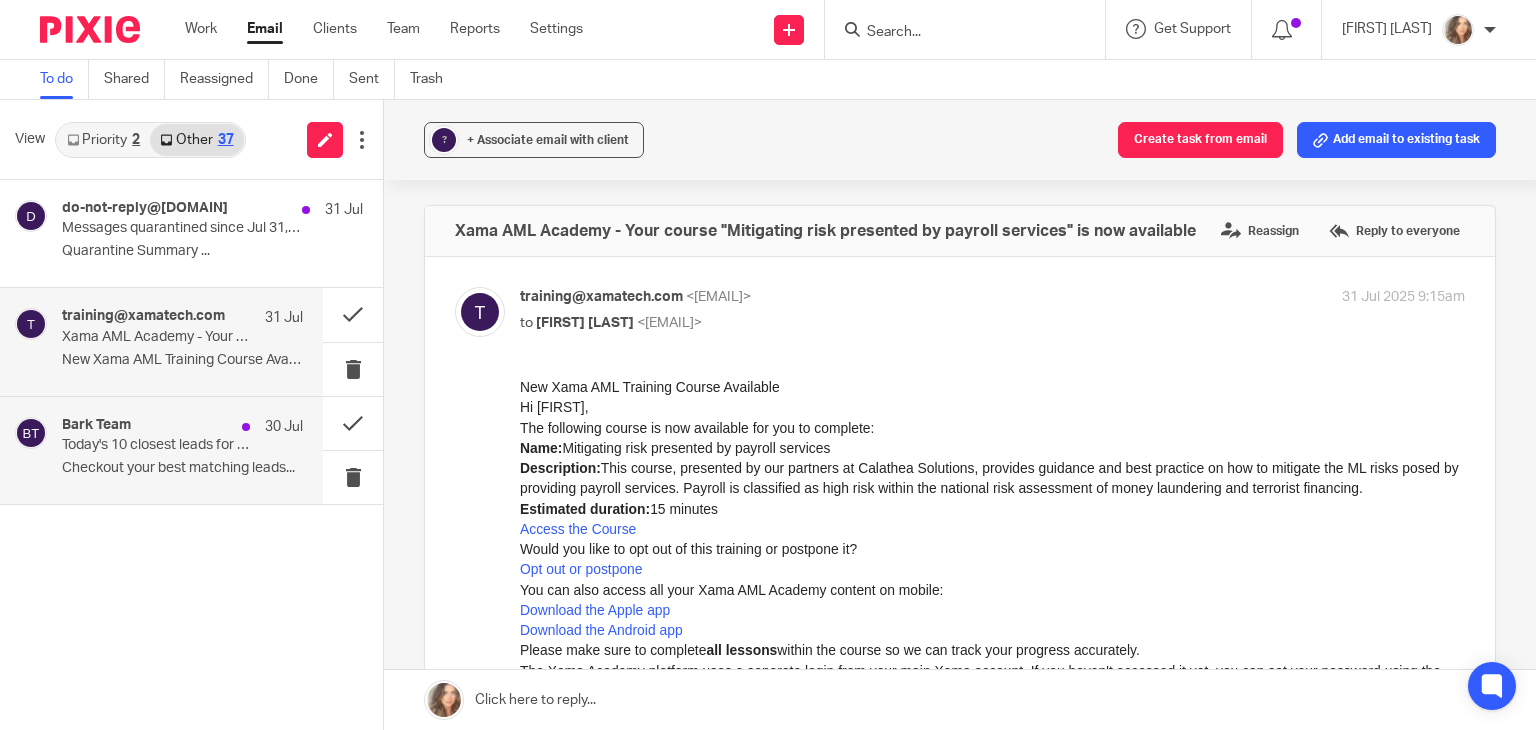 click on "Today's 10 closest leads for Carter Clear Accounting Limited" at bounding box center [158, 445] 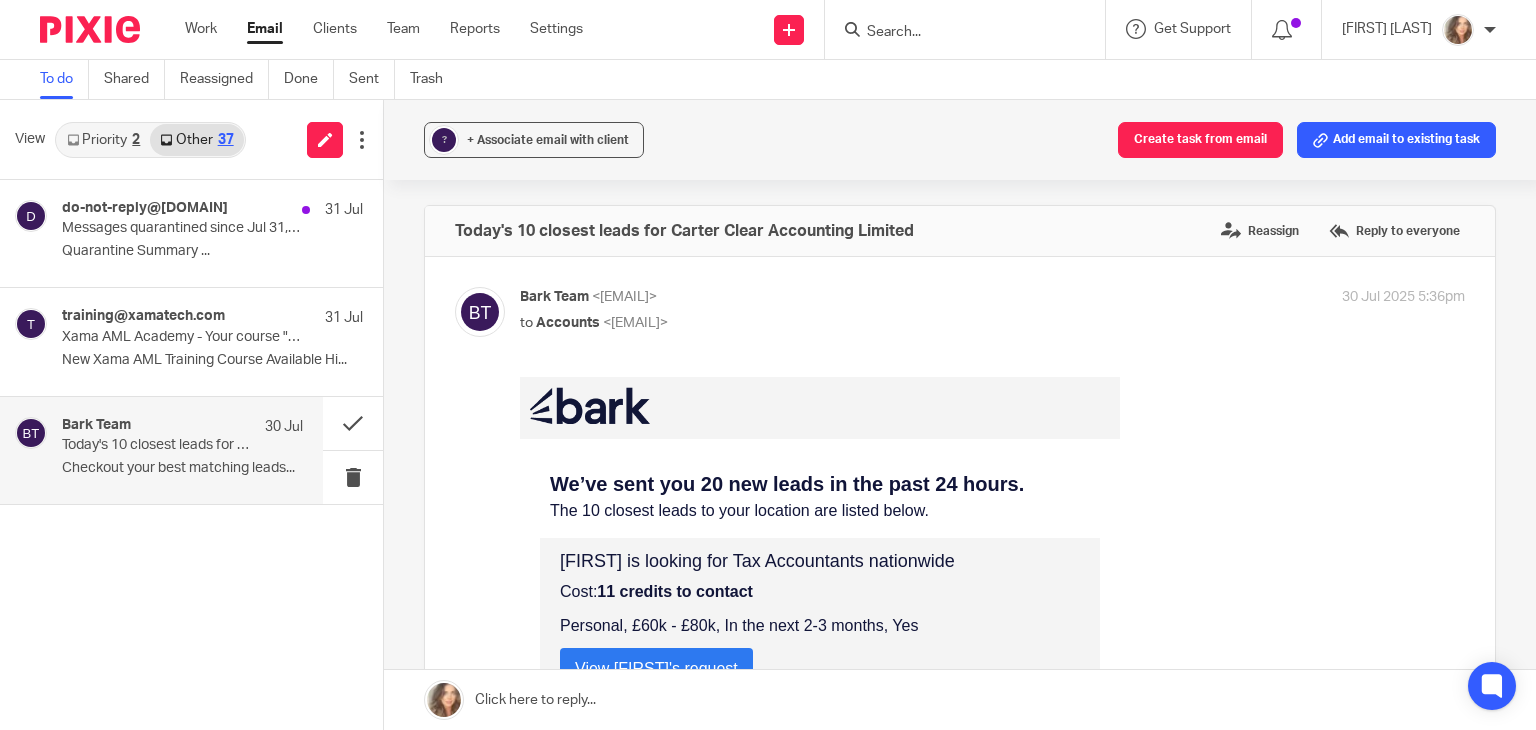 scroll, scrollTop: 0, scrollLeft: 0, axis: both 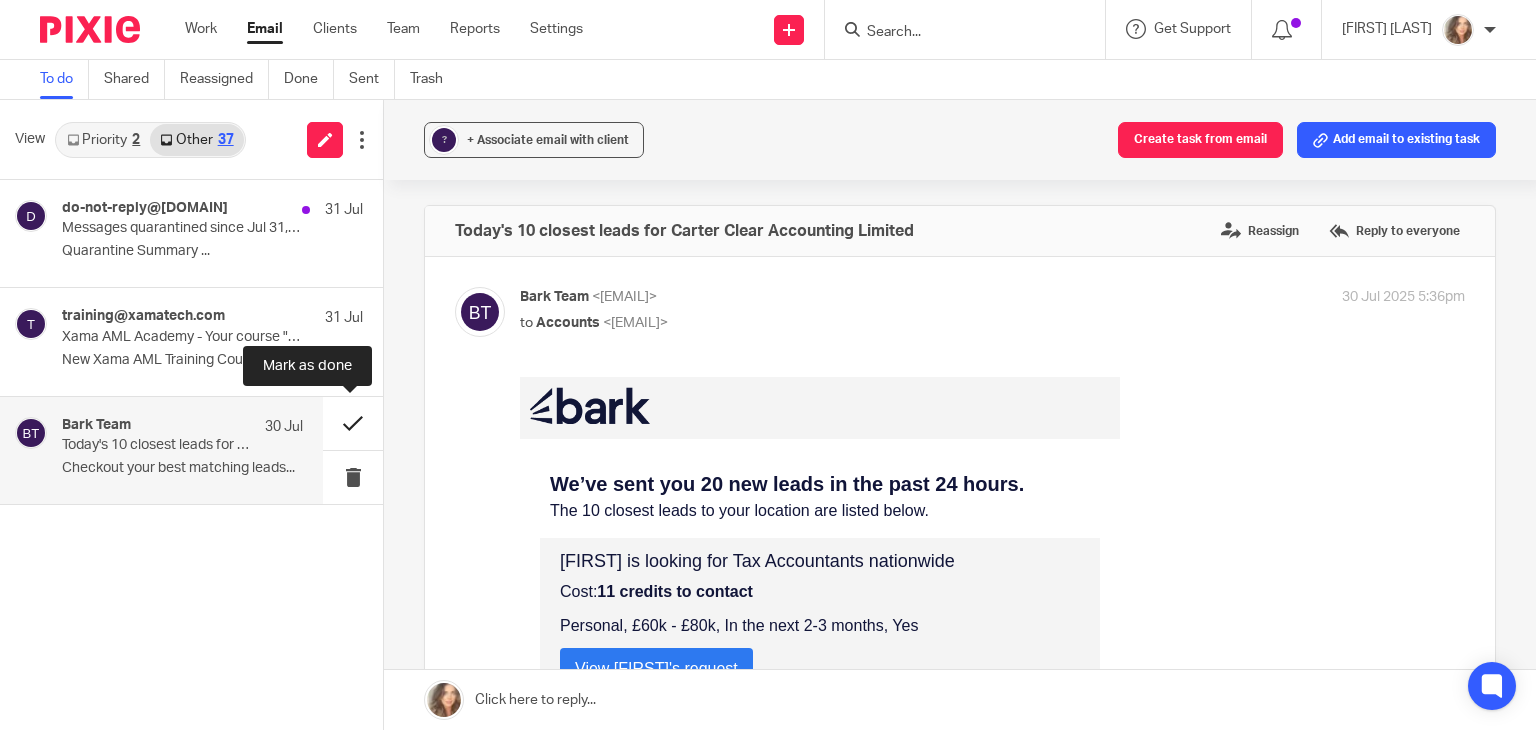 click at bounding box center [353, 423] 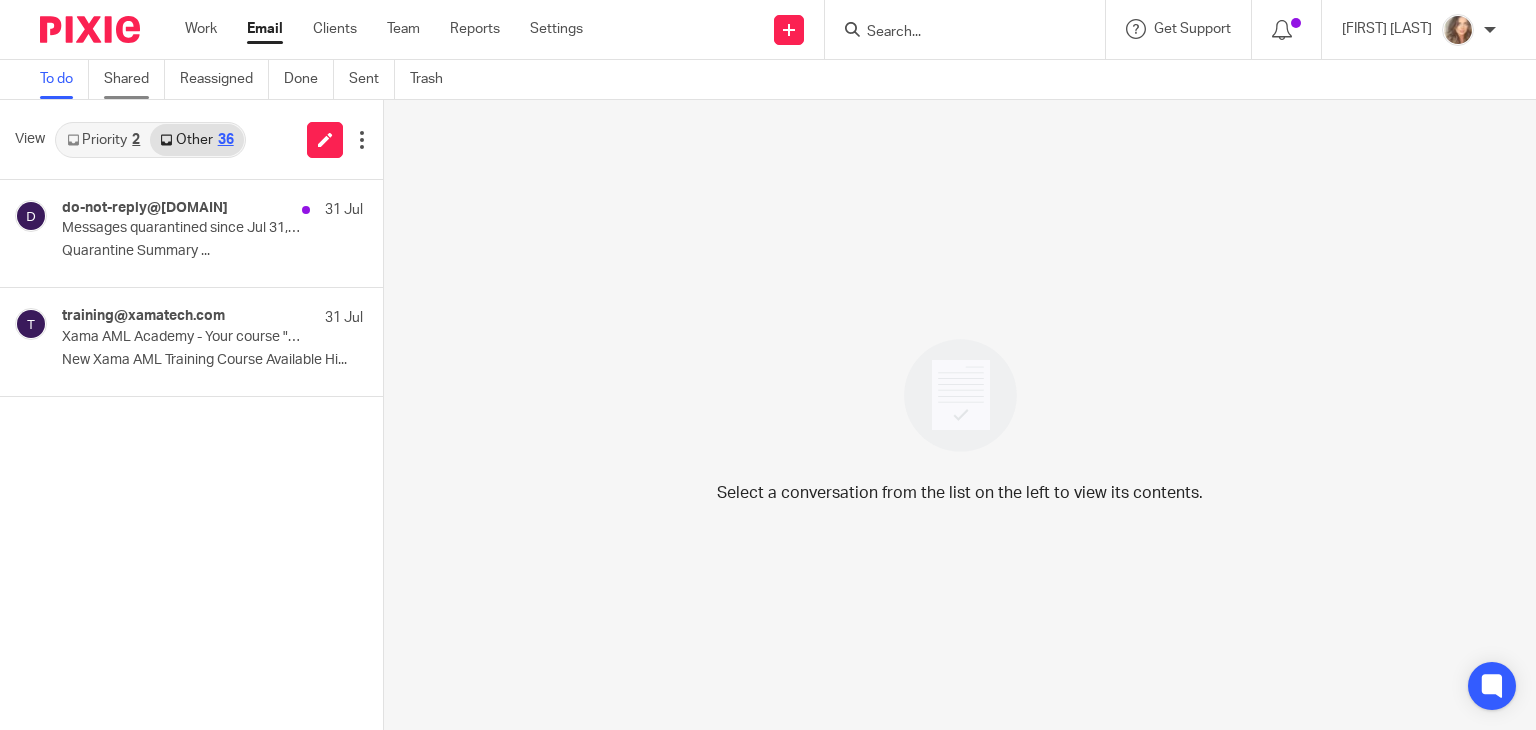 click on "Shared" at bounding box center [134, 79] 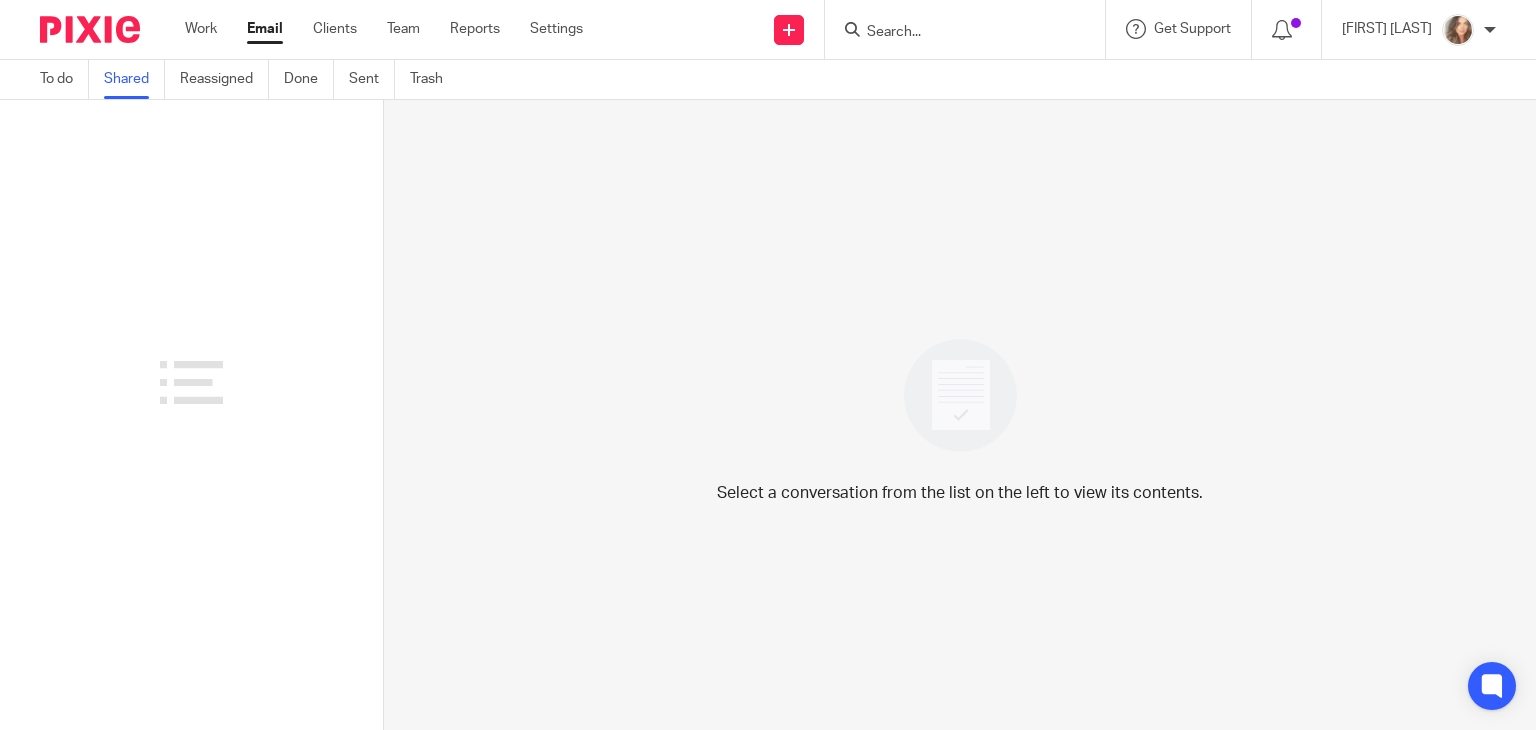 scroll, scrollTop: 0, scrollLeft: 0, axis: both 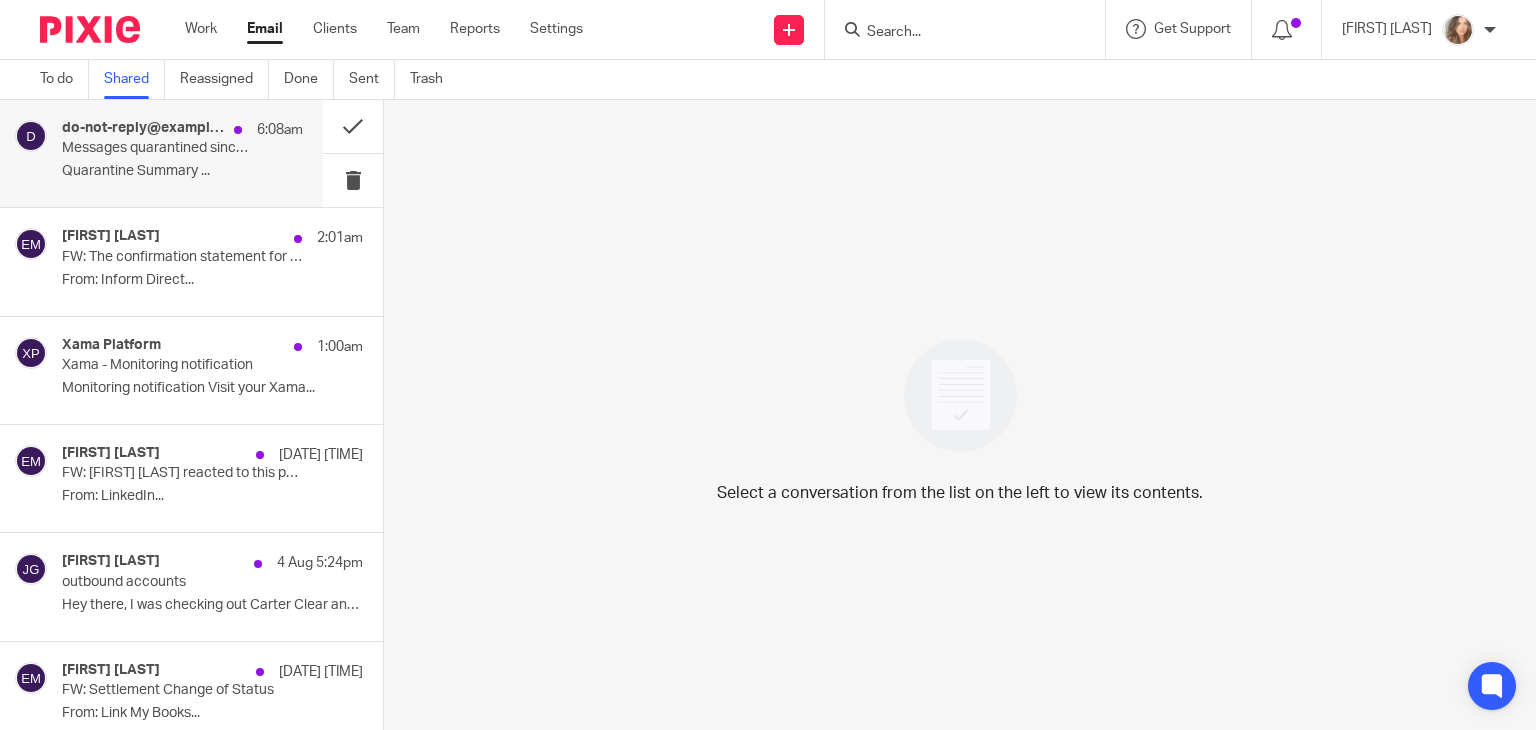 click on "Quarantine Summary       ..." at bounding box center [182, 171] 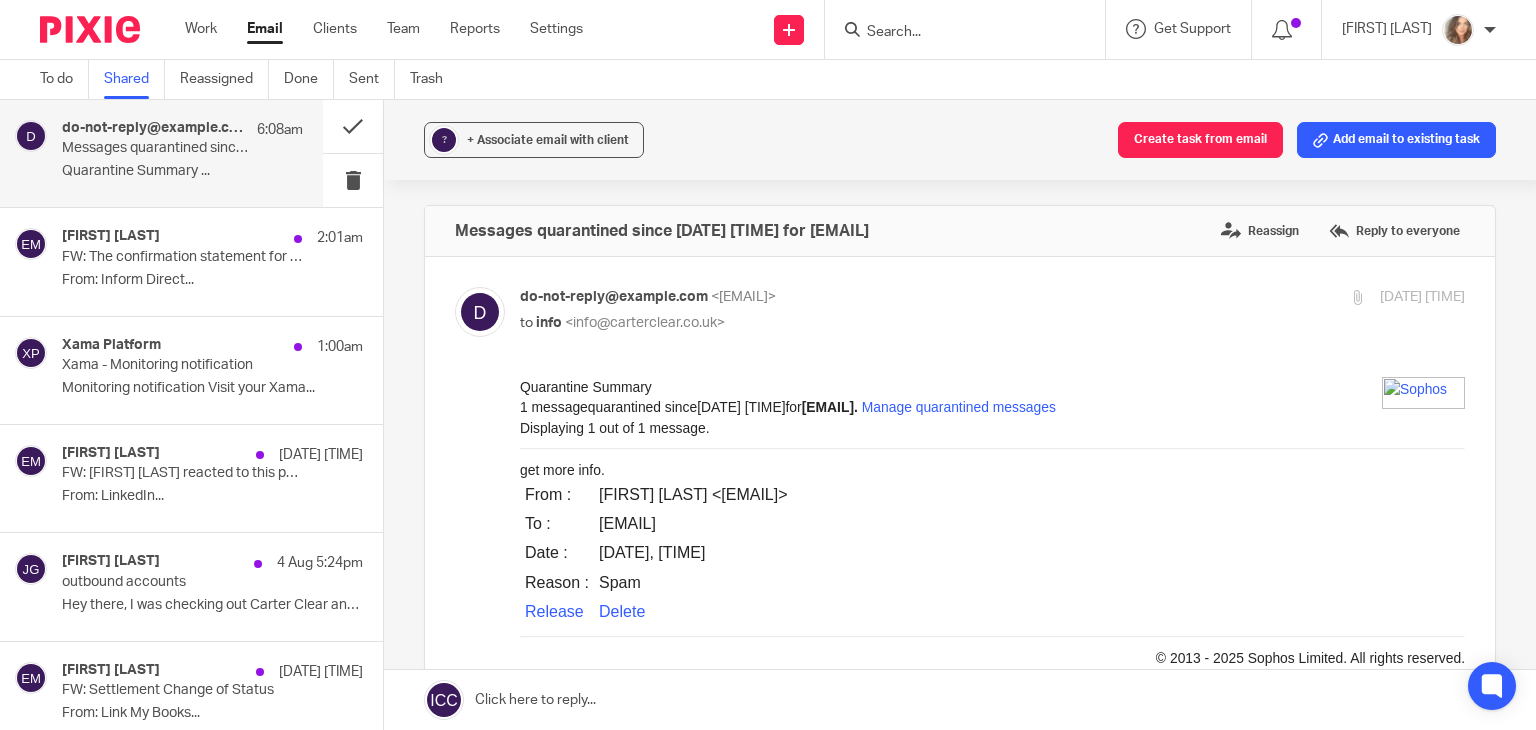 scroll, scrollTop: 0, scrollLeft: 0, axis: both 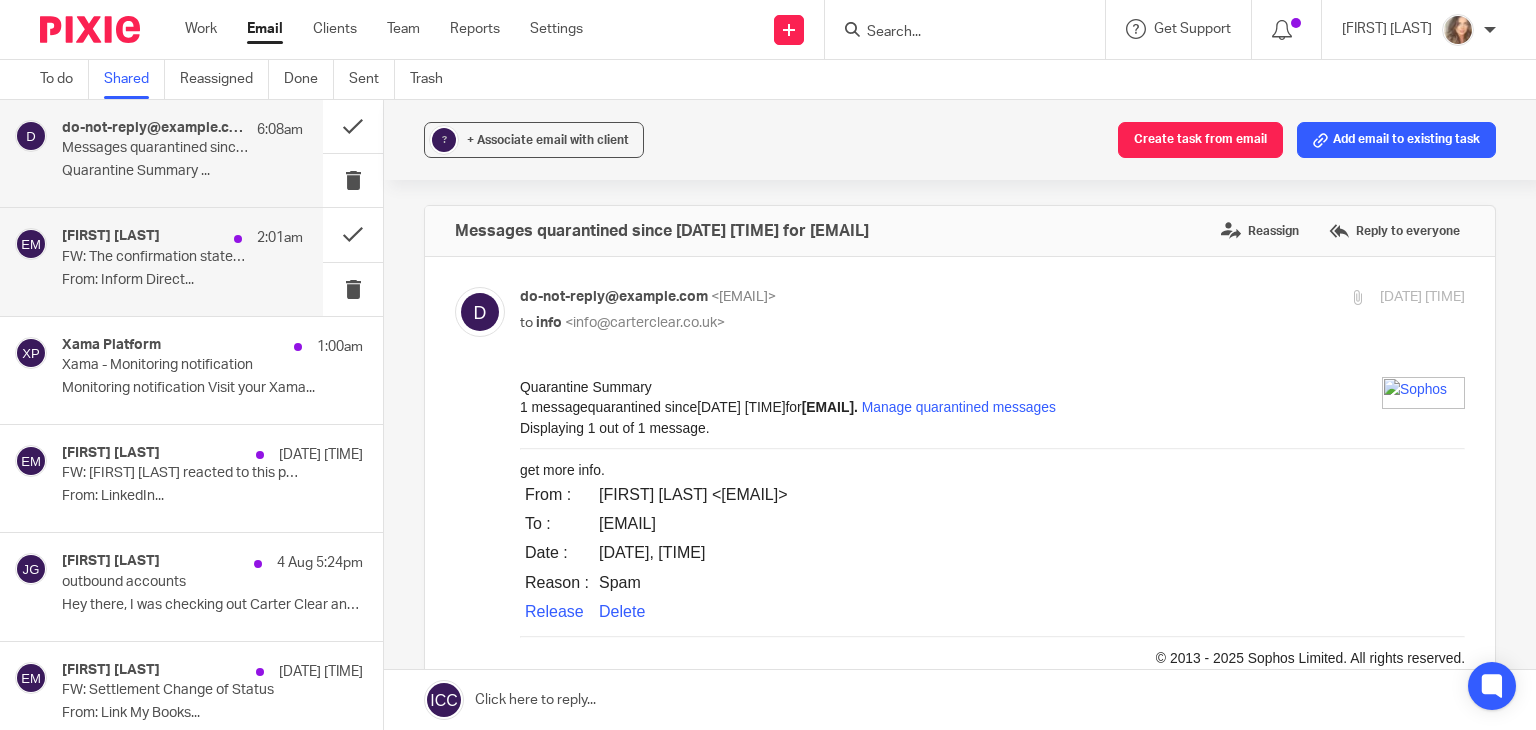click on "FW: The confirmation statement for FIZZ BUZZ CRASH LTD needs to be filed in the next seven days" at bounding box center [158, 257] 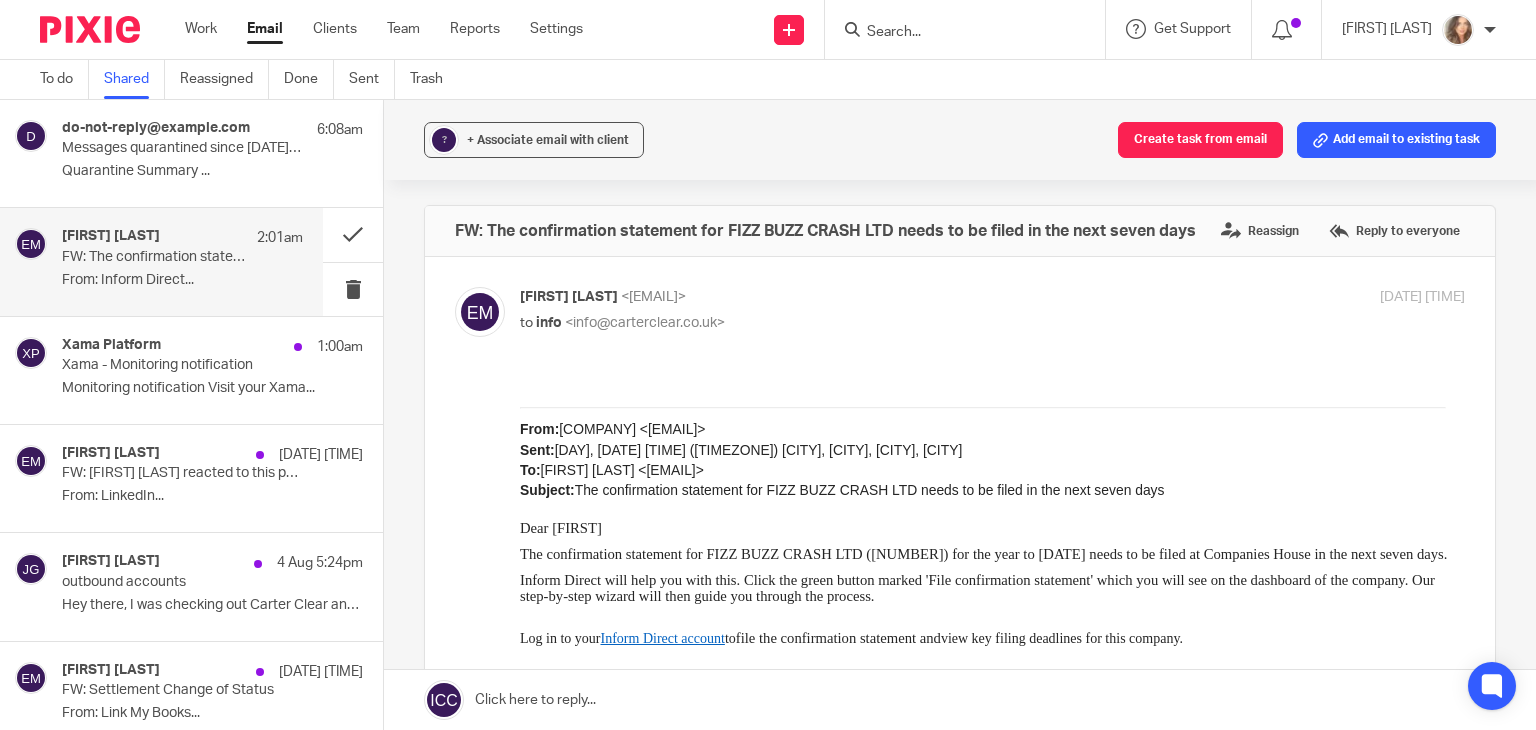 scroll, scrollTop: 0, scrollLeft: 0, axis: both 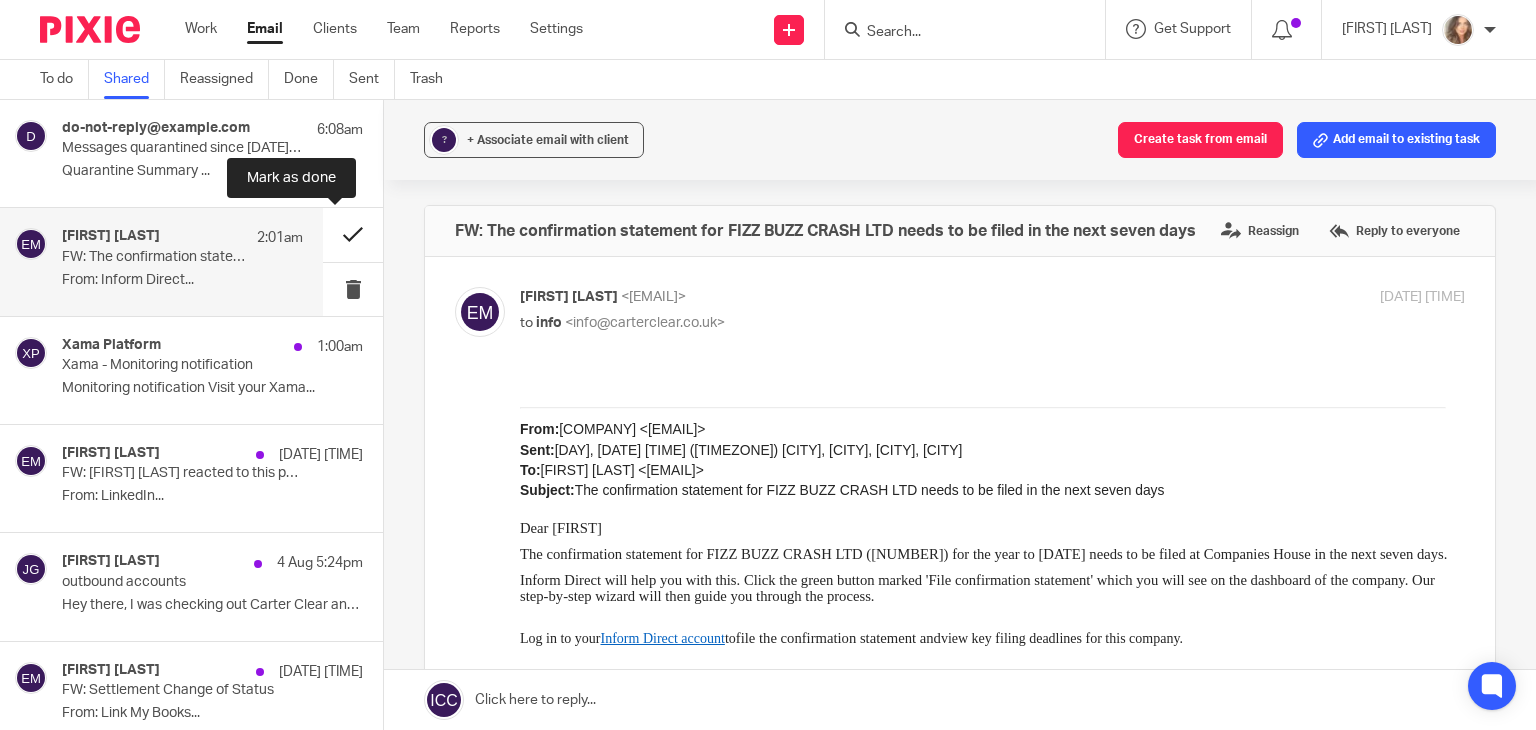 click at bounding box center [353, 234] 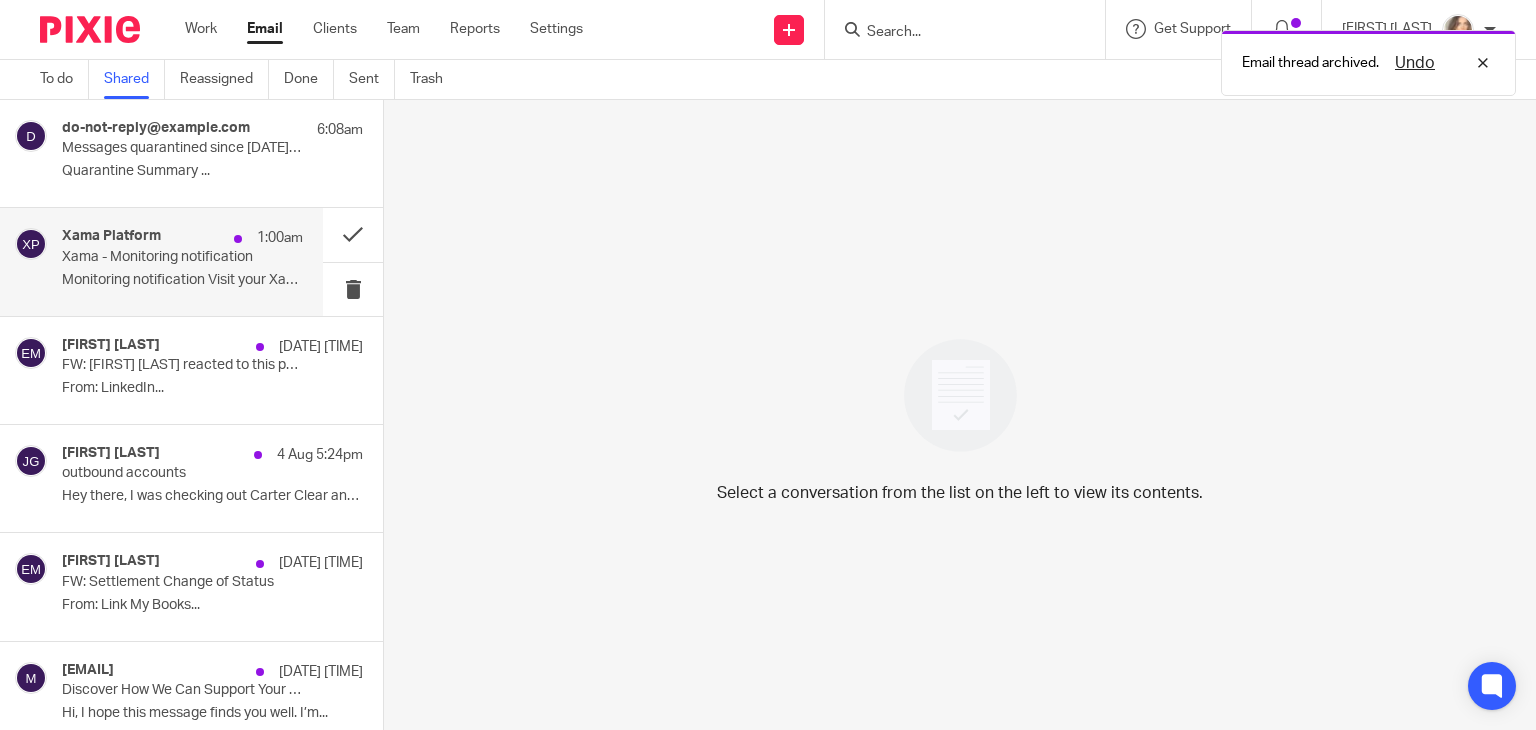 click on "Xama - Monitoring notification" at bounding box center (158, 257) 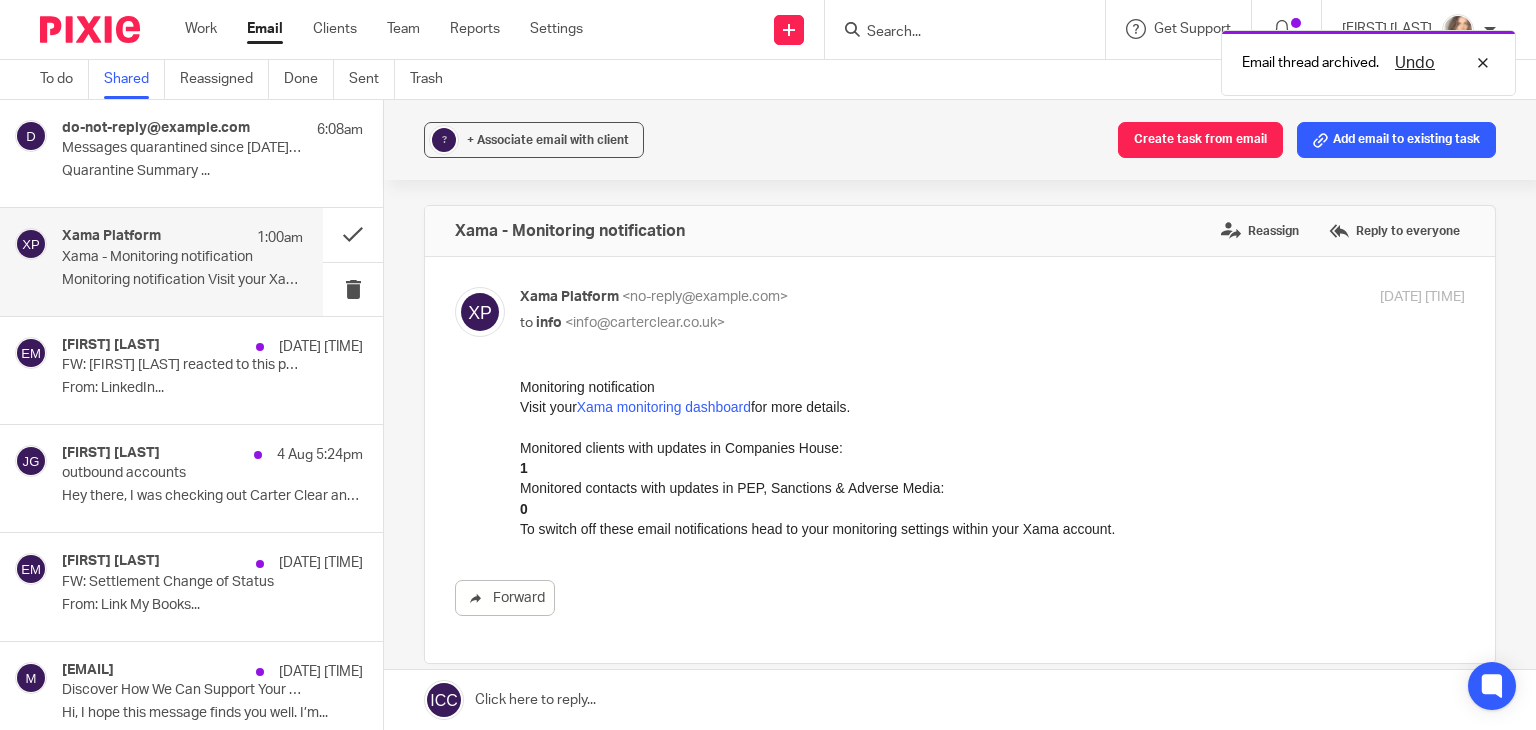 scroll, scrollTop: 0, scrollLeft: 0, axis: both 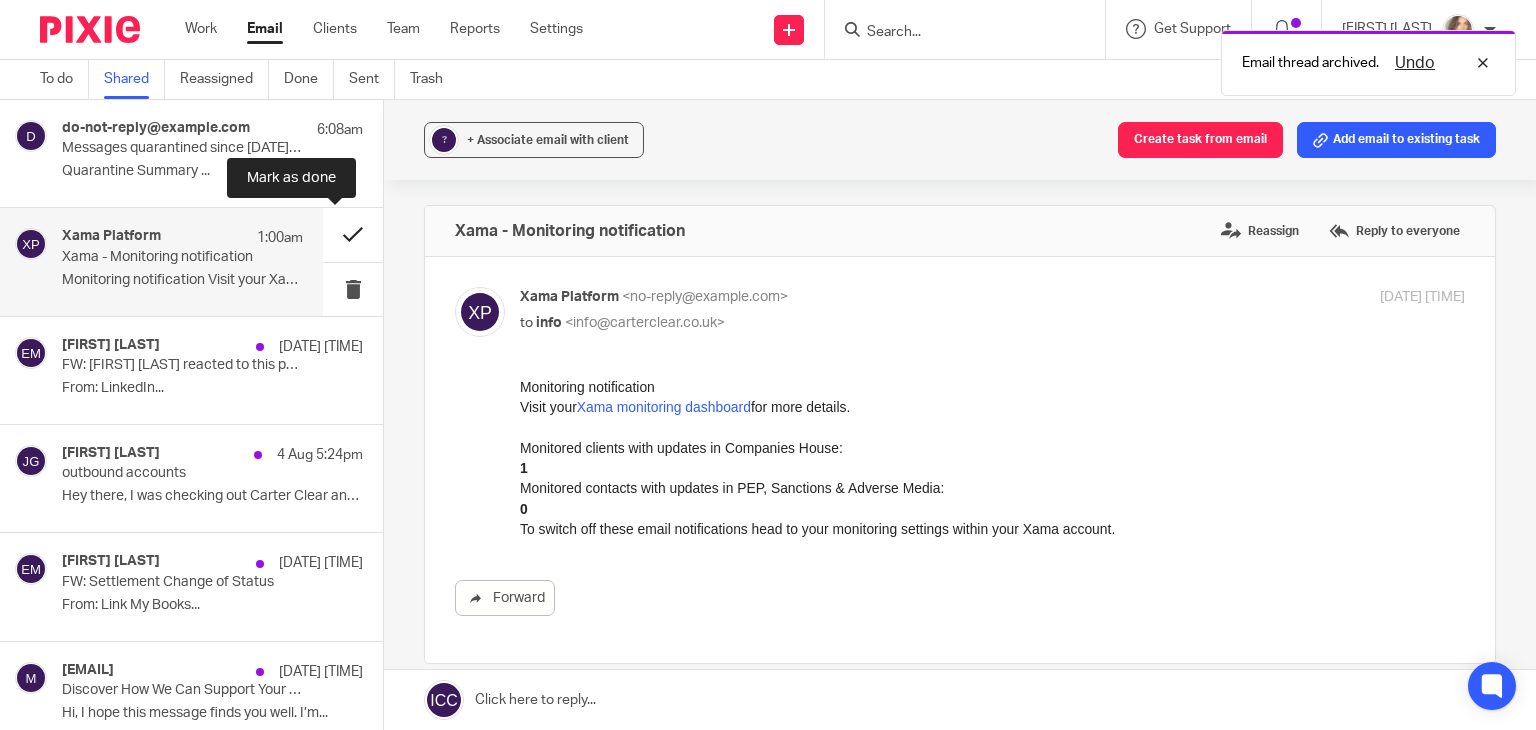 click at bounding box center [353, 234] 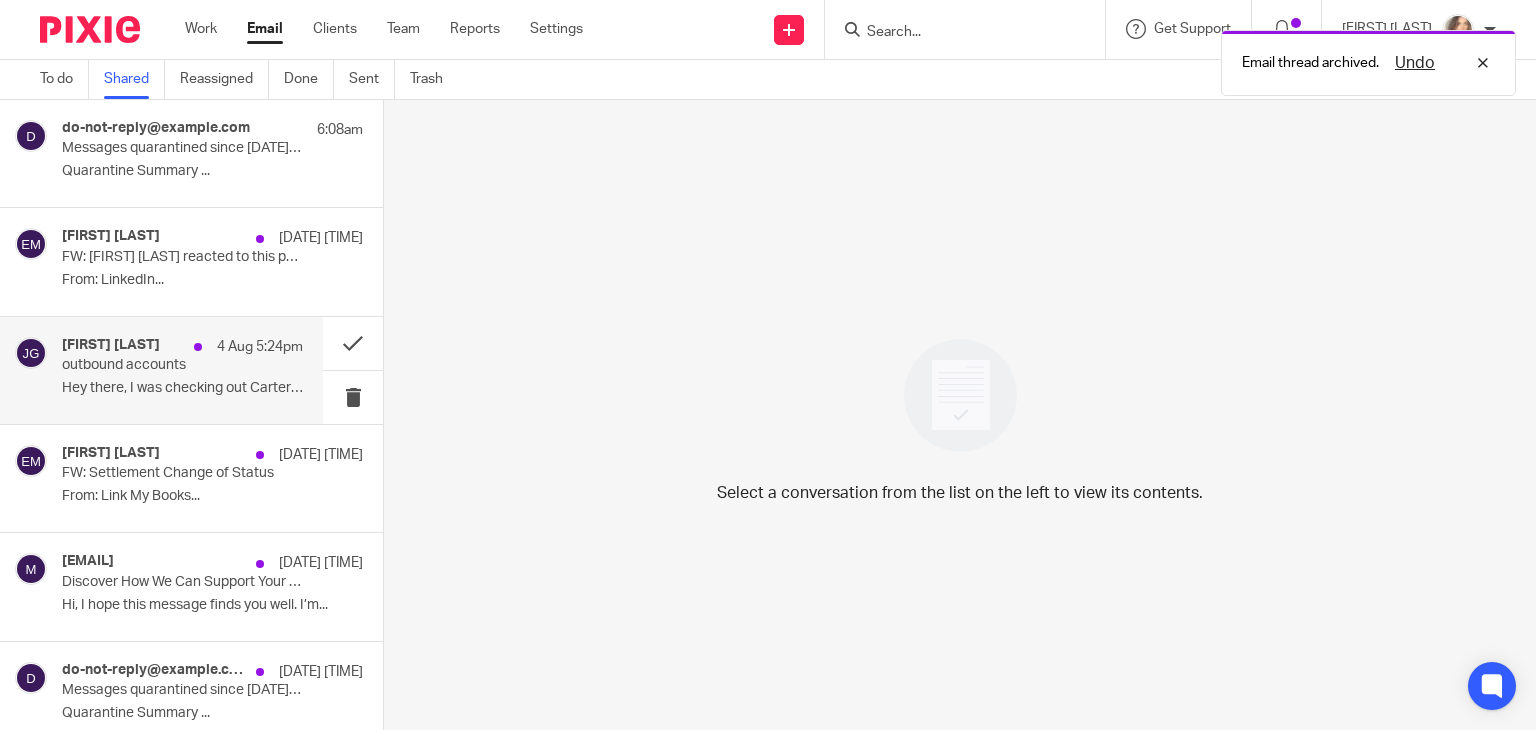 click on "Hey there,
I was checking out Carter Clear and..." at bounding box center [182, 388] 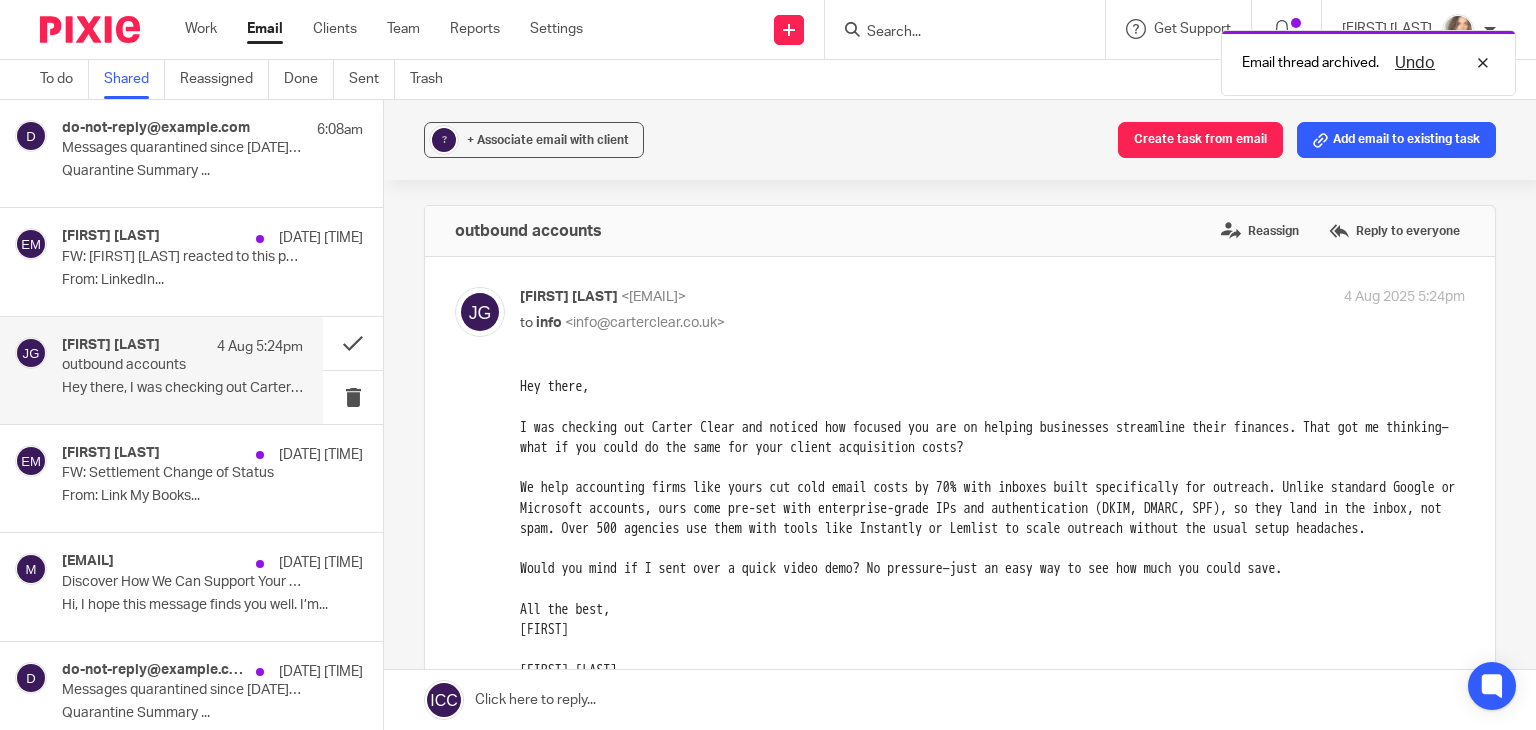 scroll, scrollTop: 0, scrollLeft: 0, axis: both 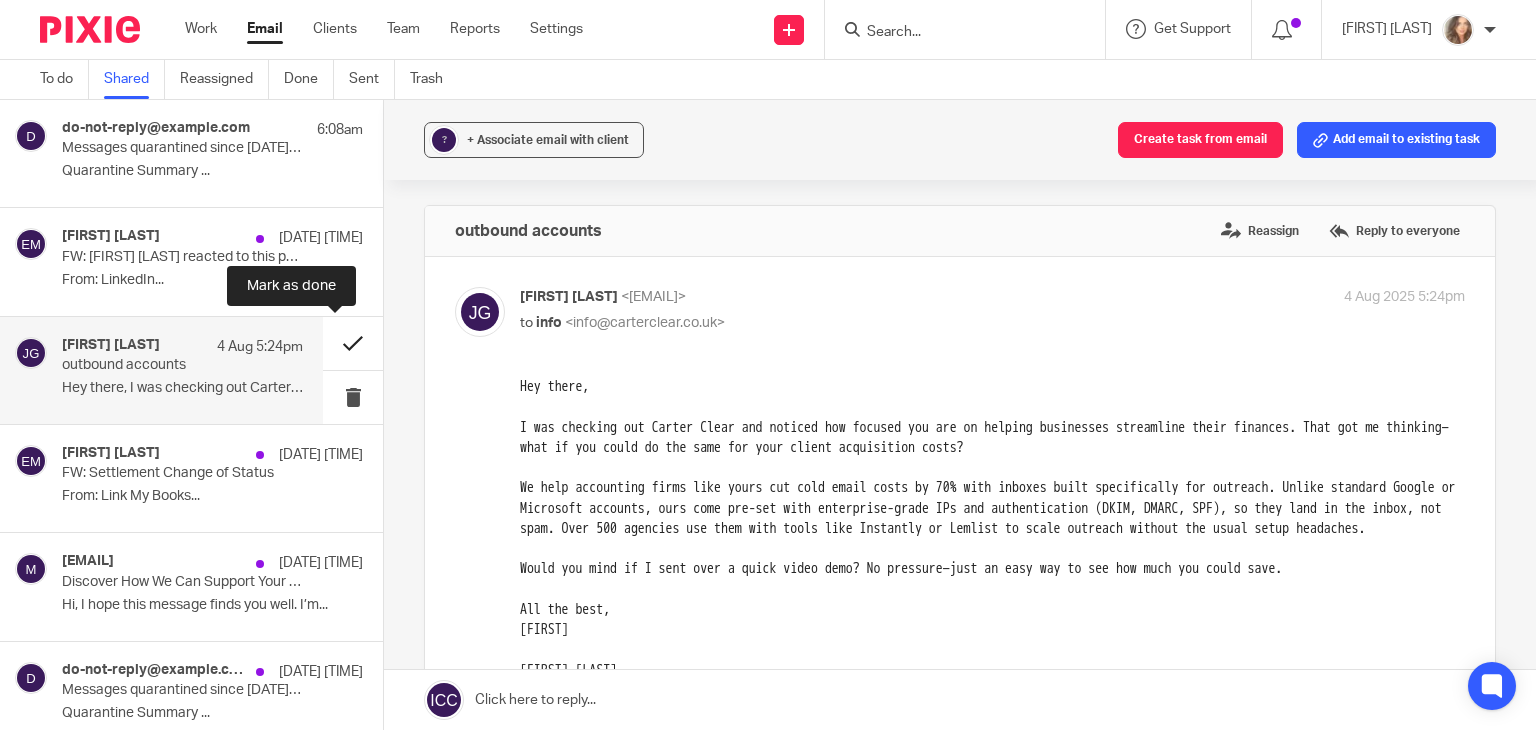 click at bounding box center (353, 343) 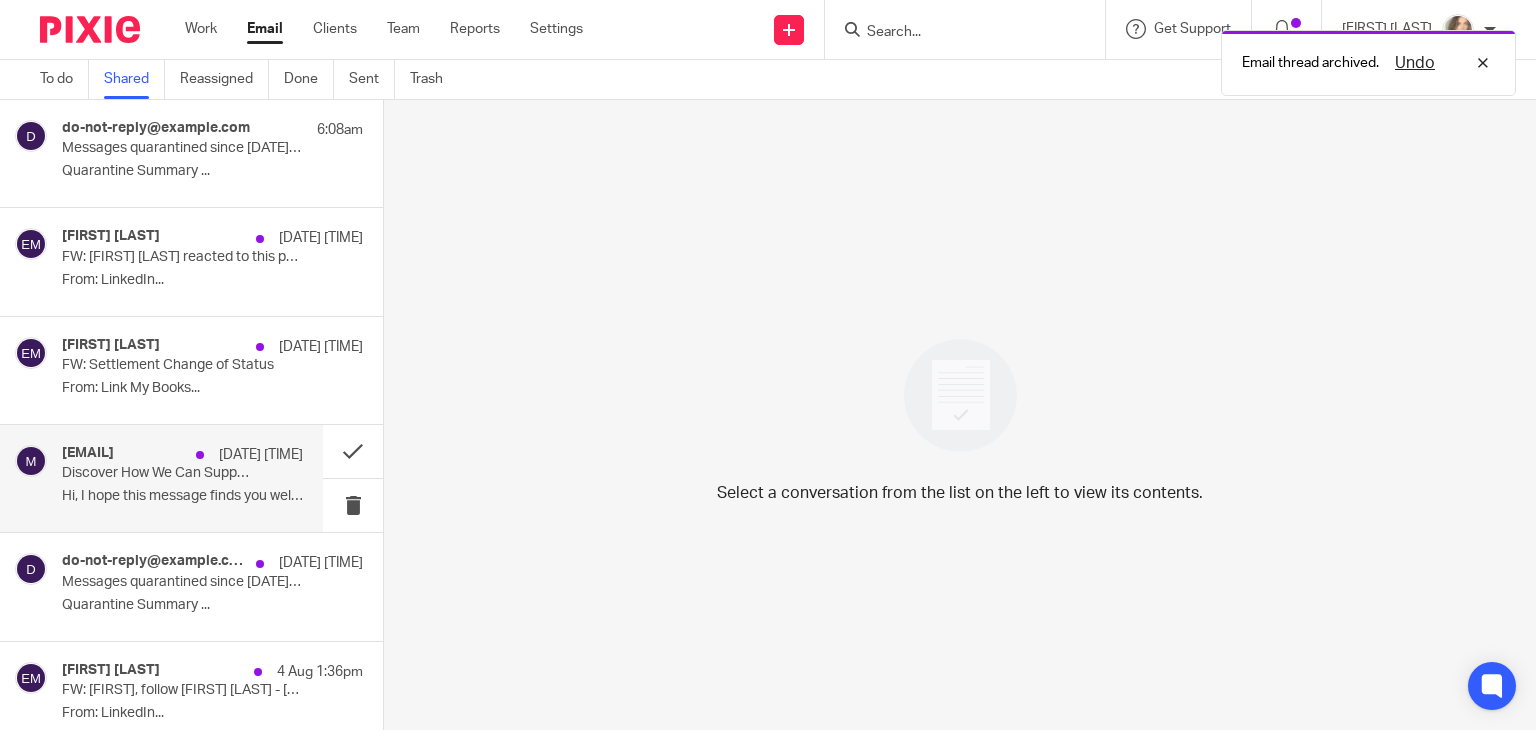 click on "Hi,   I hope this message finds you well.   I’m..." at bounding box center (182, 496) 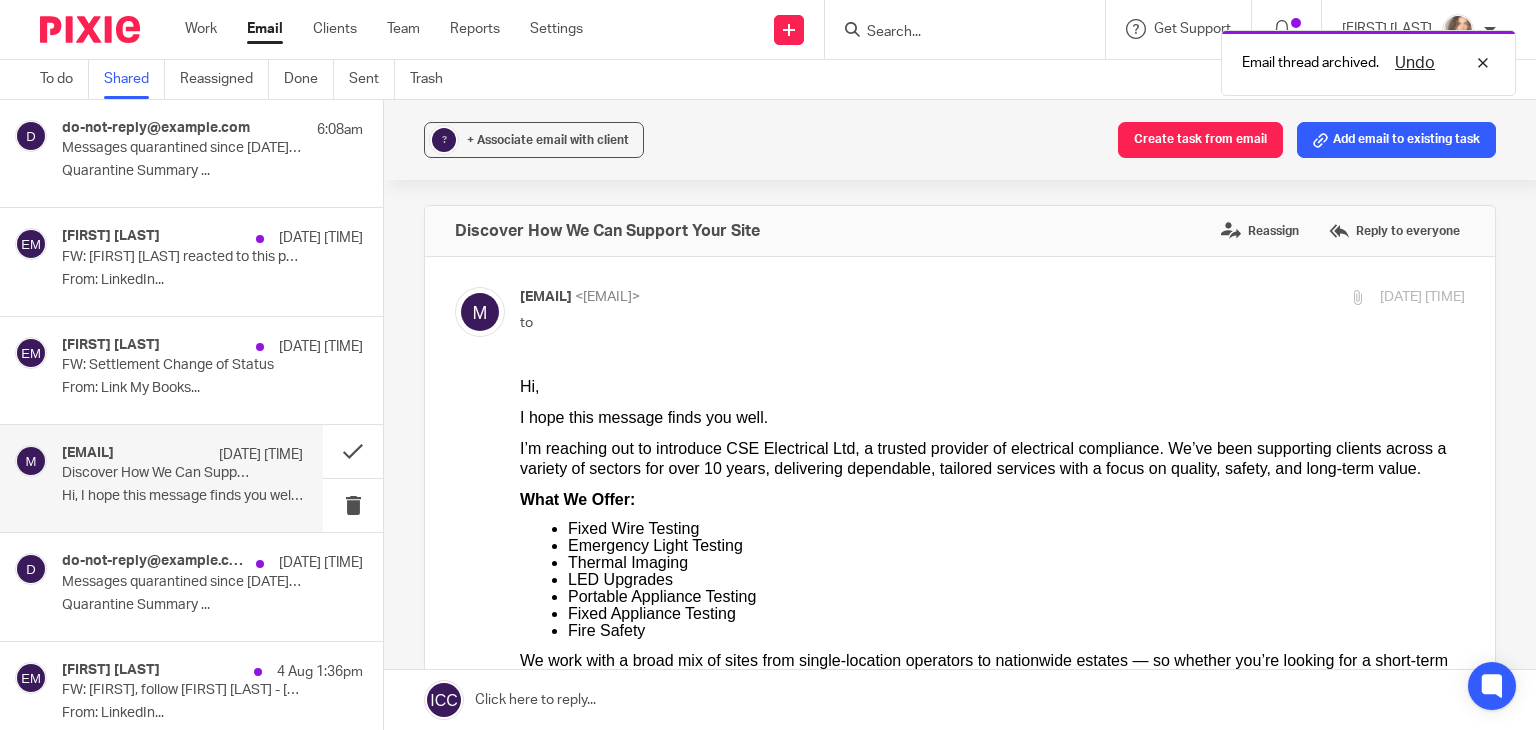 scroll, scrollTop: 0, scrollLeft: 0, axis: both 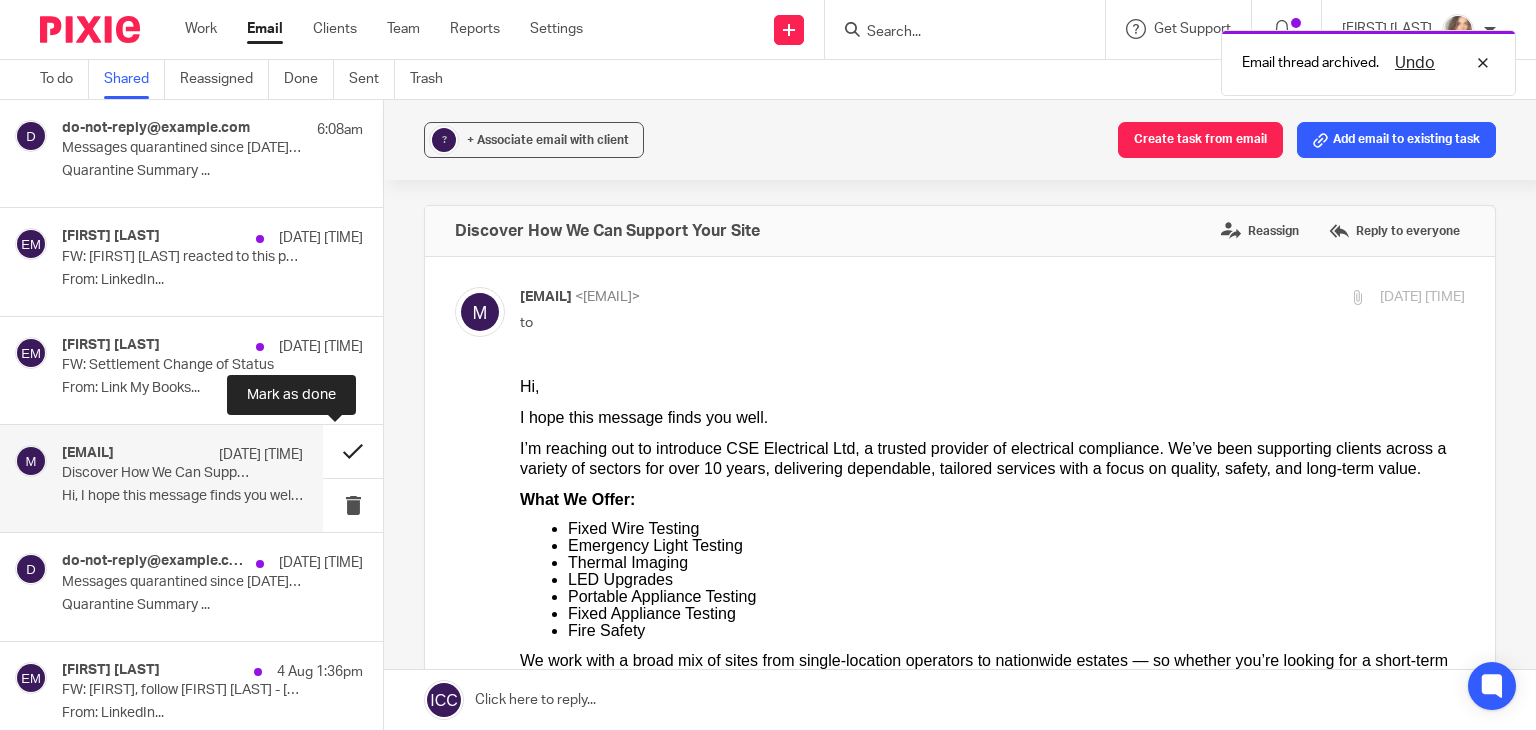 click at bounding box center [353, 451] 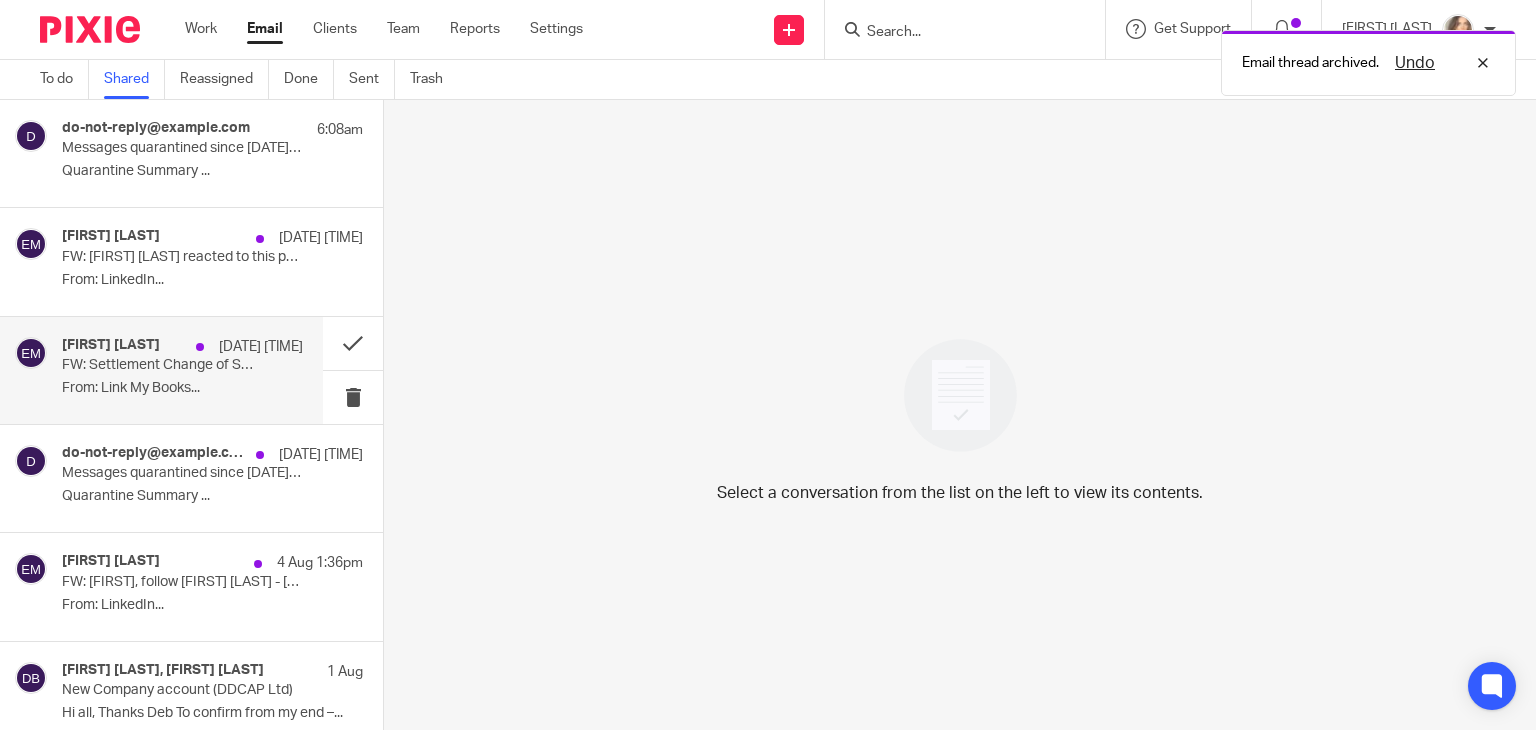 click on "FW: Settlement Change of Status" at bounding box center (158, 365) 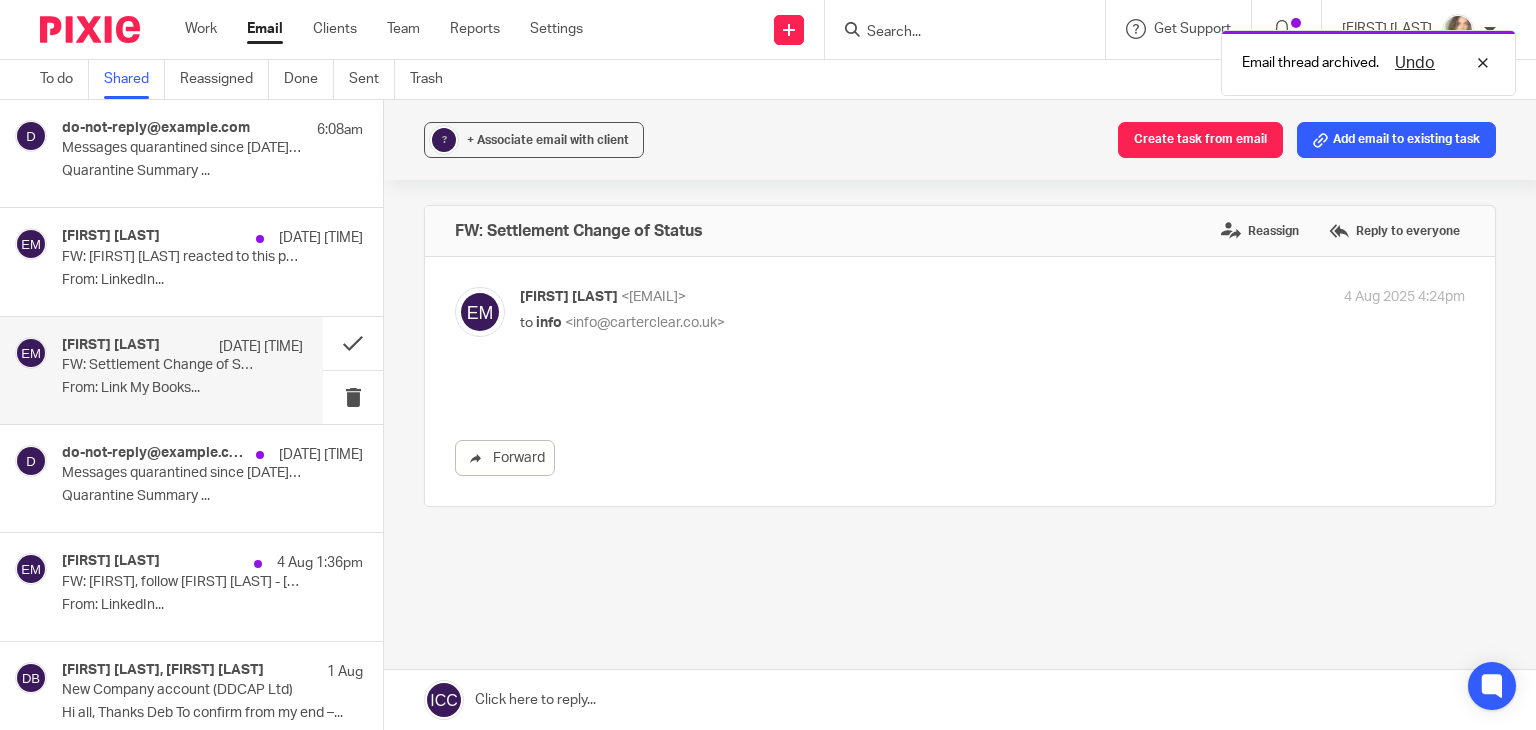 scroll, scrollTop: 0, scrollLeft: 0, axis: both 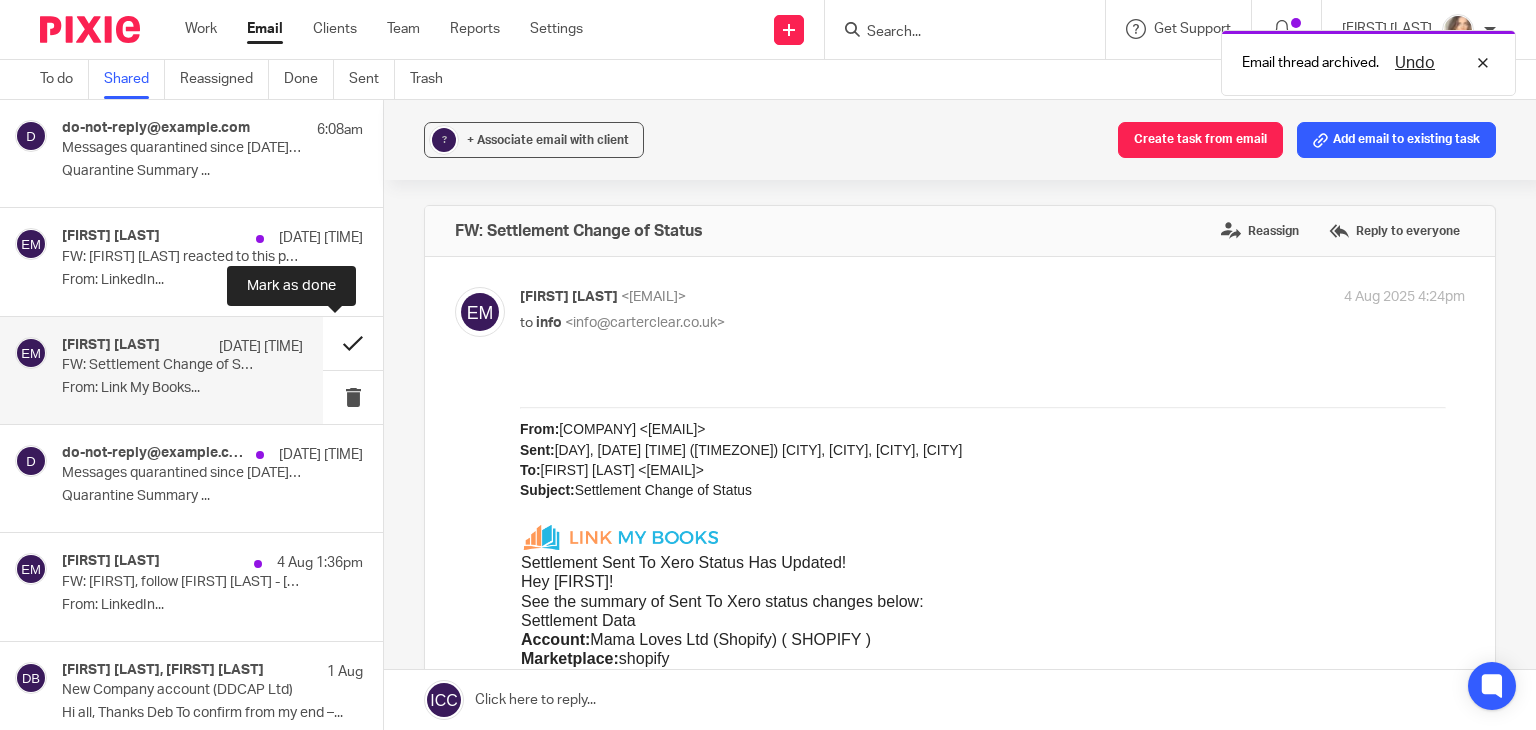 click at bounding box center (353, 343) 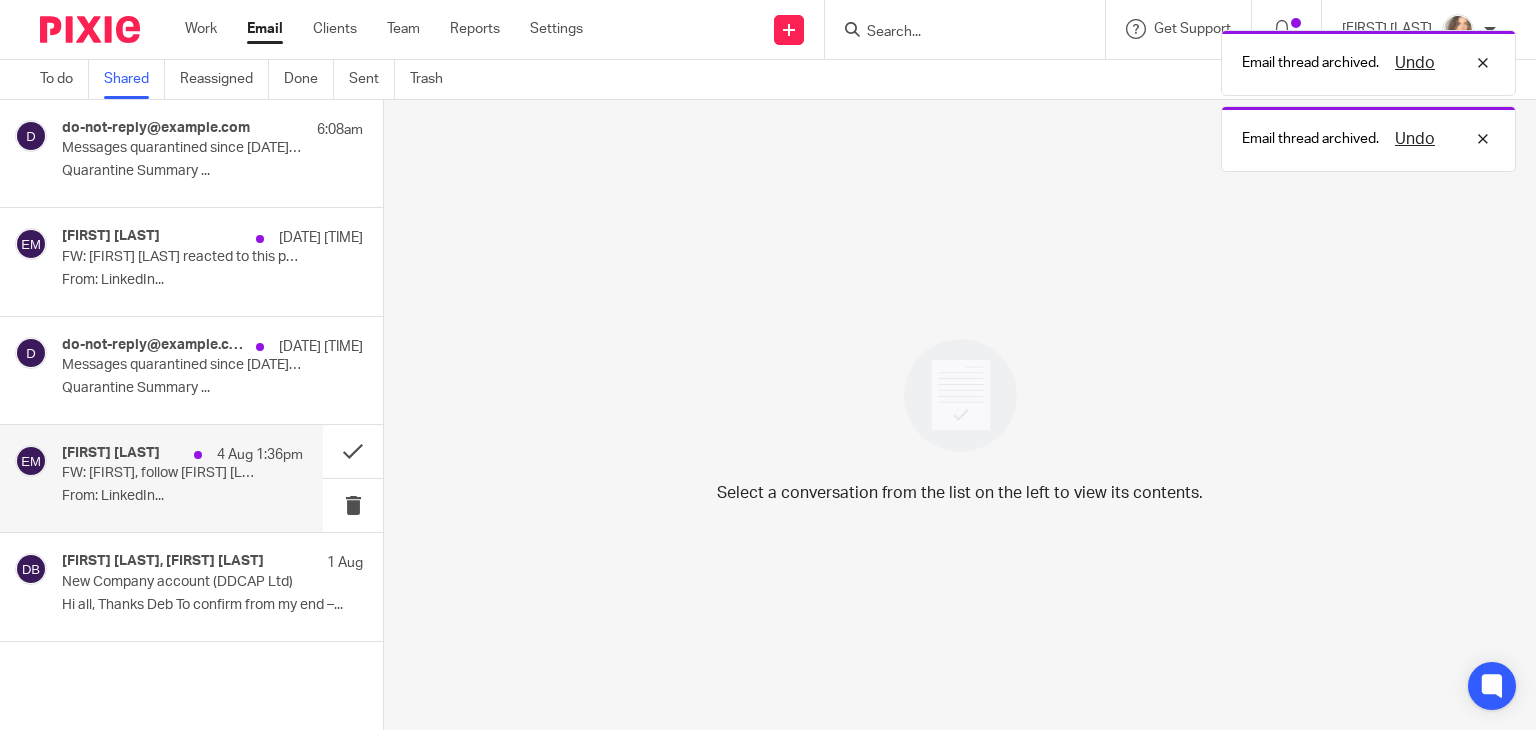 click on "FW: Emma, follow Mark FitzPatrick - Chief Executive Officer at St. James’s Place" at bounding box center [158, 473] 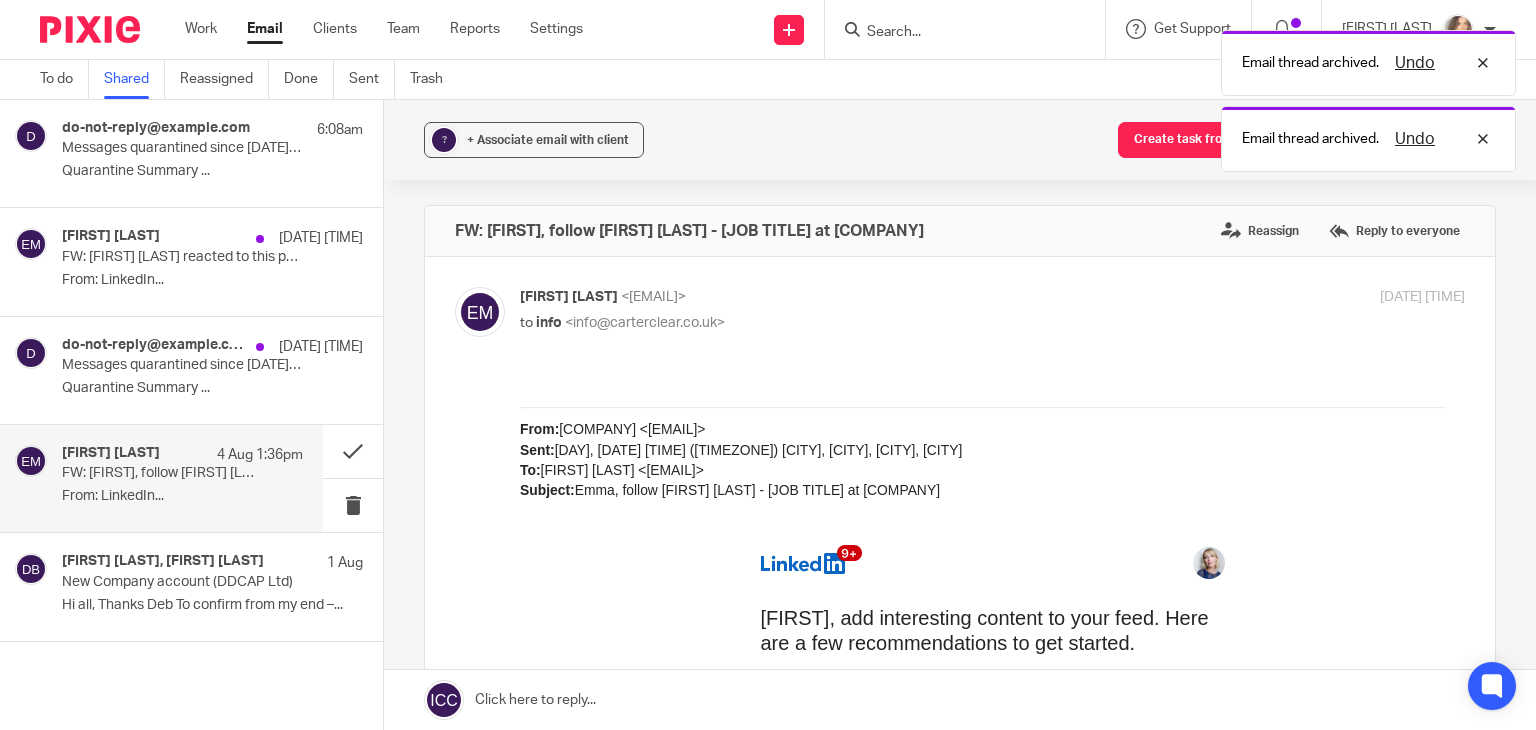 scroll, scrollTop: 0, scrollLeft: 0, axis: both 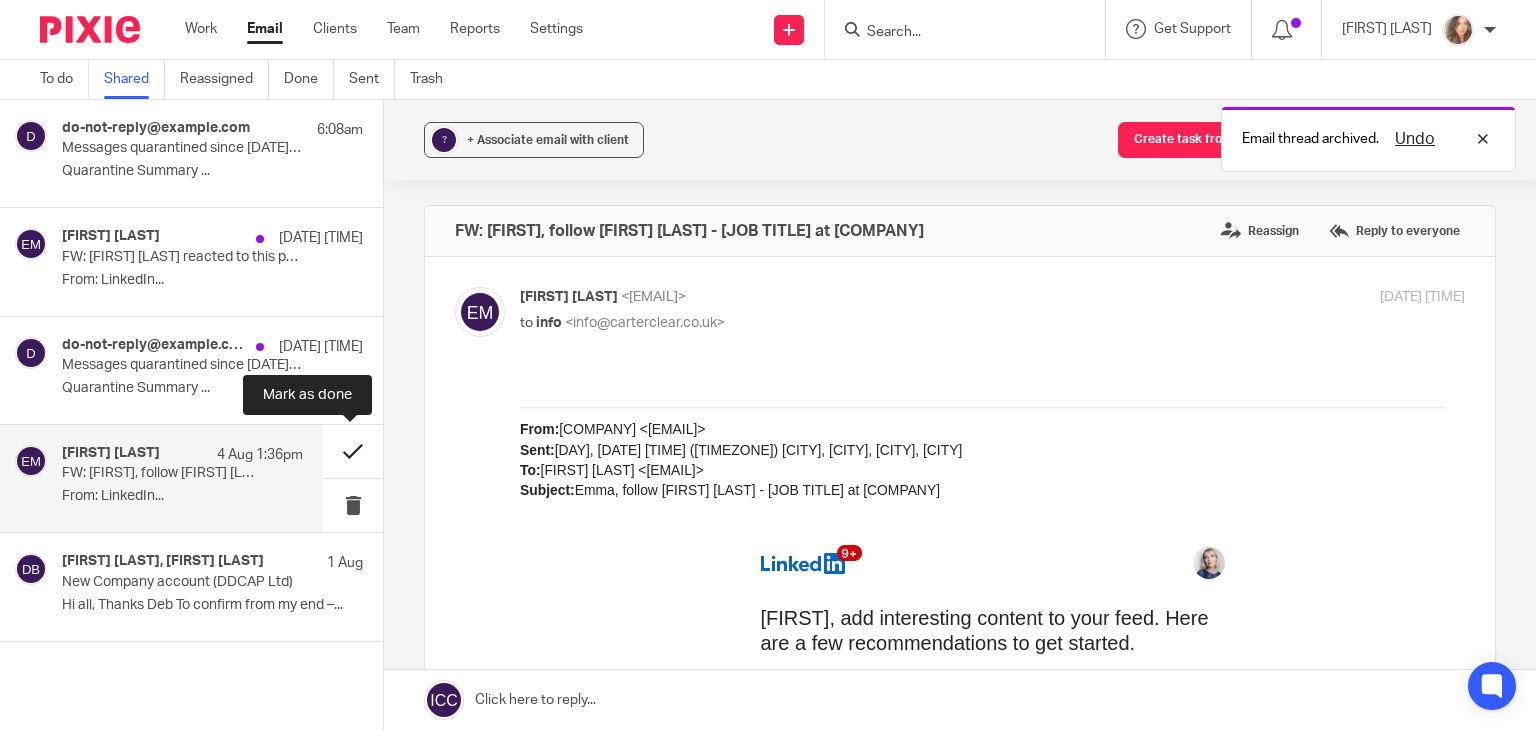click at bounding box center [353, 451] 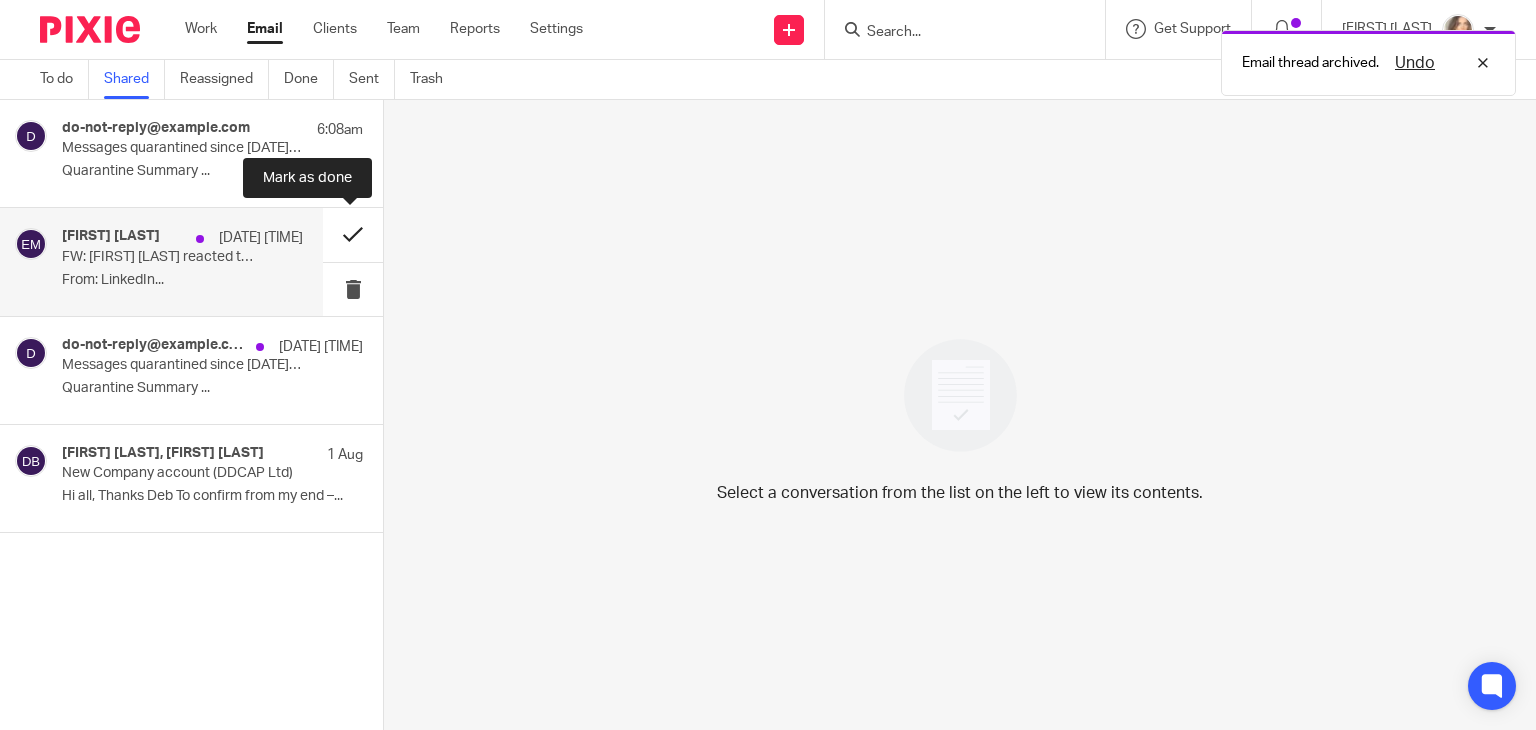 click at bounding box center [353, 234] 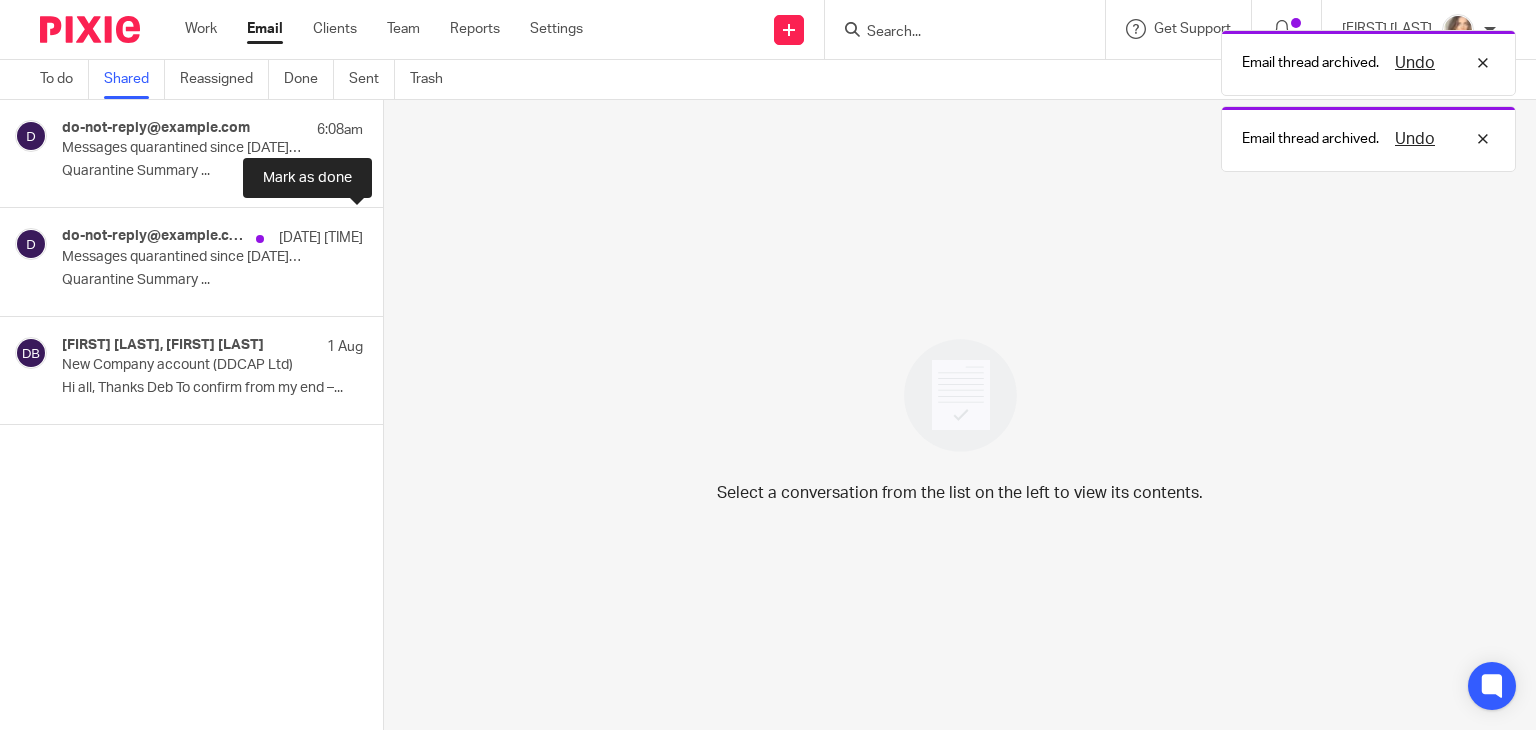 click at bounding box center (391, 234) 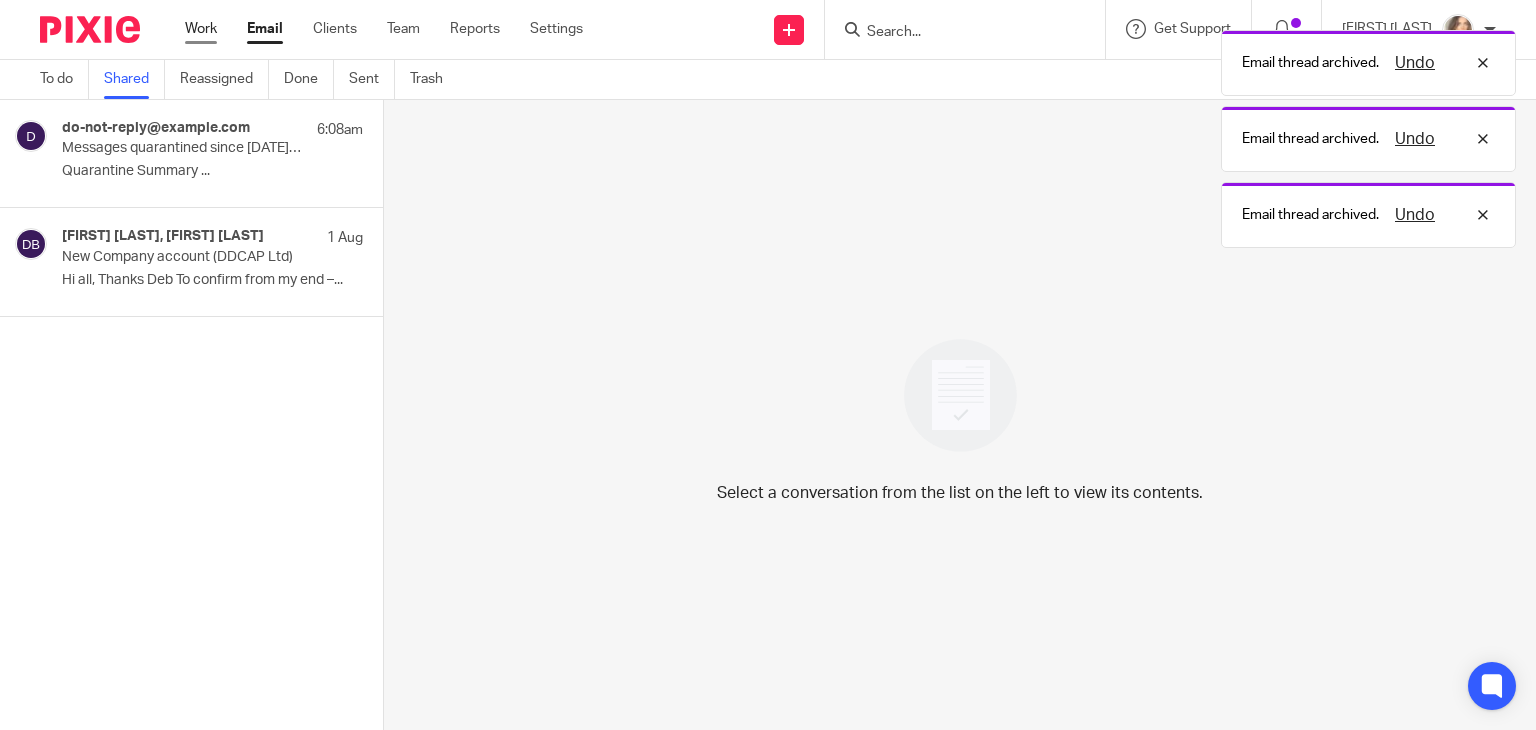 click on "Work" at bounding box center (201, 29) 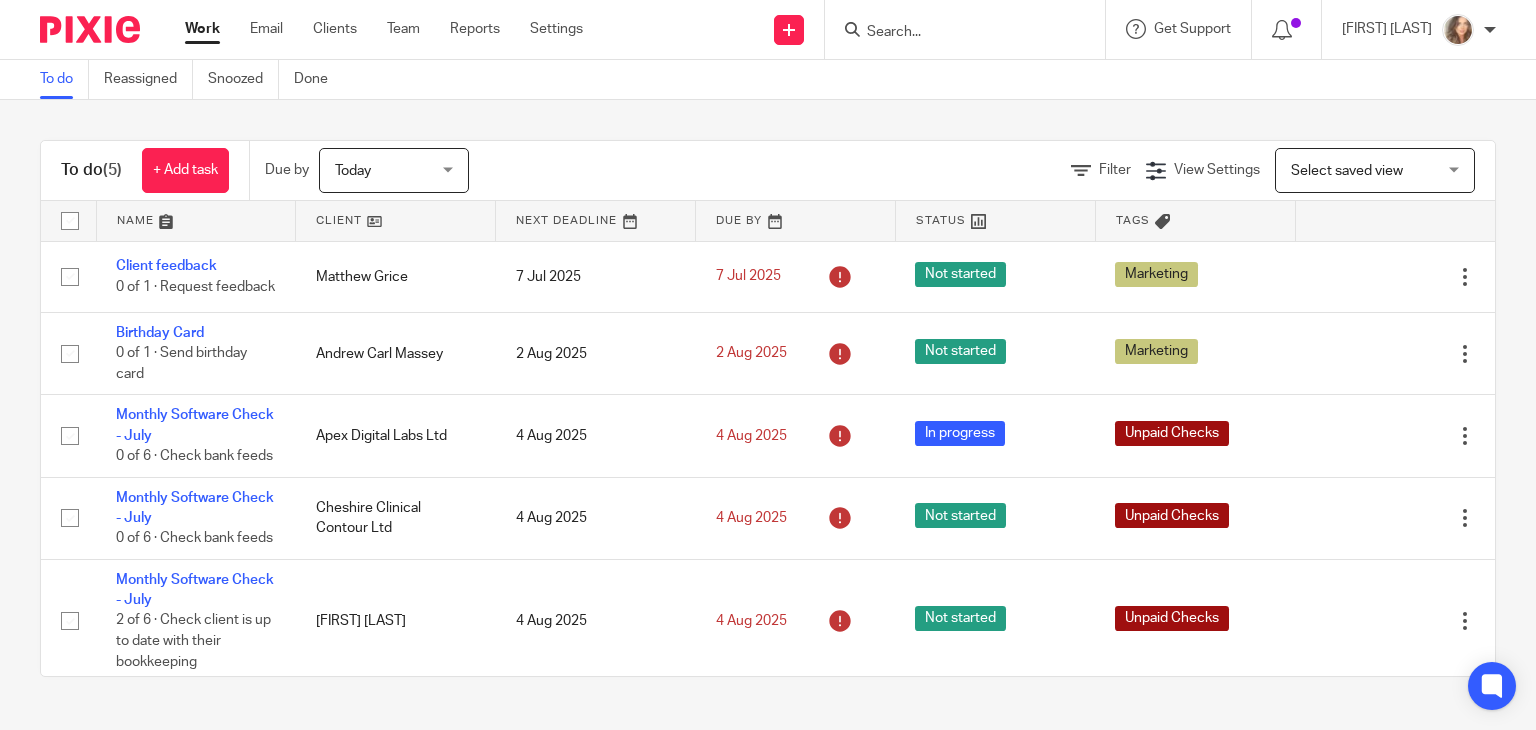 scroll, scrollTop: 0, scrollLeft: 0, axis: both 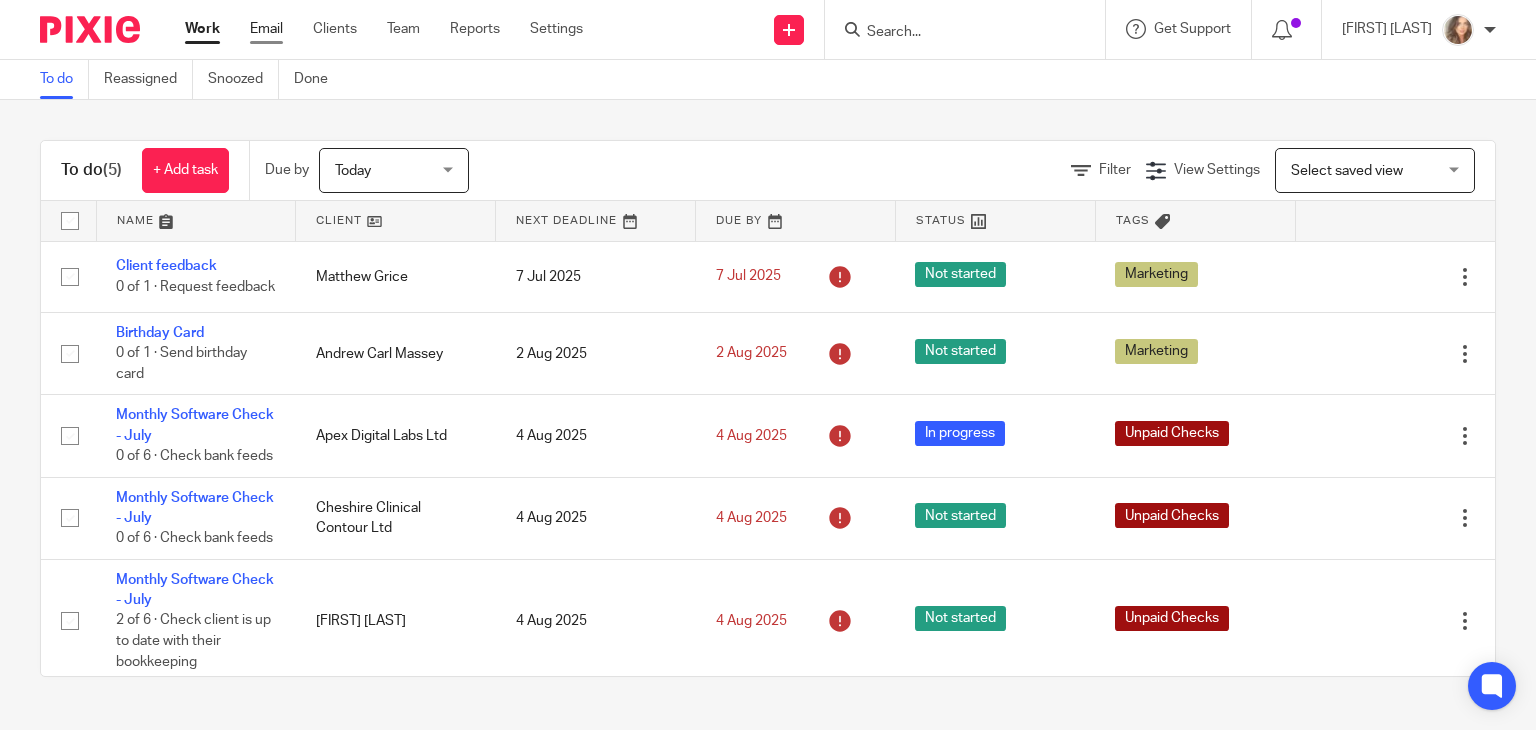 click on "Email" at bounding box center [266, 29] 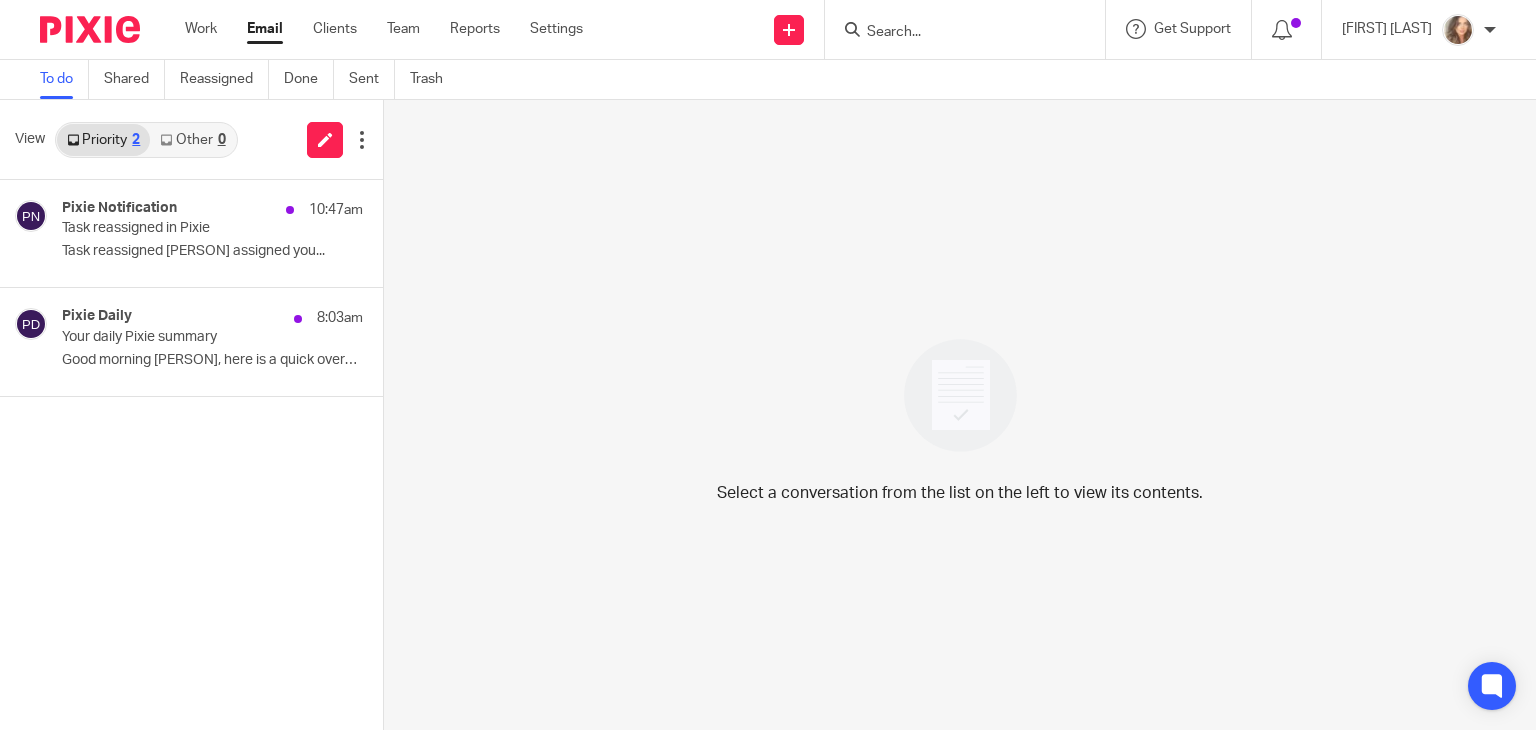 scroll, scrollTop: 0, scrollLeft: 0, axis: both 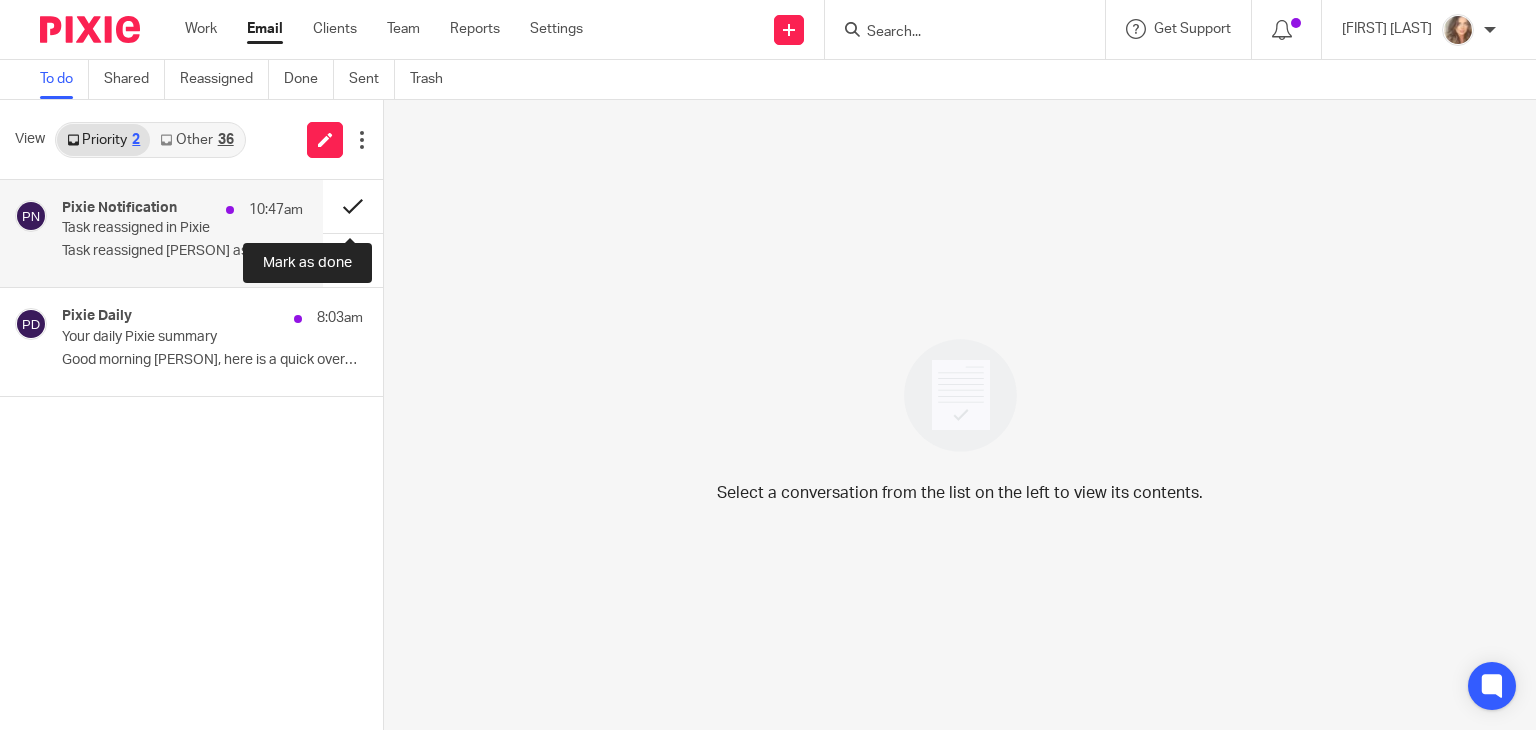 click at bounding box center [353, 206] 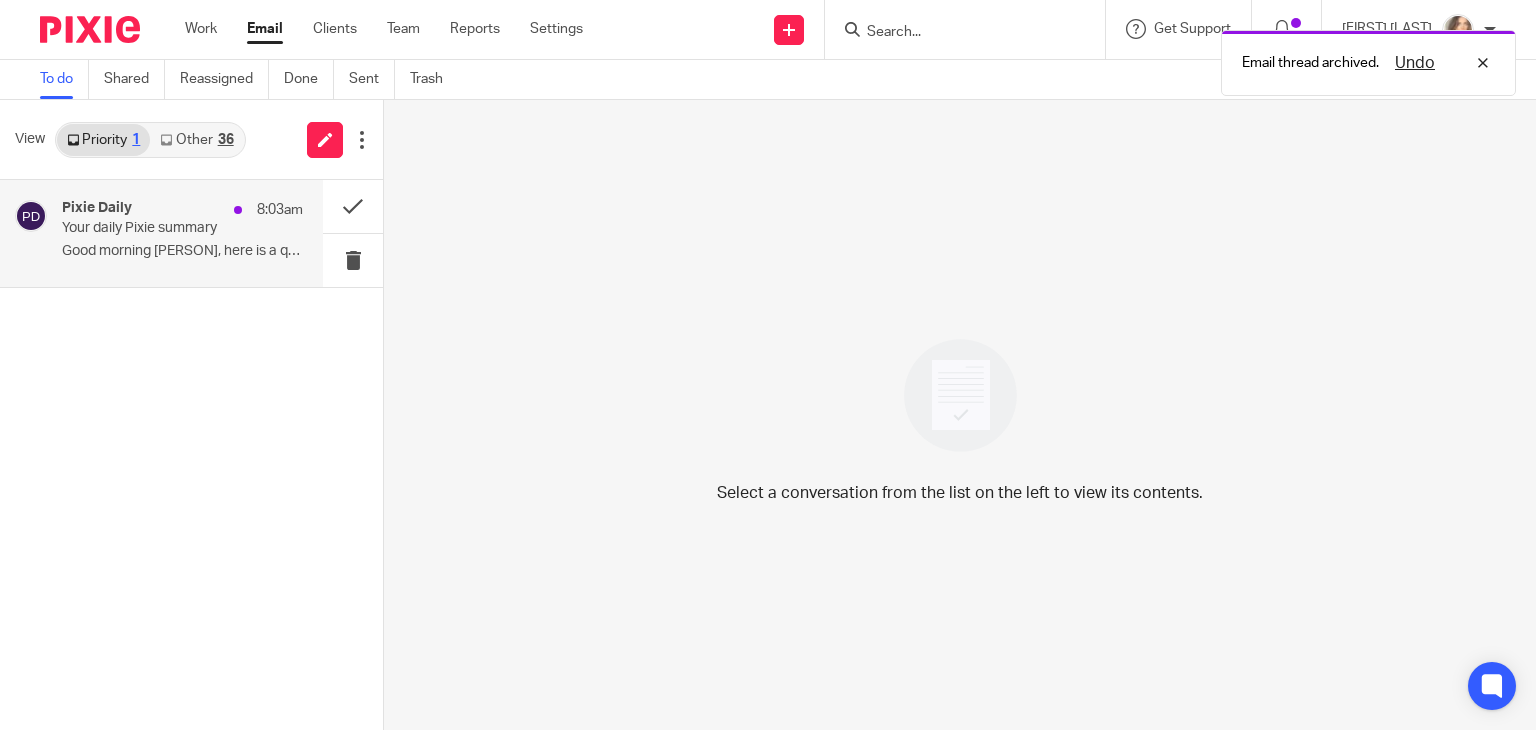 click on "Good morning [PERSON], here is a quick overview..." at bounding box center [182, 251] 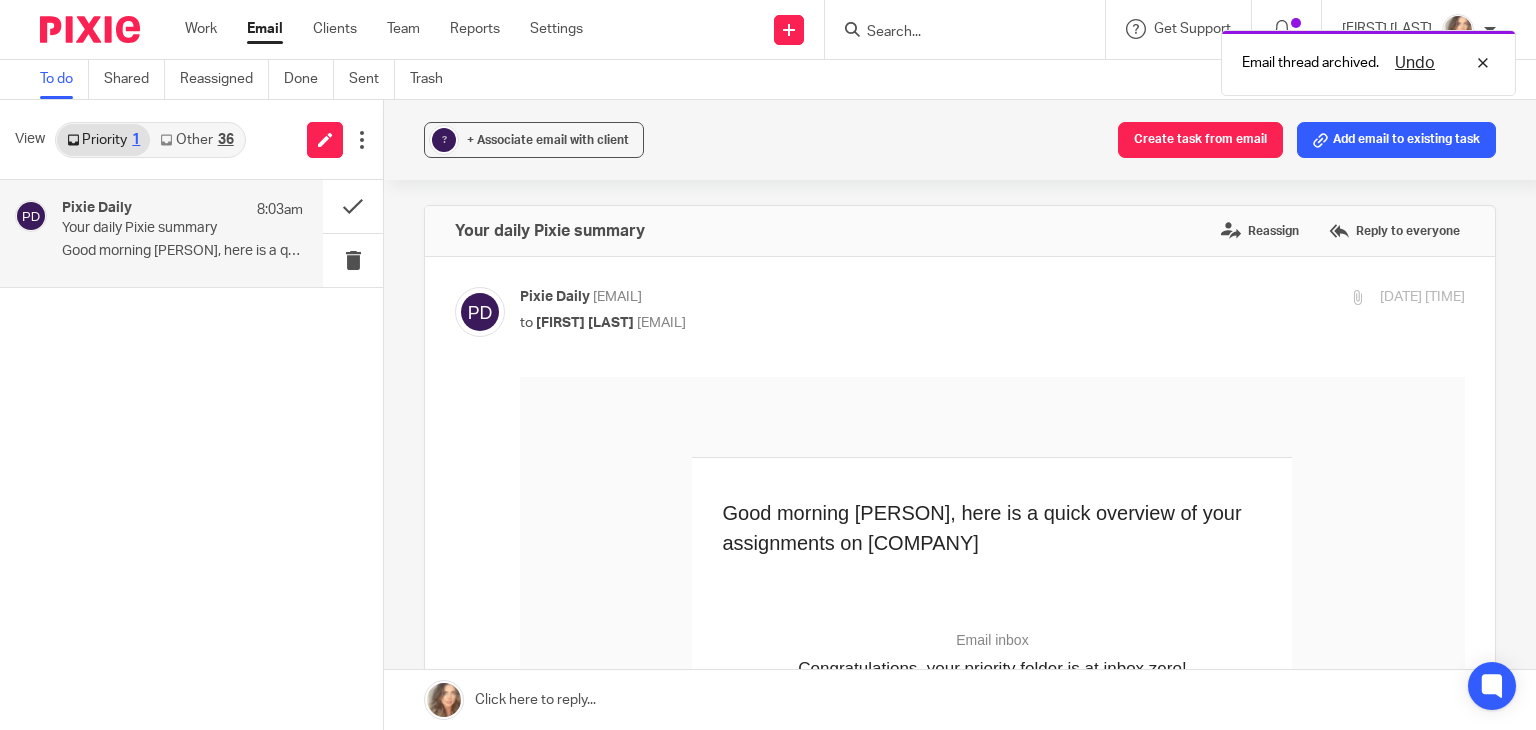 scroll, scrollTop: 0, scrollLeft: 0, axis: both 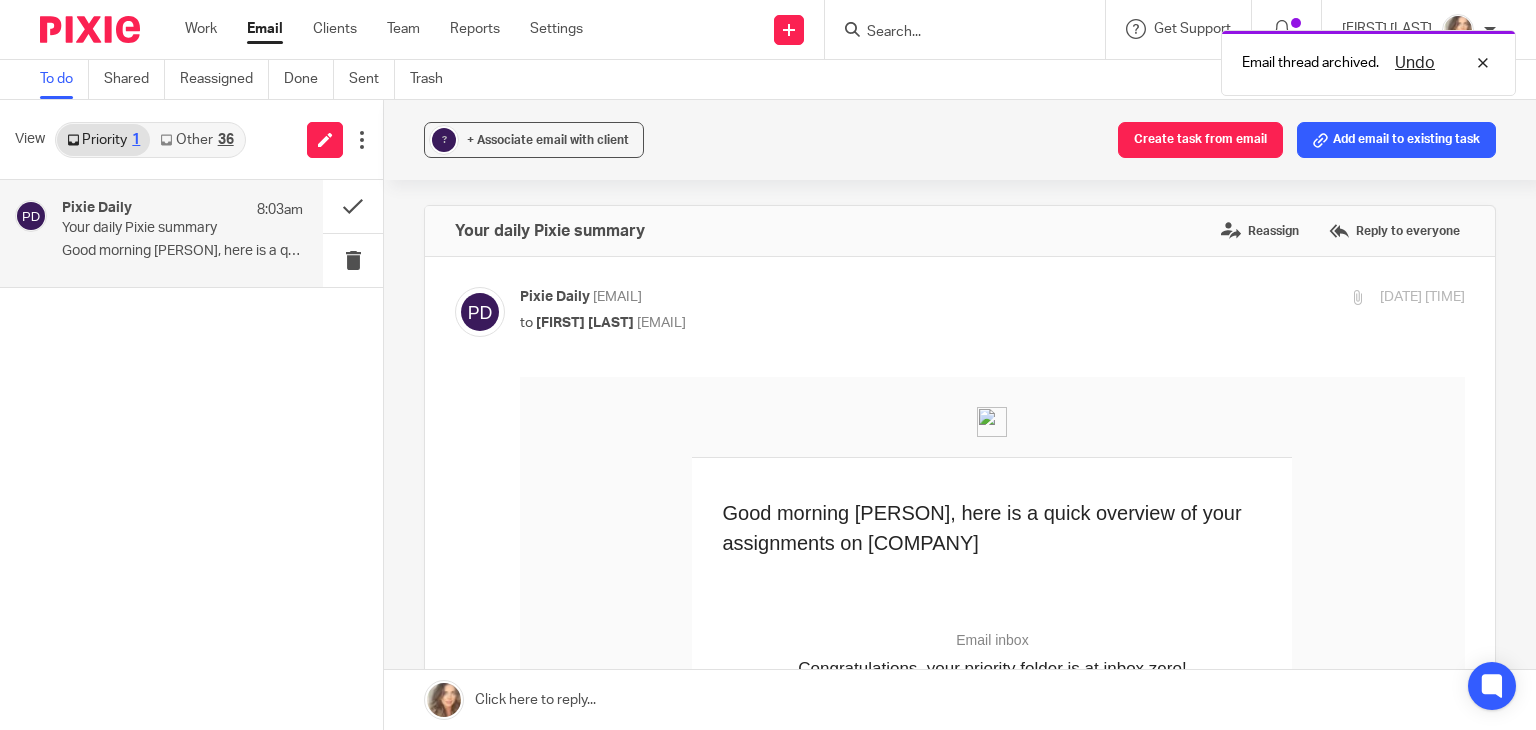 click on "Other
36" at bounding box center (196, 140) 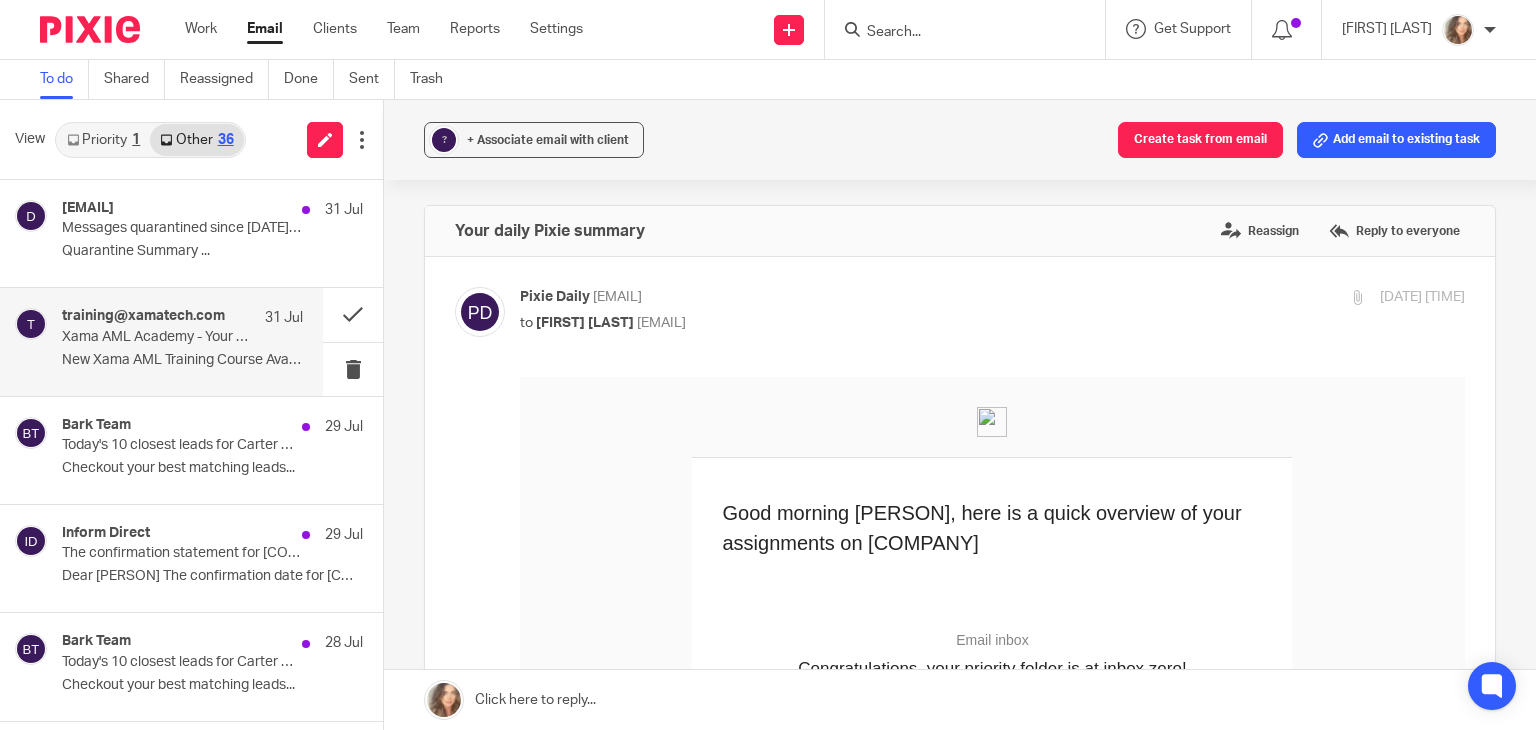 click on "training@xamatech.com
31 Jul   Xama AML Academy - Your course "Mitigating risk presented by payroll services" is now available   New Xama AML Training Course Available  Hi..." at bounding box center [182, 341] 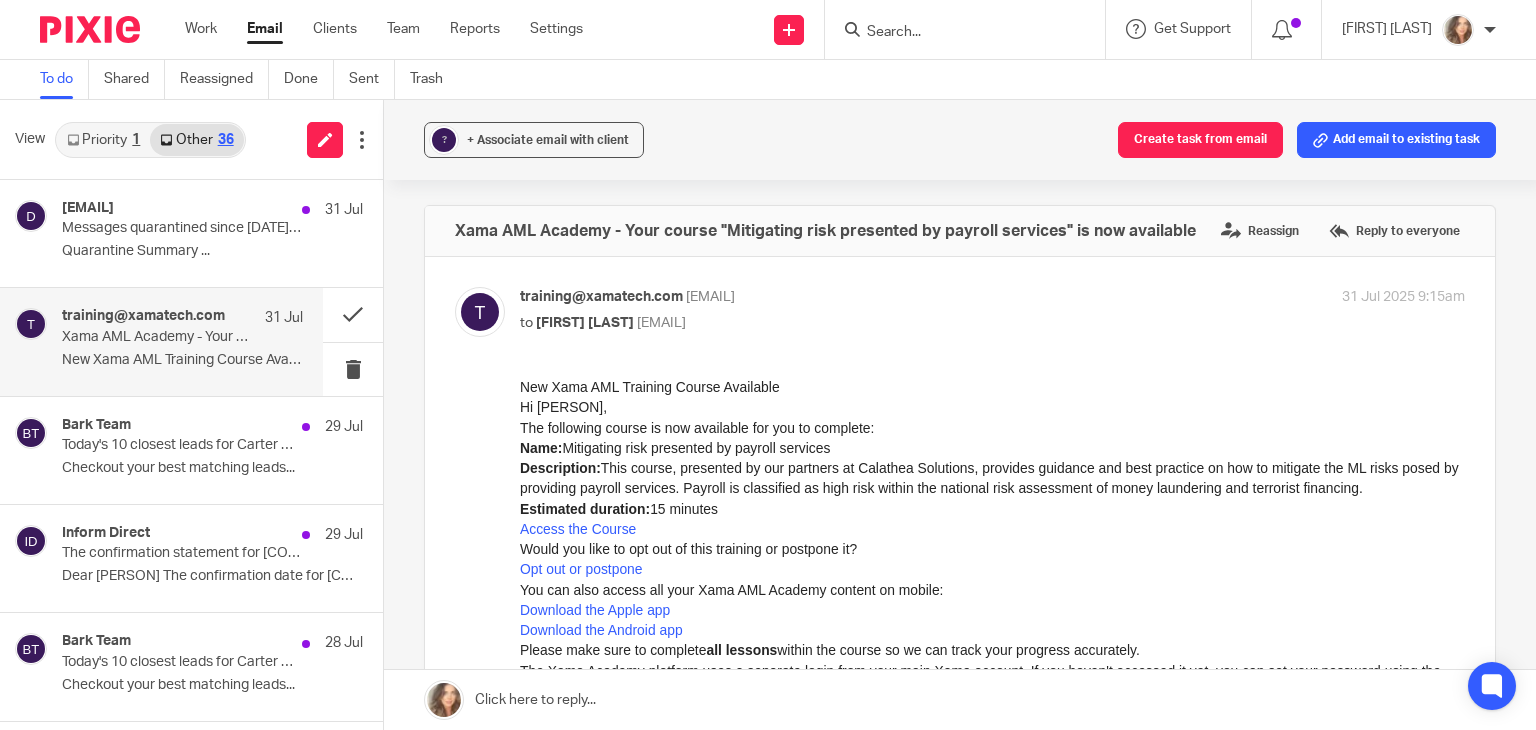 scroll, scrollTop: 0, scrollLeft: 0, axis: both 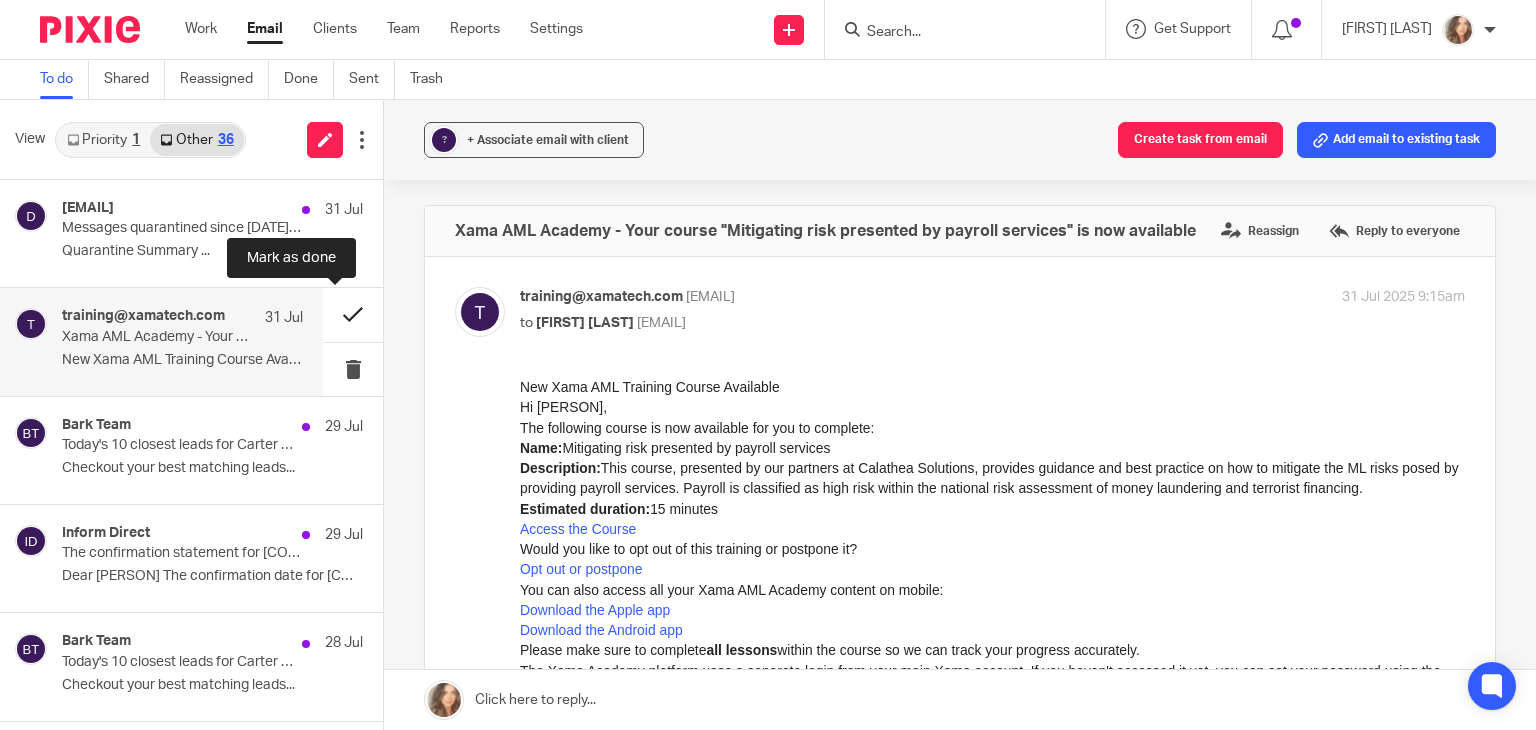 click at bounding box center [353, 314] 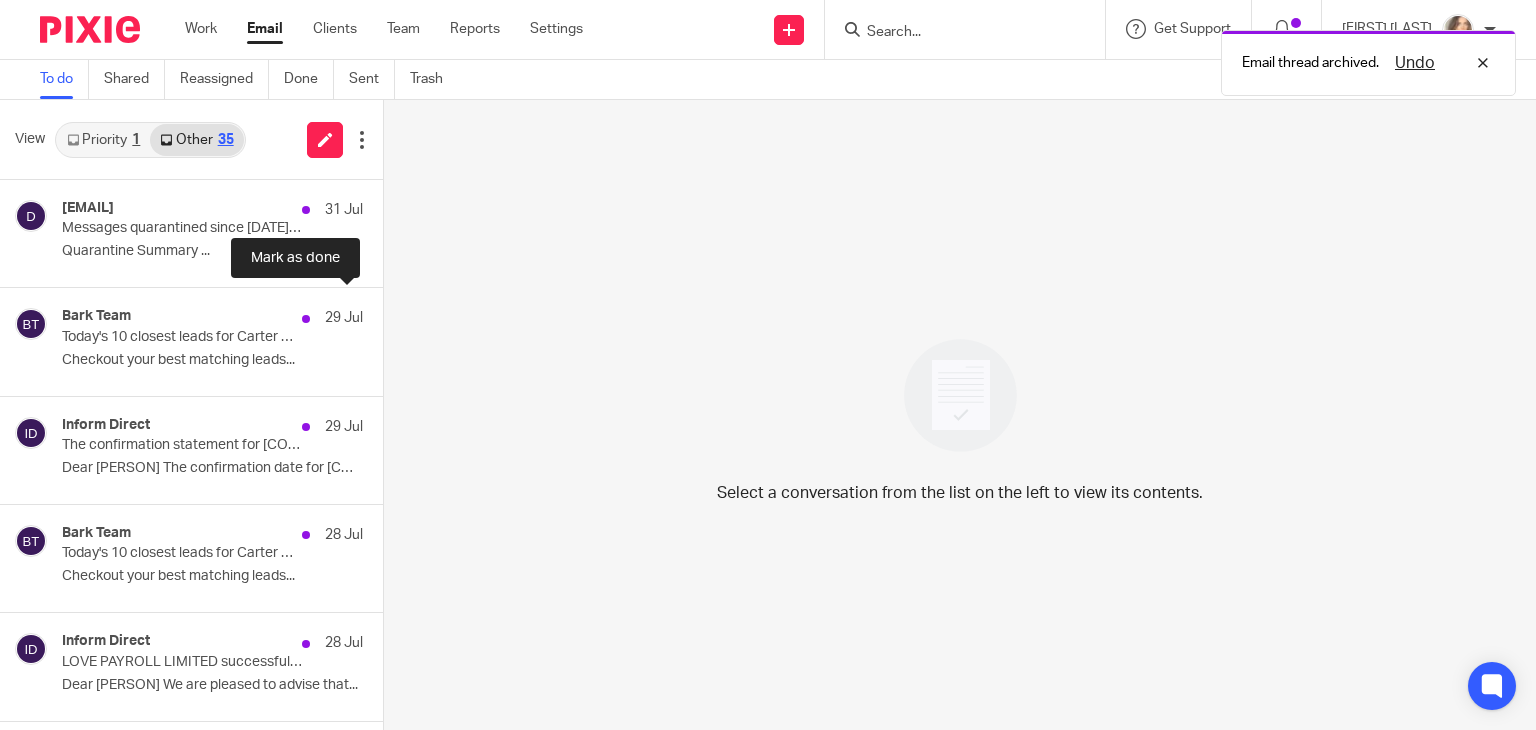 click at bounding box center [391, 314] 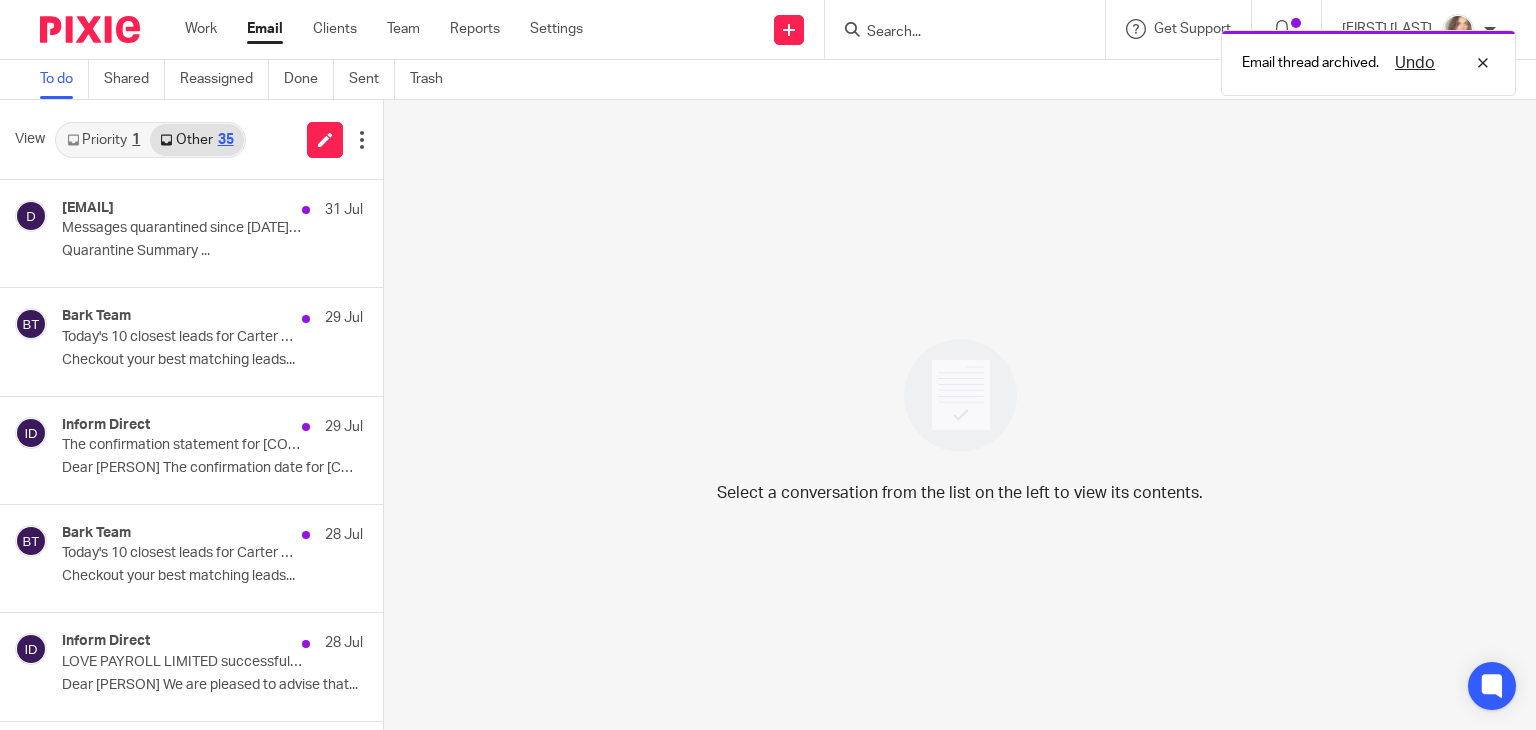 click at bounding box center (391, 423) 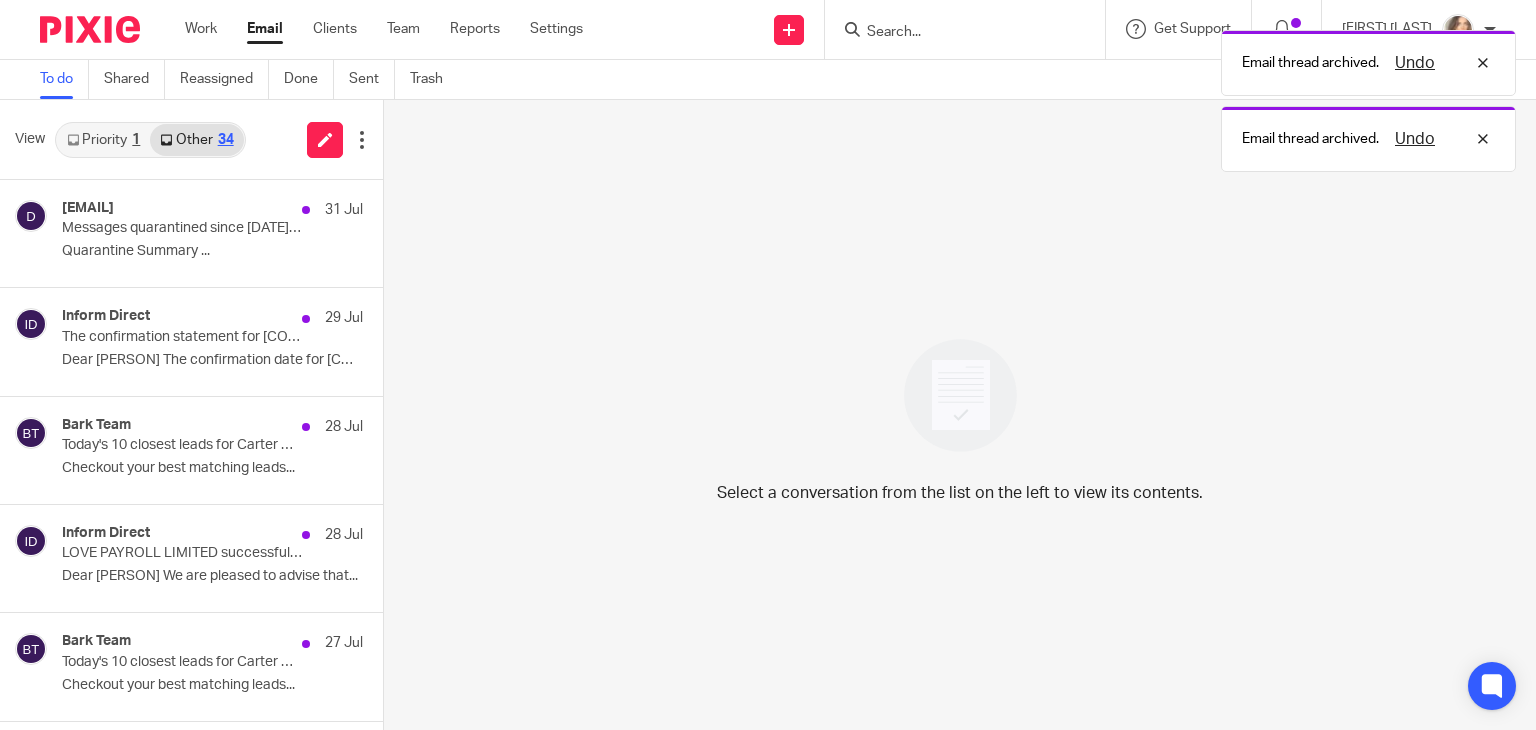 click at bounding box center [391, 314] 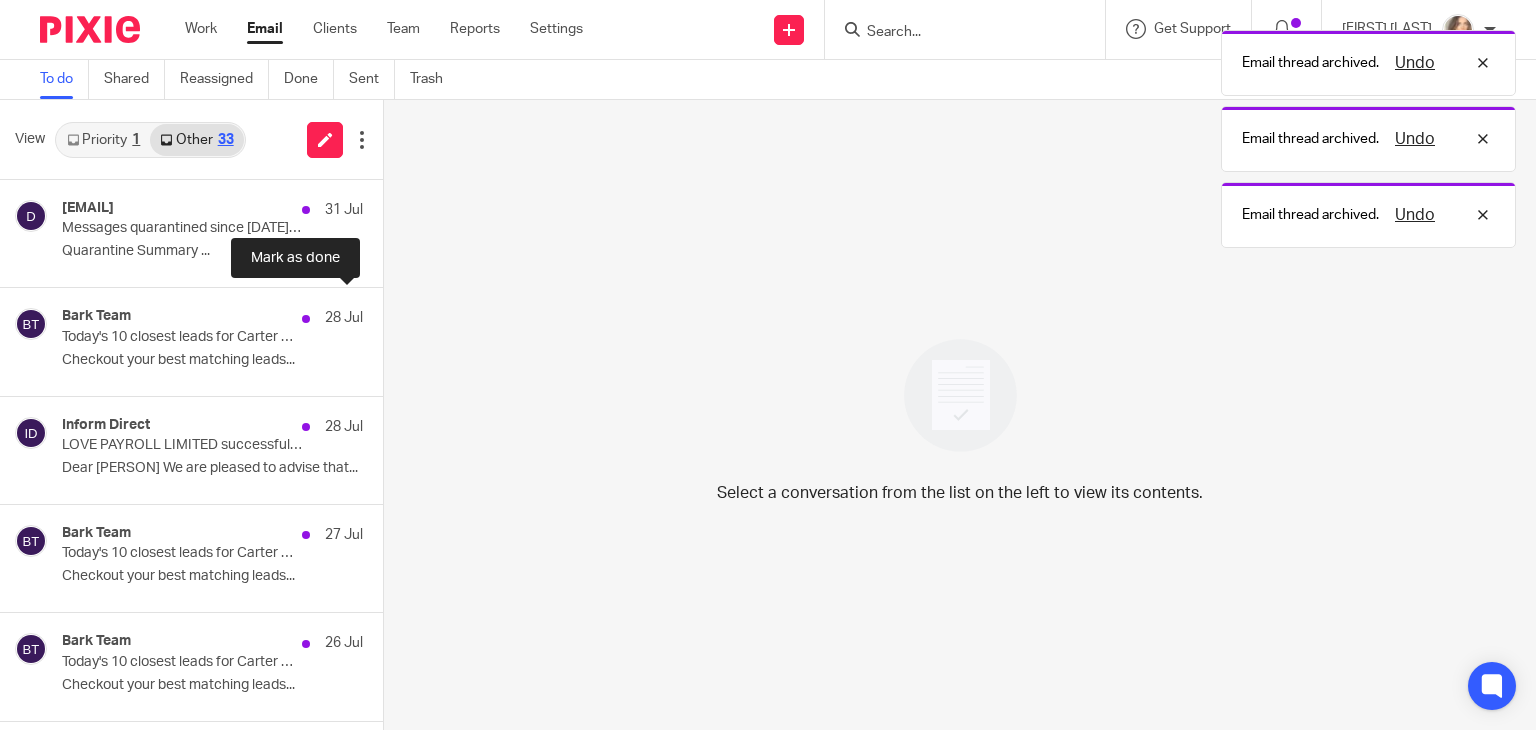 click at bounding box center [391, 314] 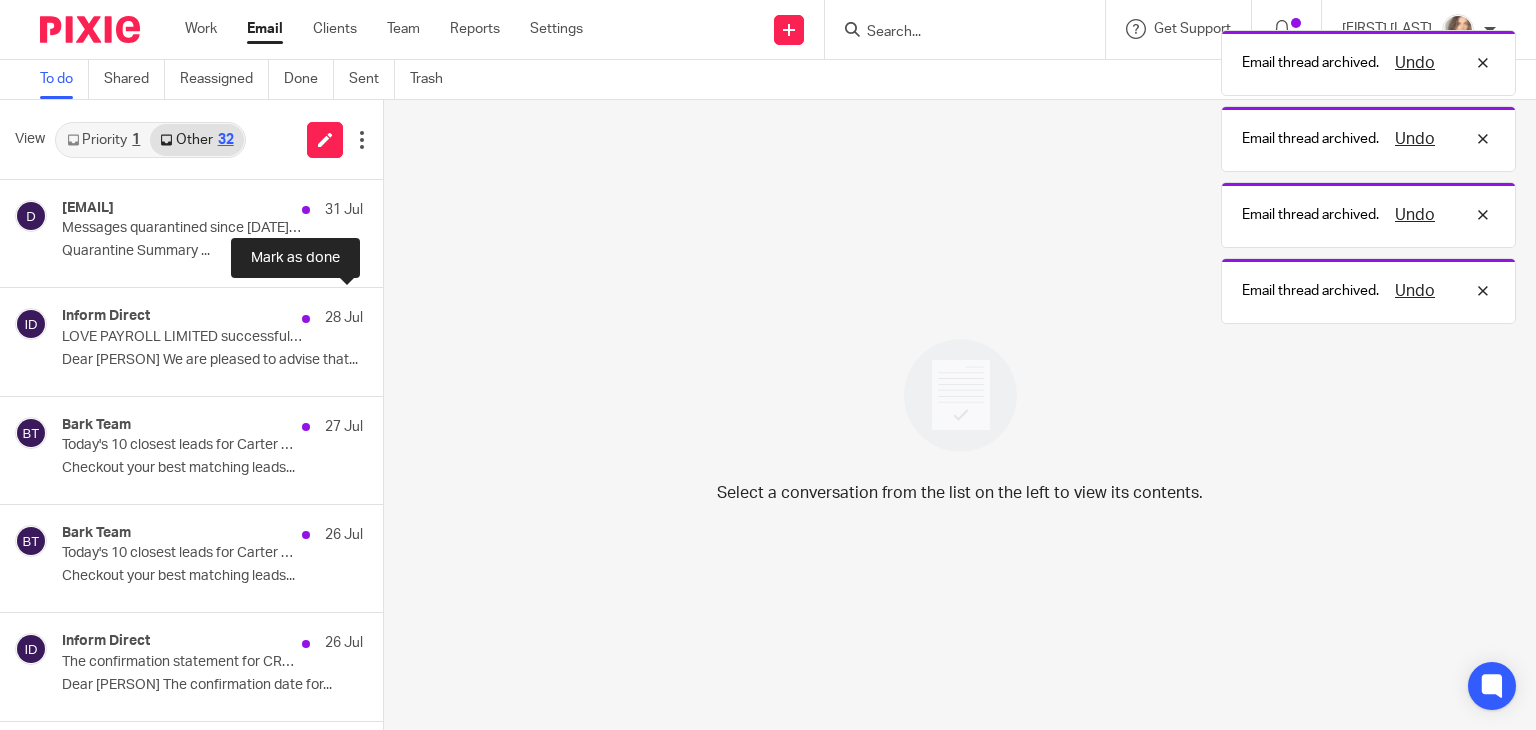 click at bounding box center (391, 314) 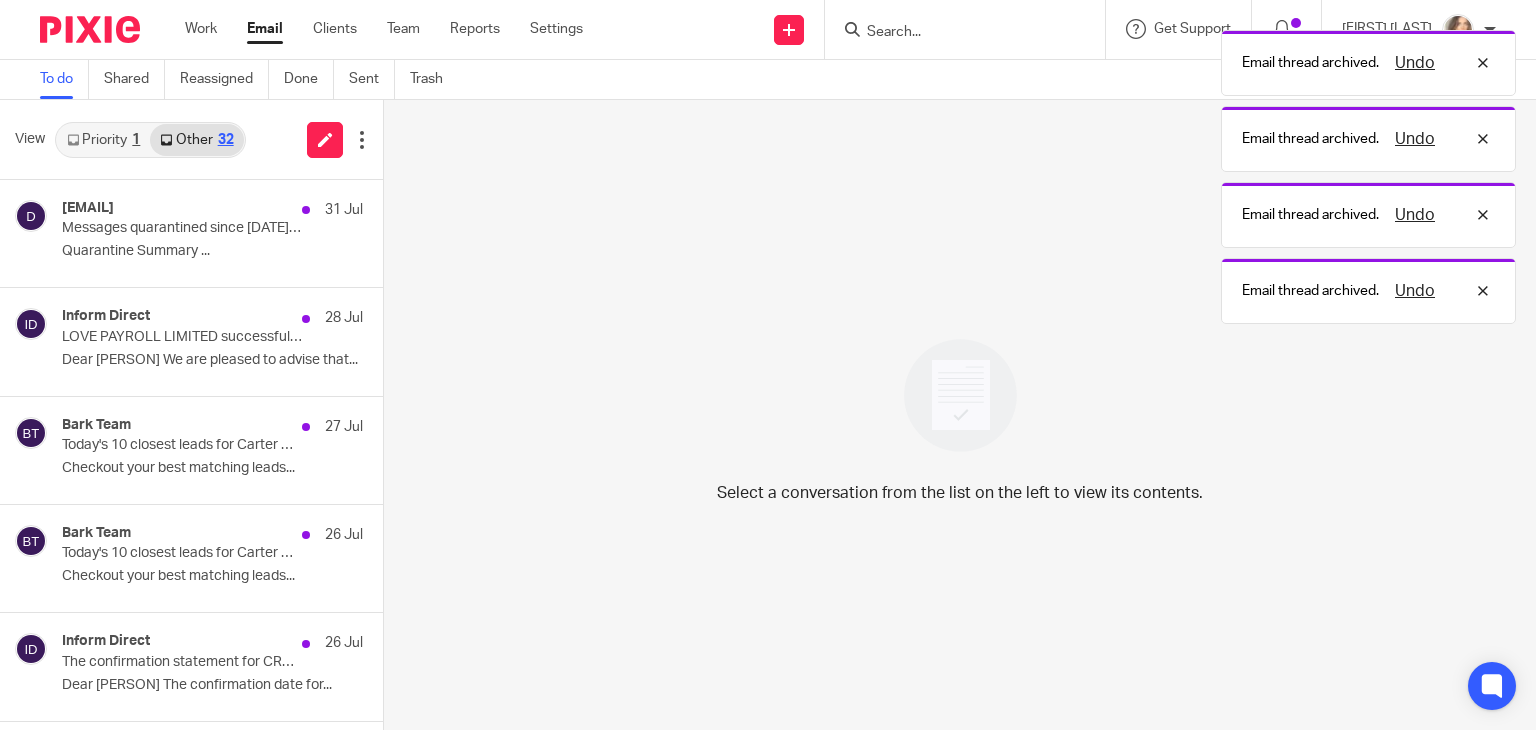 click on "Bark Team
27 Jul   Today's 10 closest leads for Carter Clear Accounting Limited   Checkout your best matching leads..." at bounding box center [191, 451] 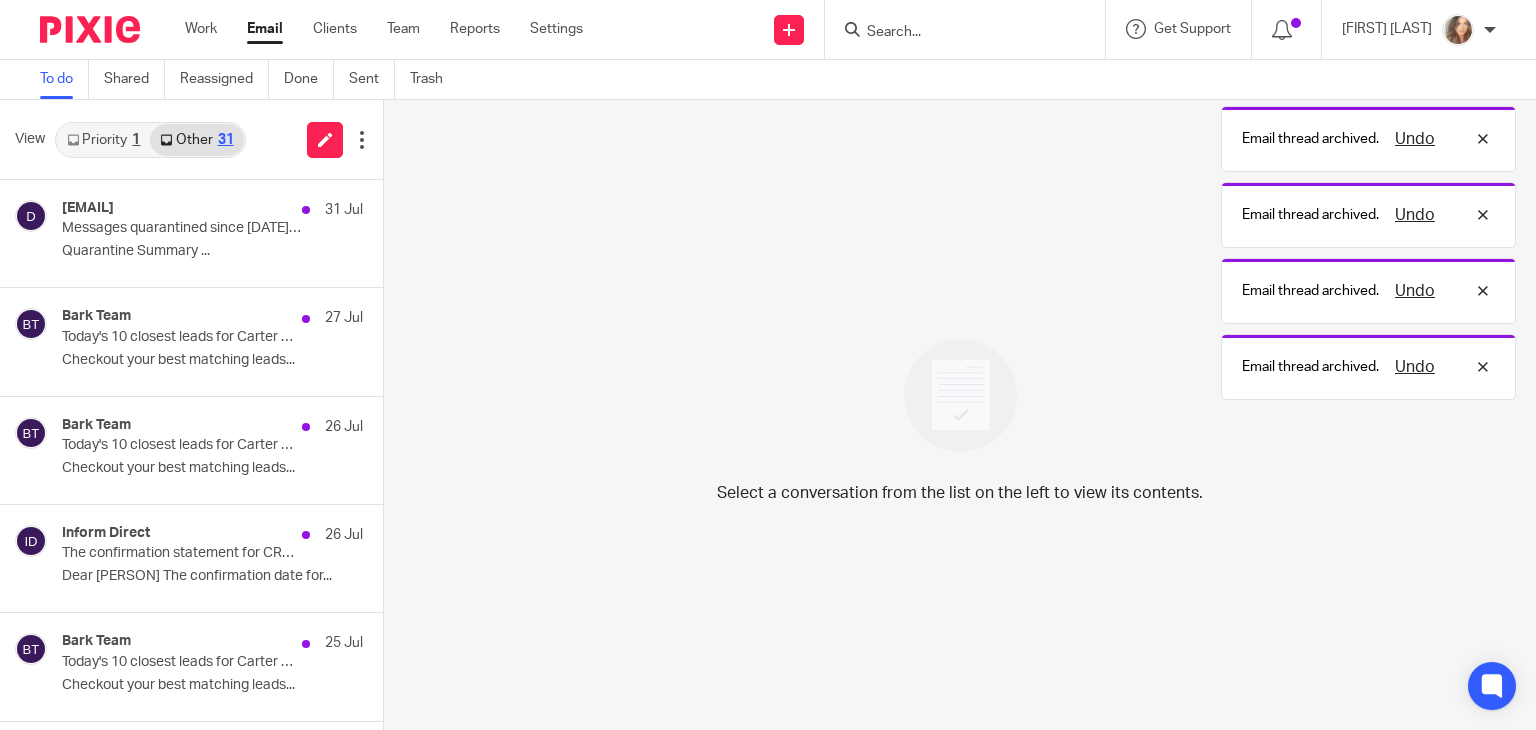 click at bounding box center (391, 314) 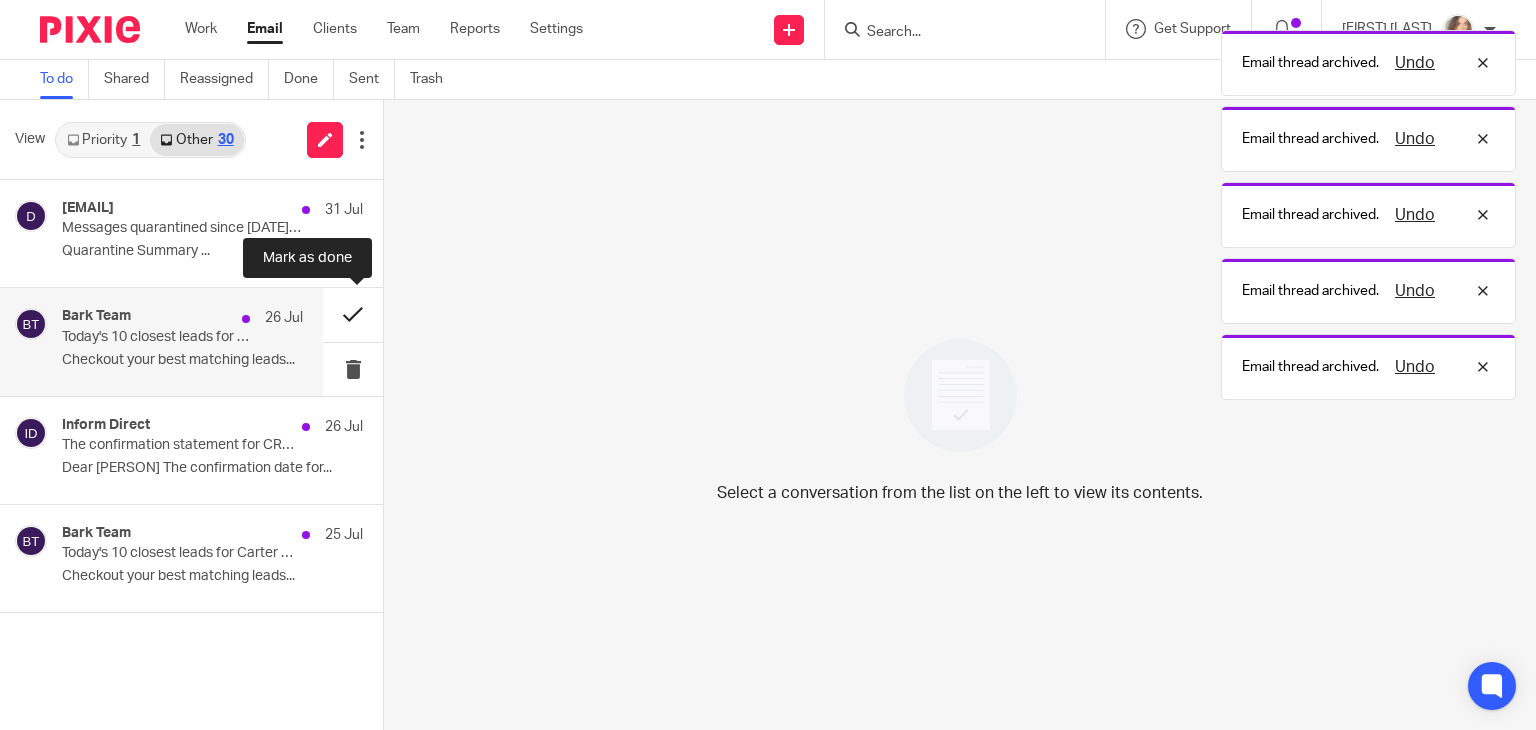 click at bounding box center [353, 314] 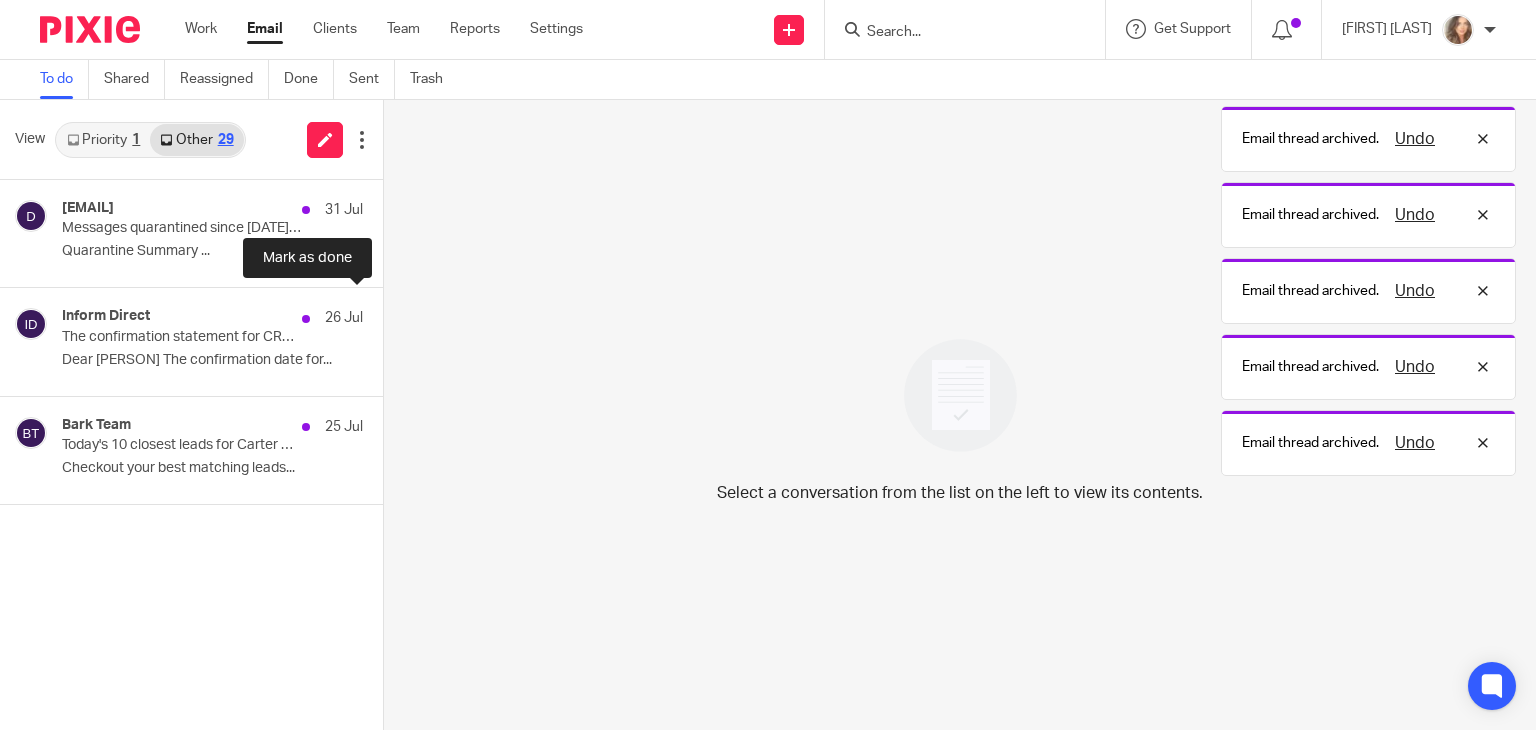 click at bounding box center [391, 314] 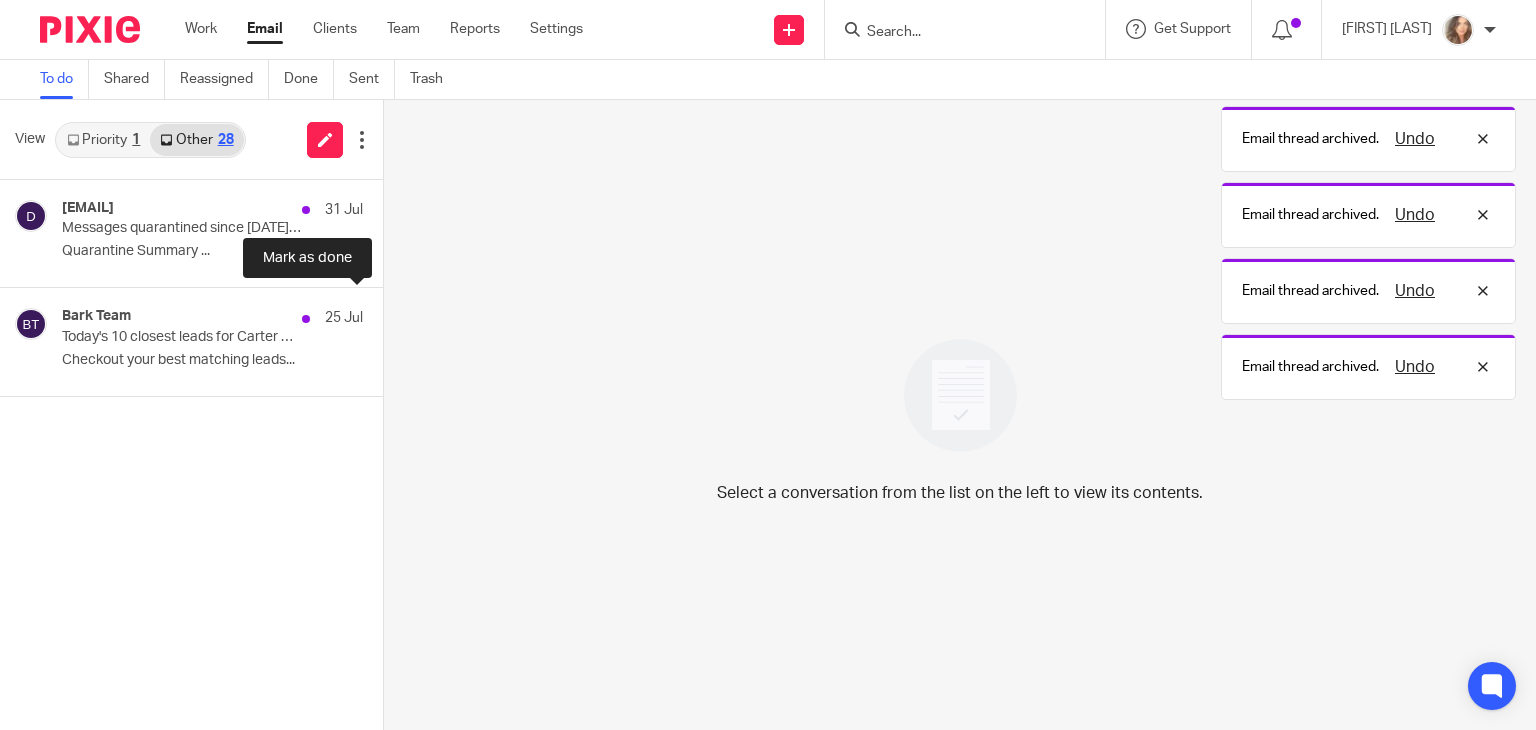 click at bounding box center (391, 314) 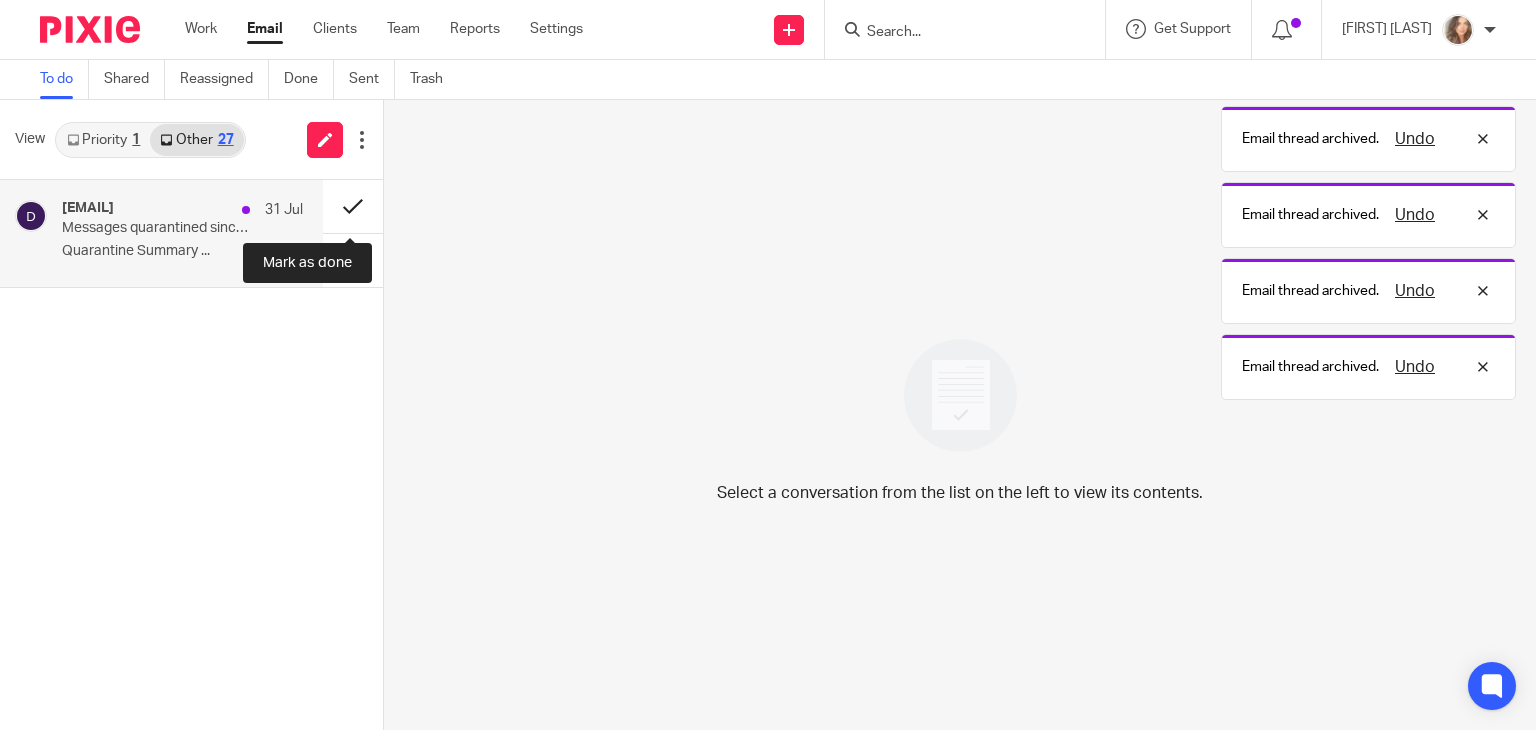 click at bounding box center (353, 206) 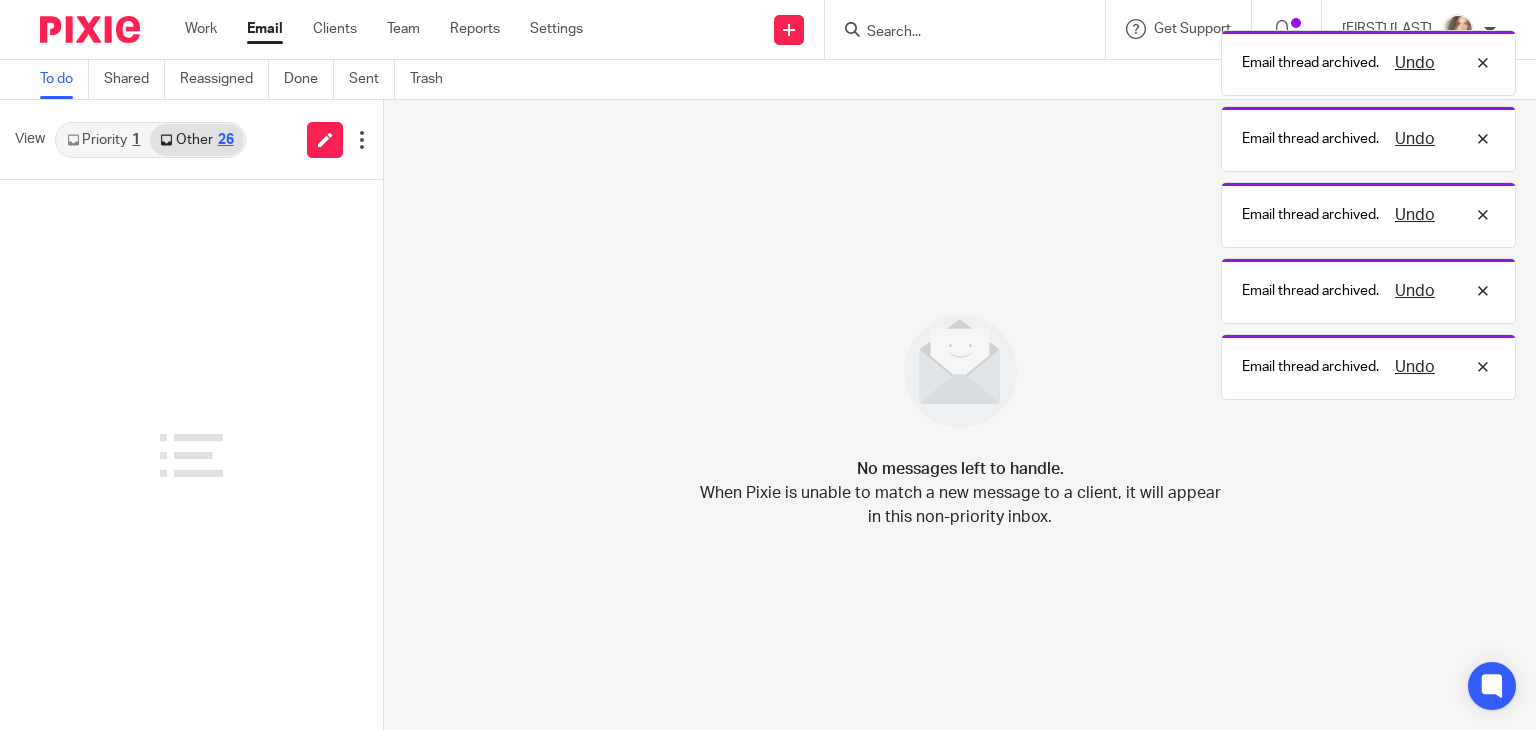 click on "Other
26" at bounding box center [196, 140] 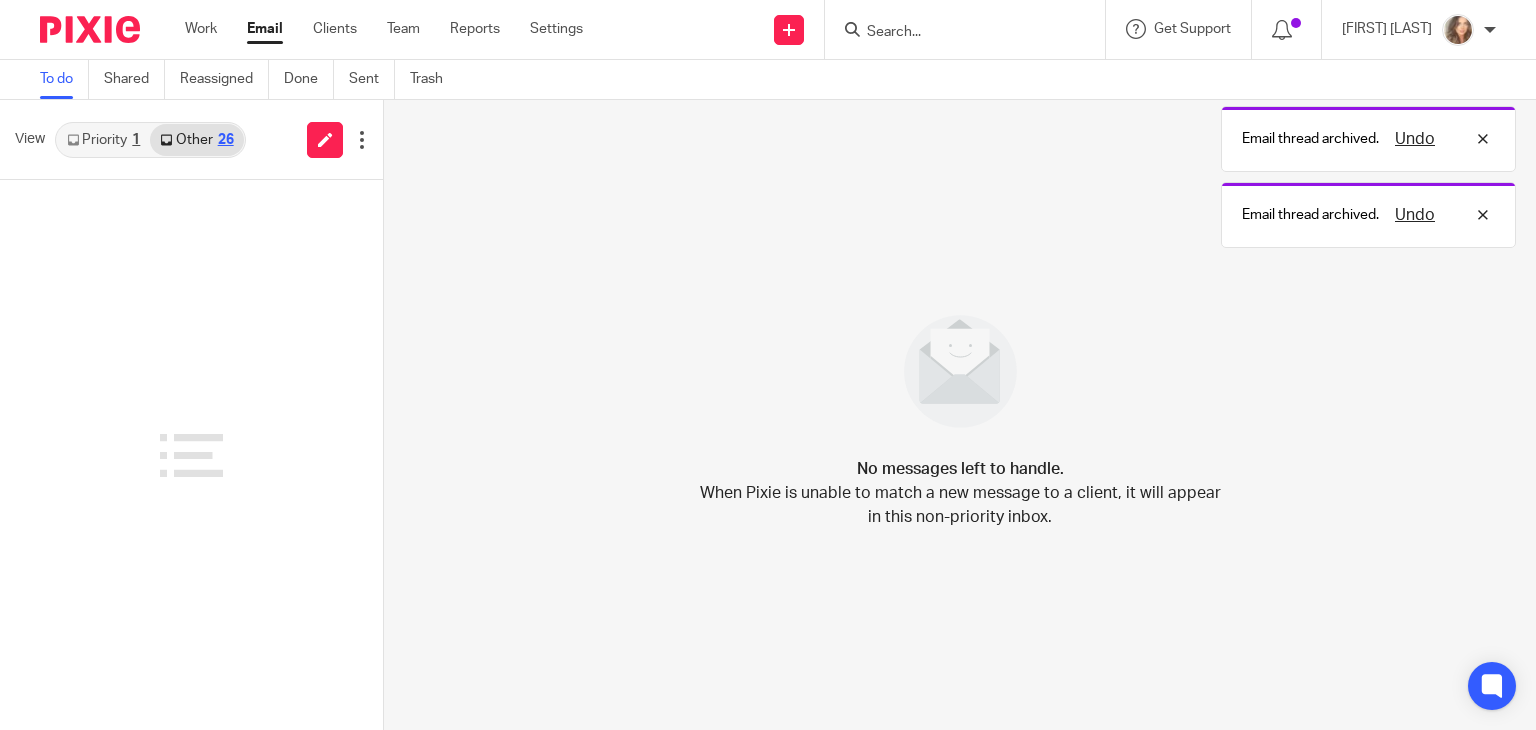 click on "Priority
1" at bounding box center (103, 140) 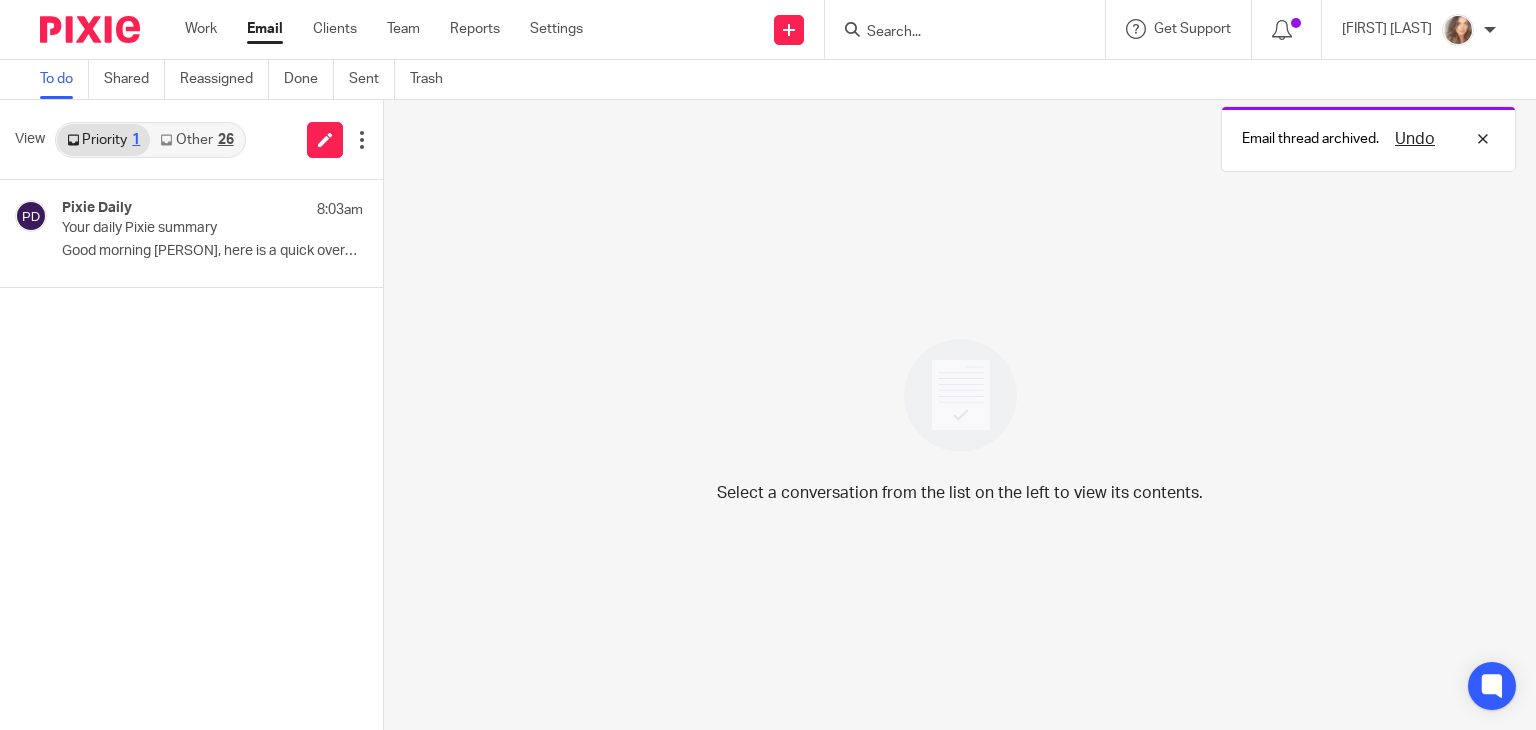 click on "Other
26" at bounding box center [196, 140] 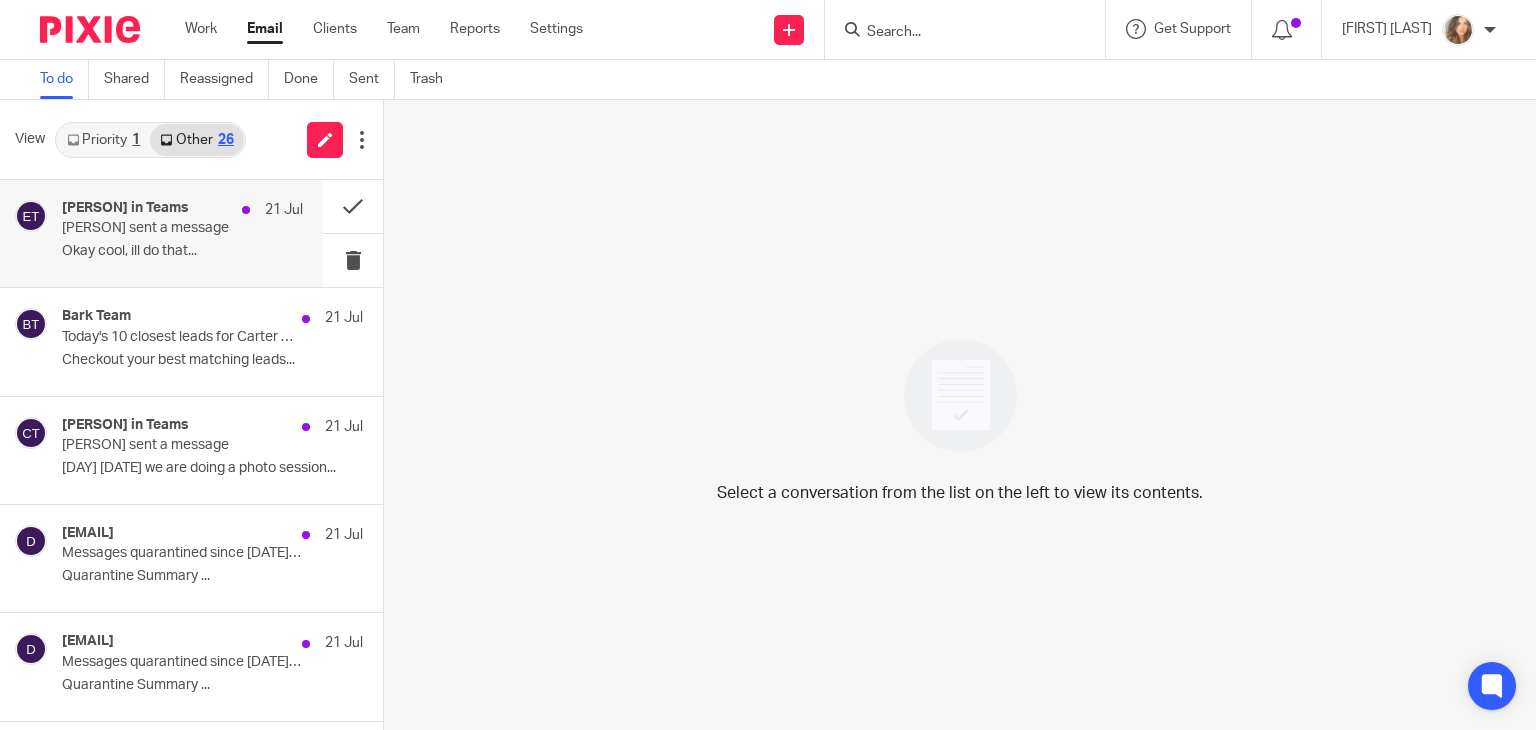 click on "Okay cool, ill do that..." at bounding box center (182, 251) 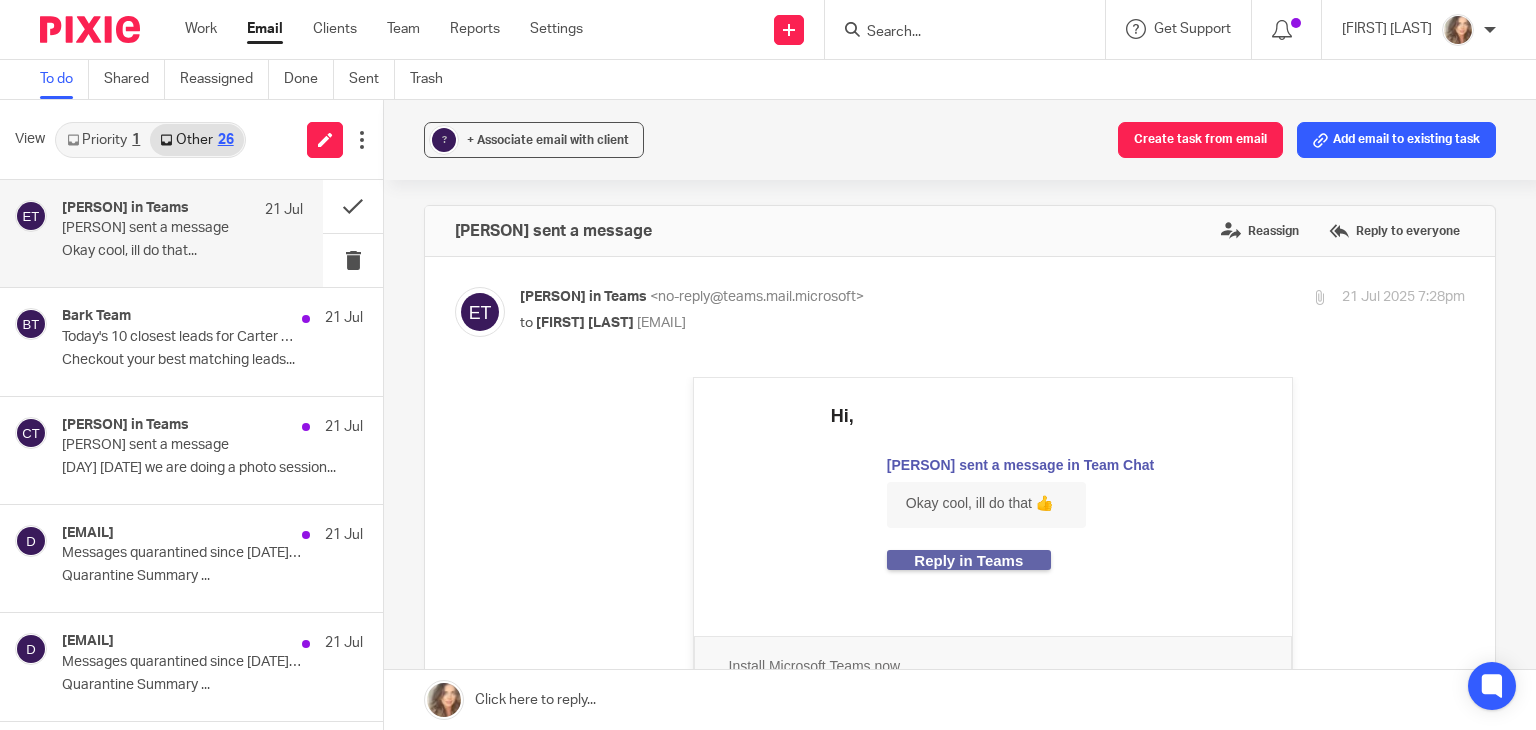 scroll, scrollTop: 0, scrollLeft: 0, axis: both 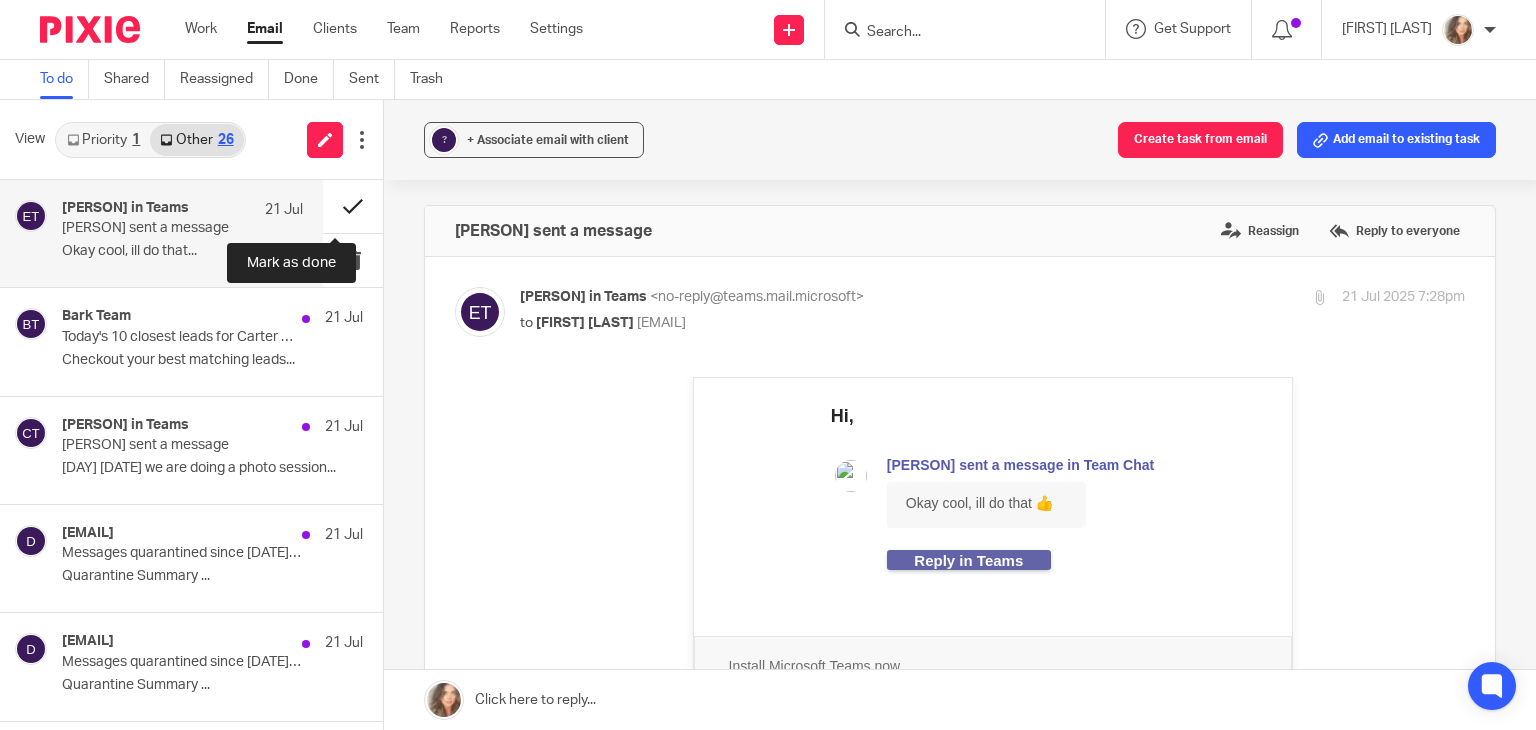click at bounding box center (353, 206) 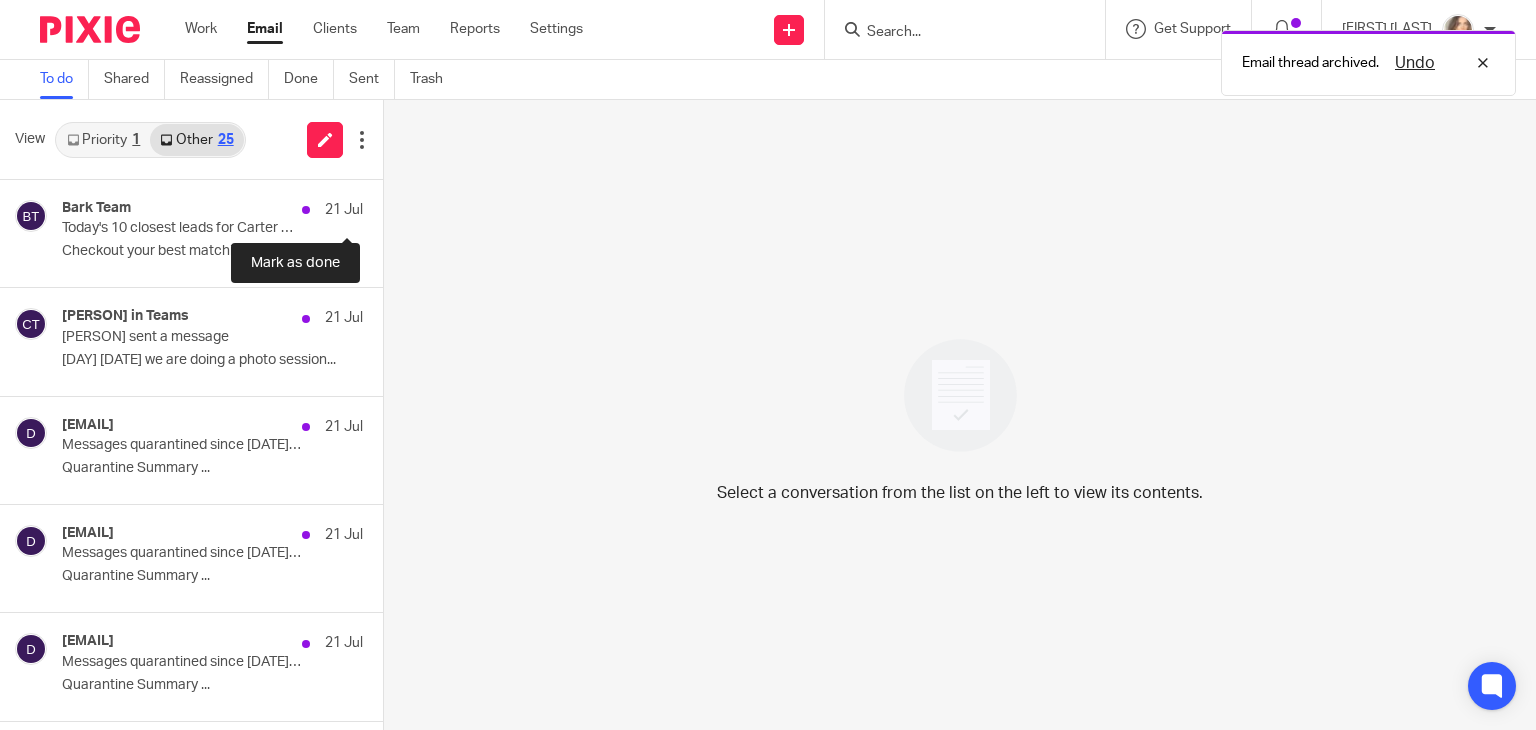 click at bounding box center [391, 206] 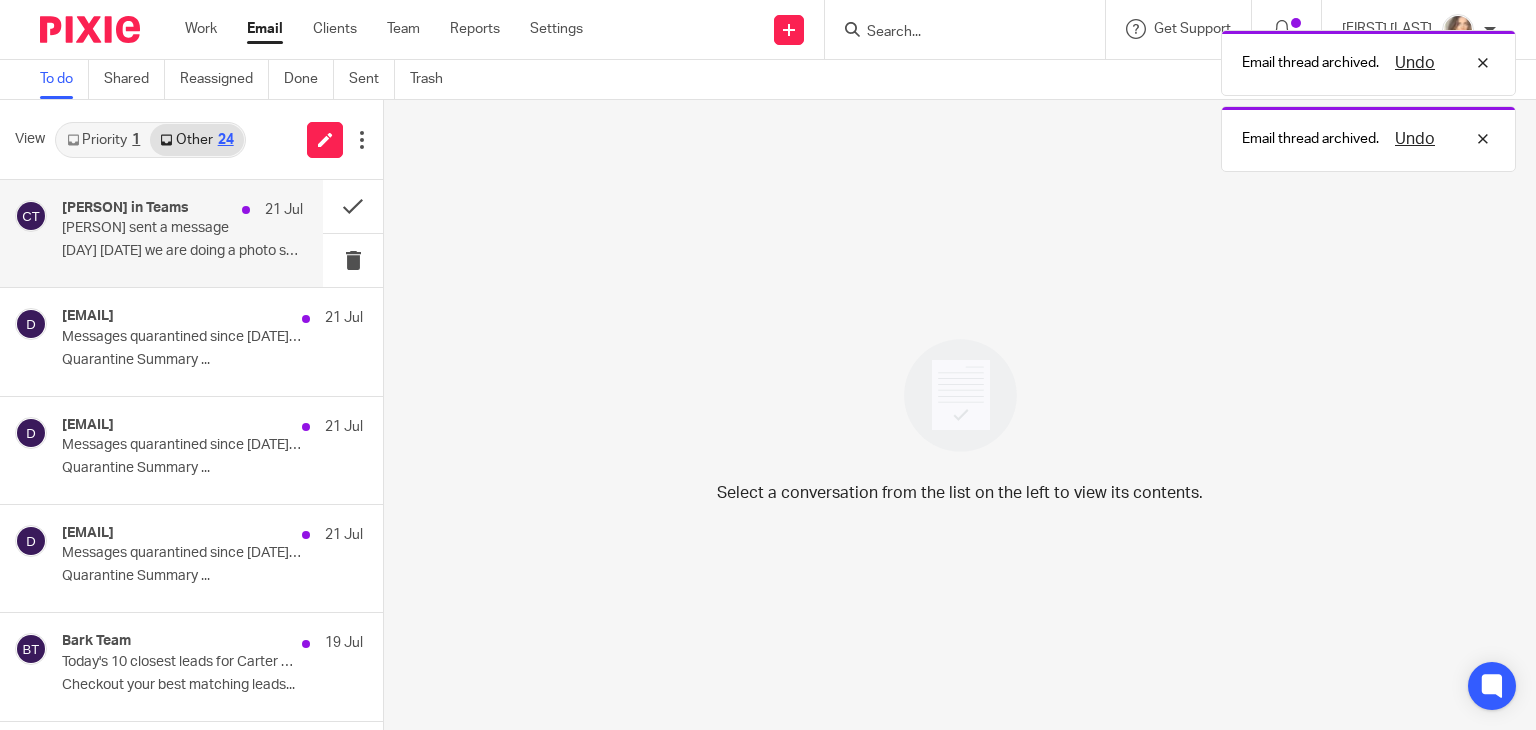 click on "Monday 11th August we are doing a photo session..." at bounding box center [182, 251] 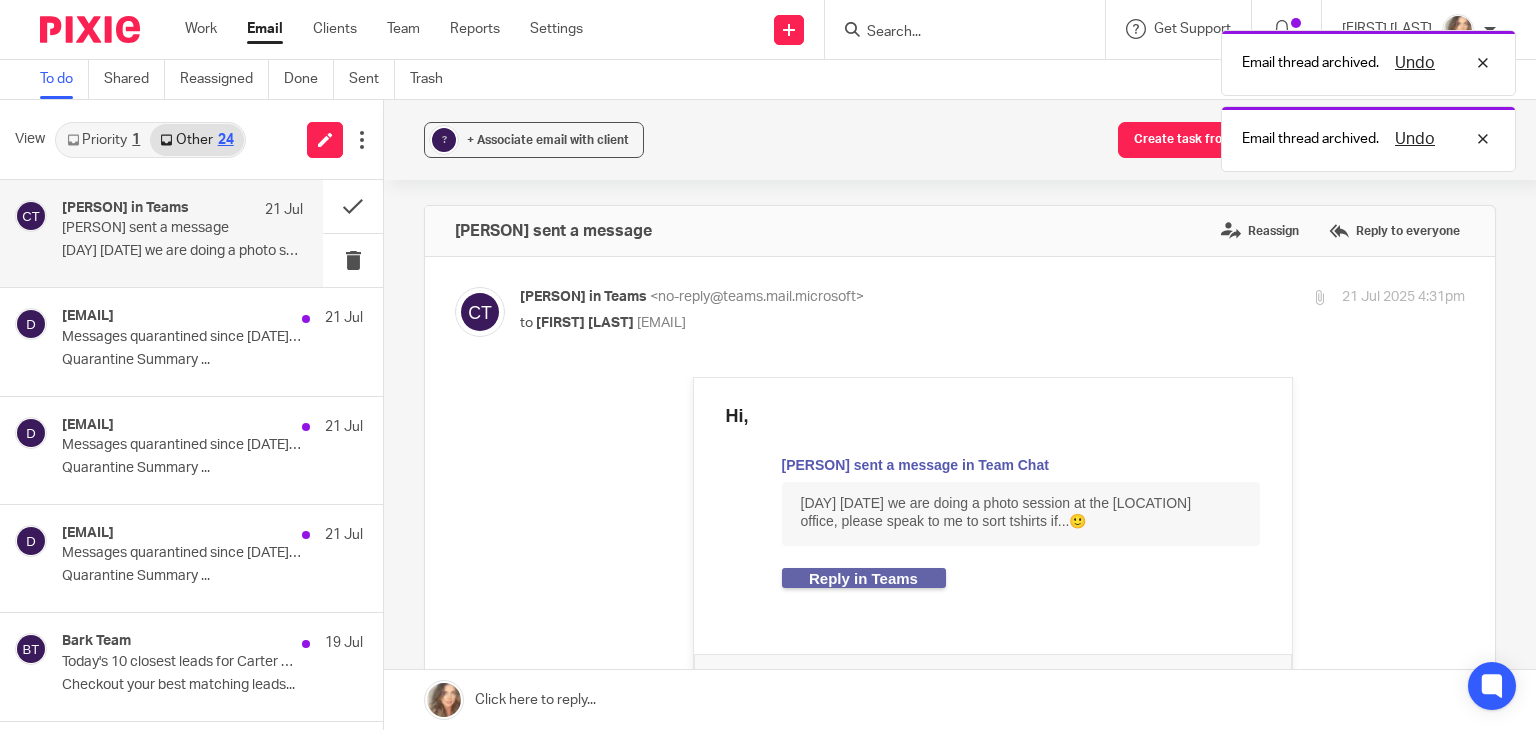 scroll, scrollTop: 0, scrollLeft: 0, axis: both 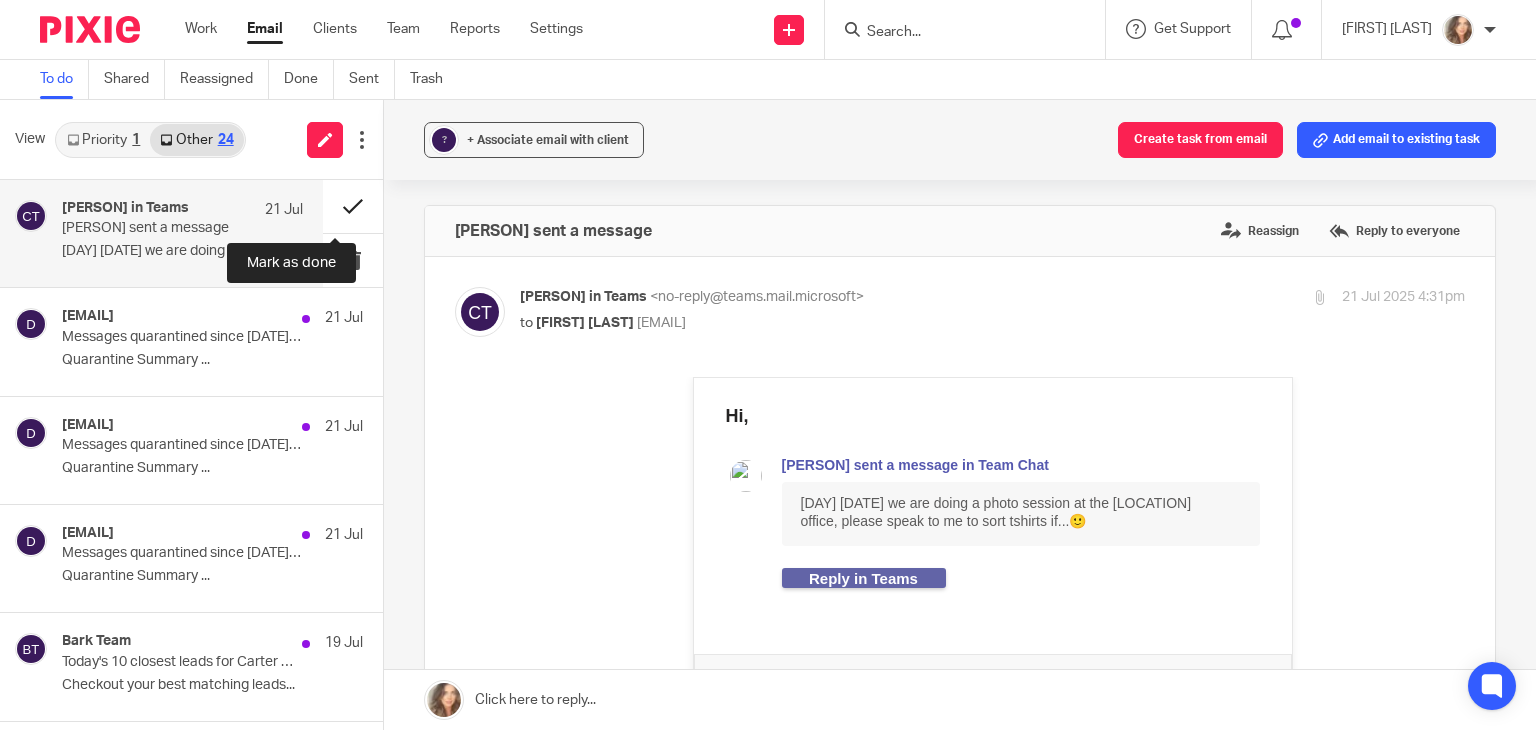 click at bounding box center (353, 206) 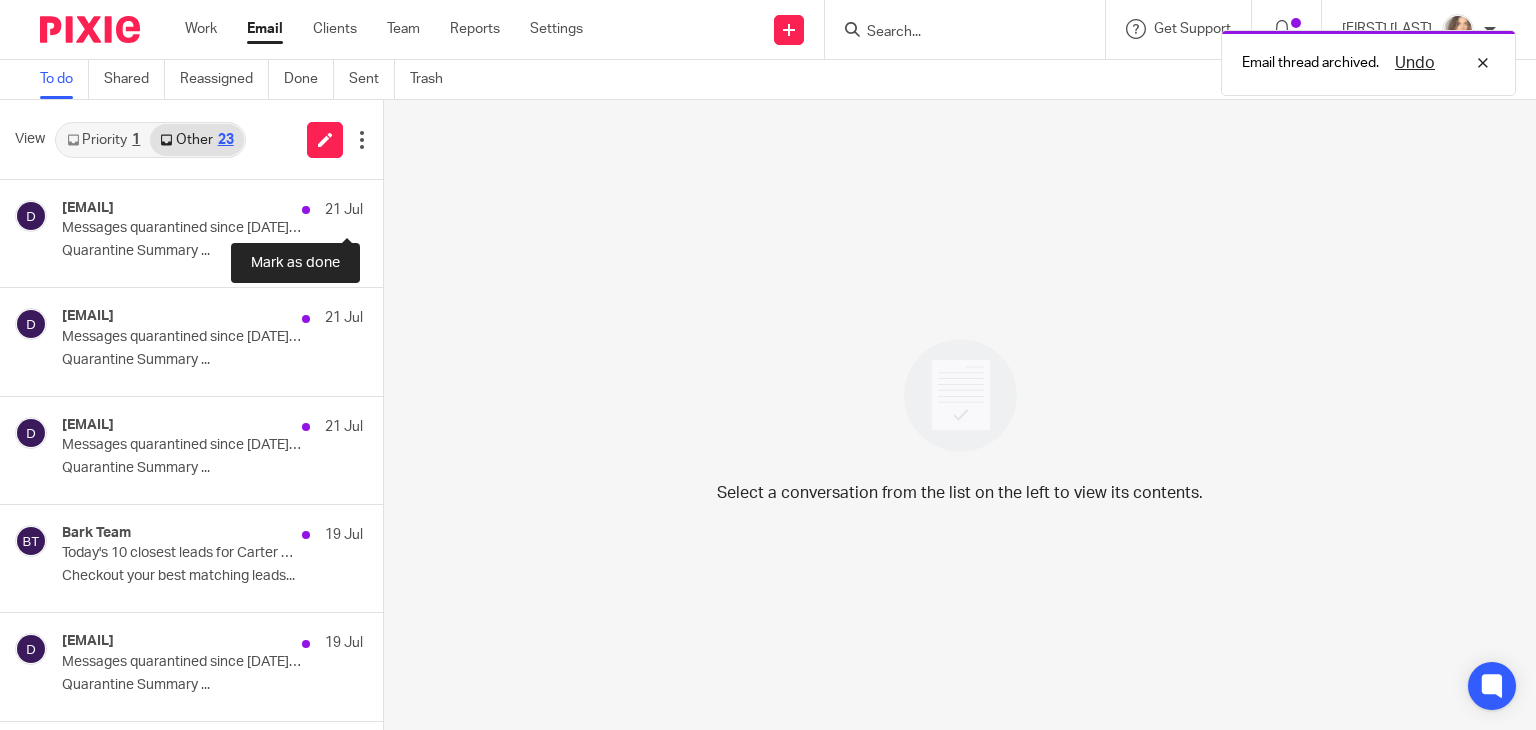 click at bounding box center (391, 206) 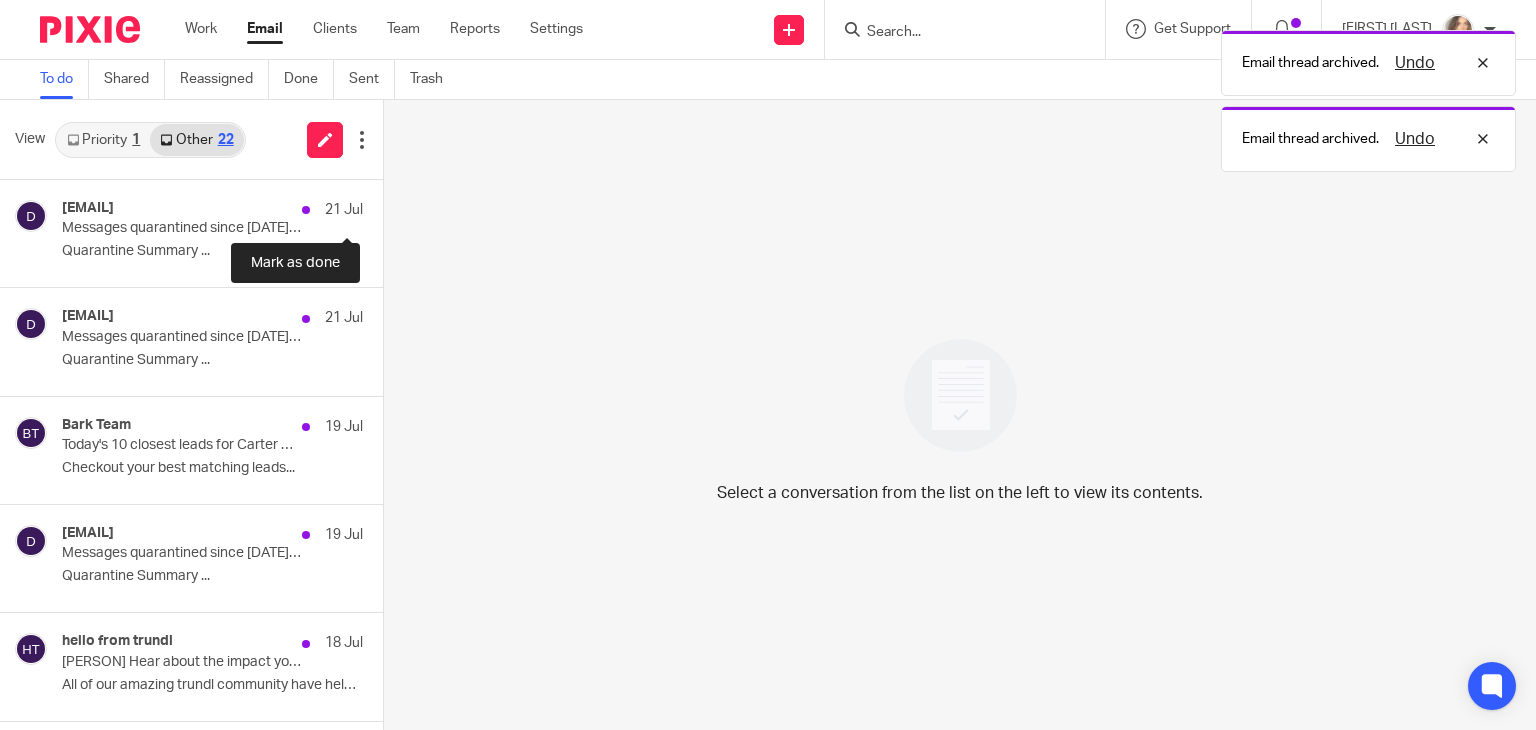 click at bounding box center (391, 206) 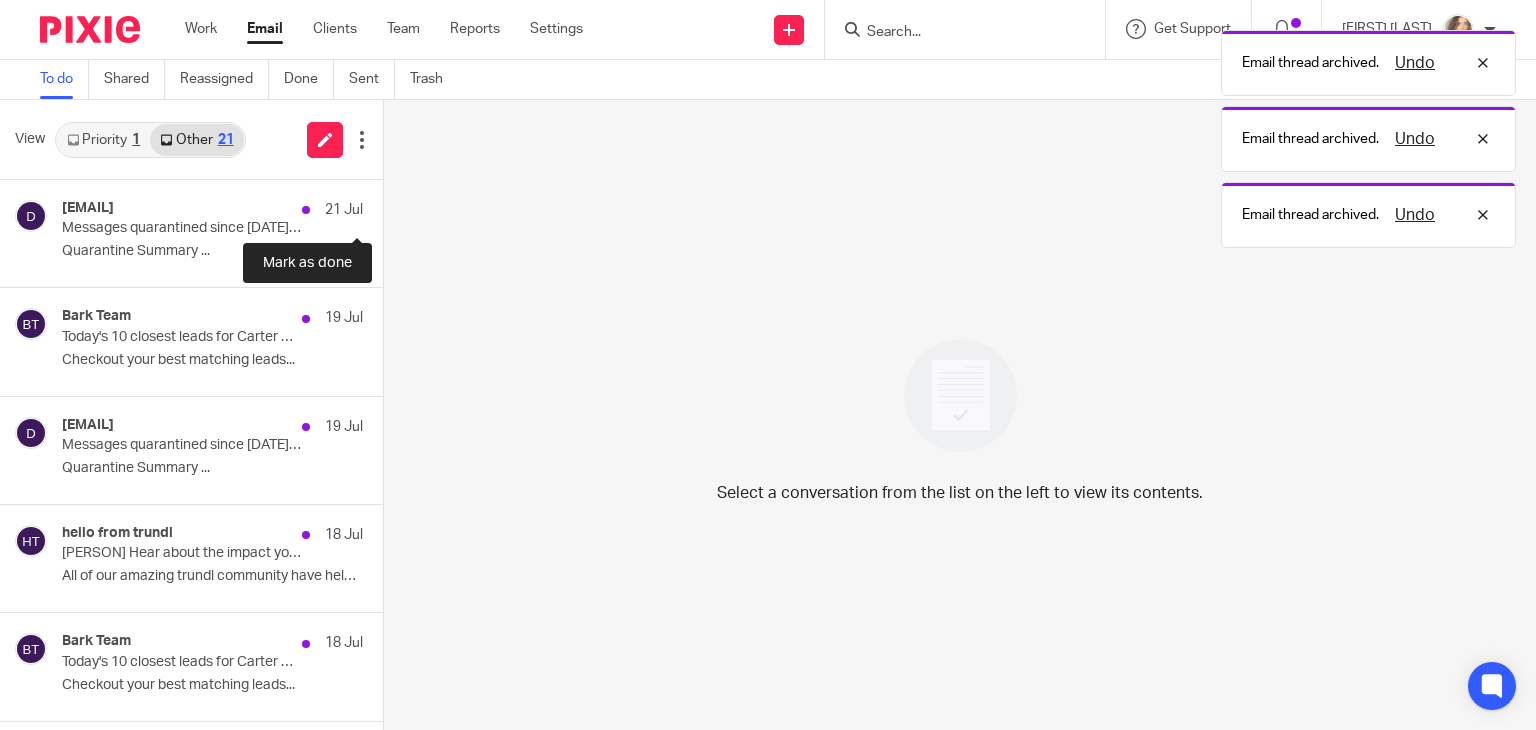 click at bounding box center (391, 206) 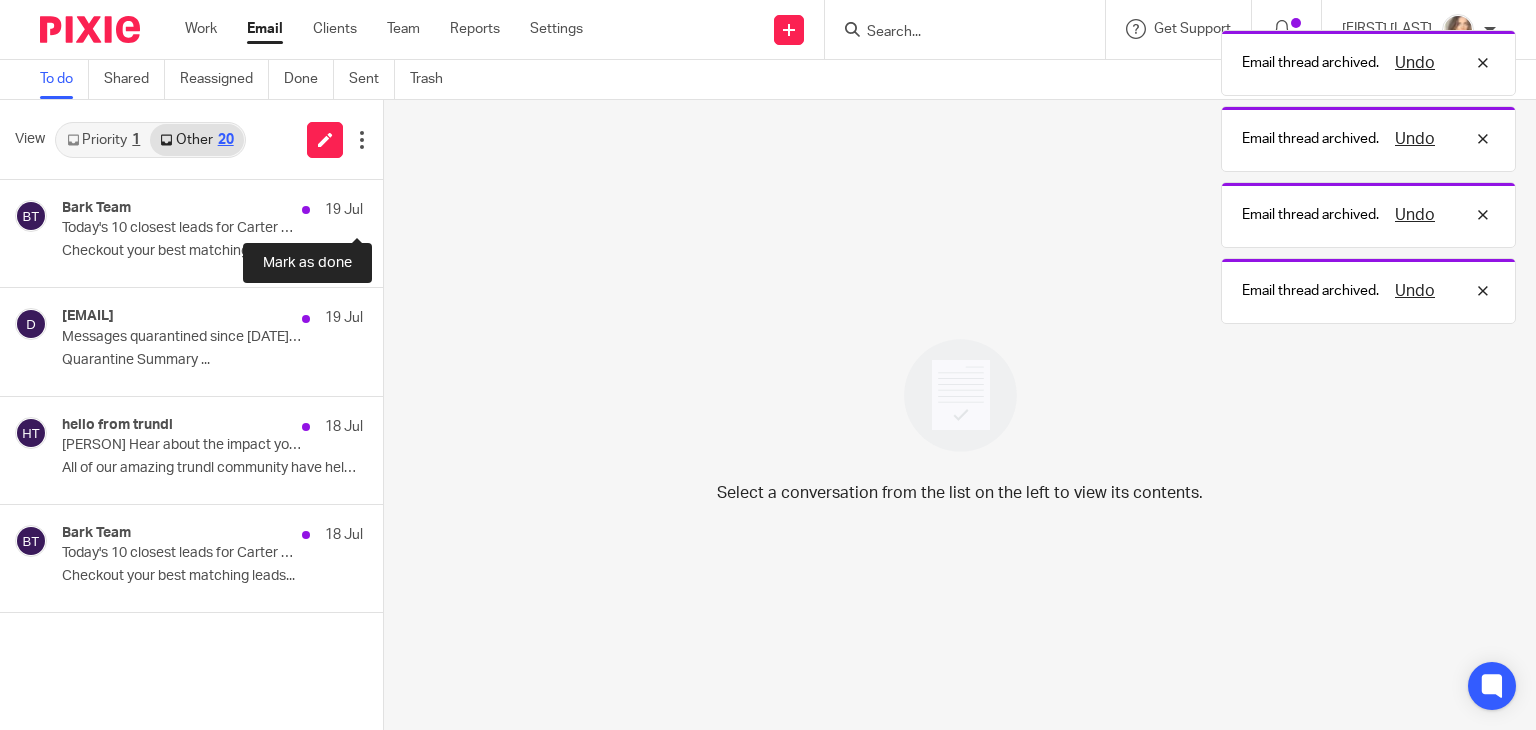 click at bounding box center [391, 206] 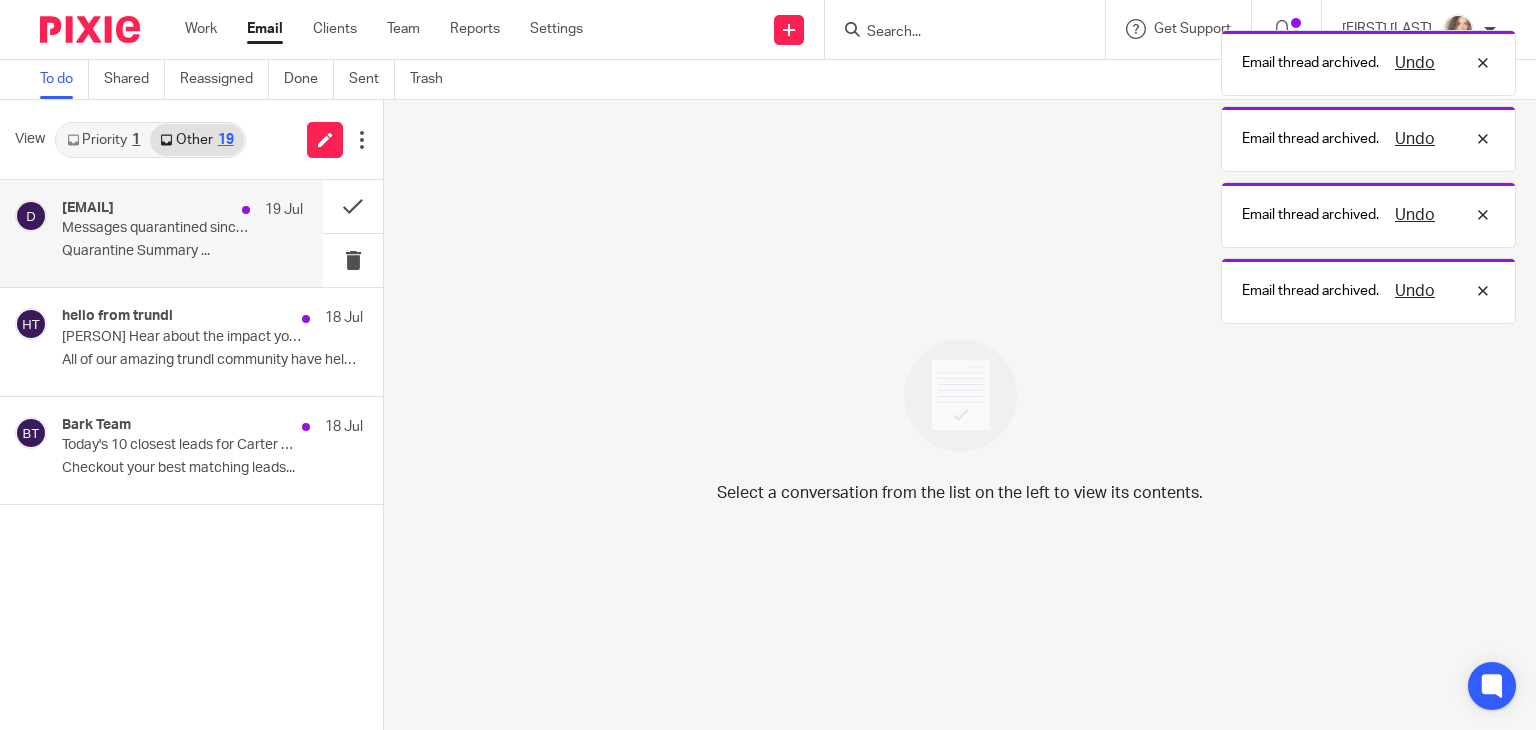 click on "Messages quarantined since Jul 18, 2025 03:00 PM for charlene@carterclear.co.uk" at bounding box center (158, 228) 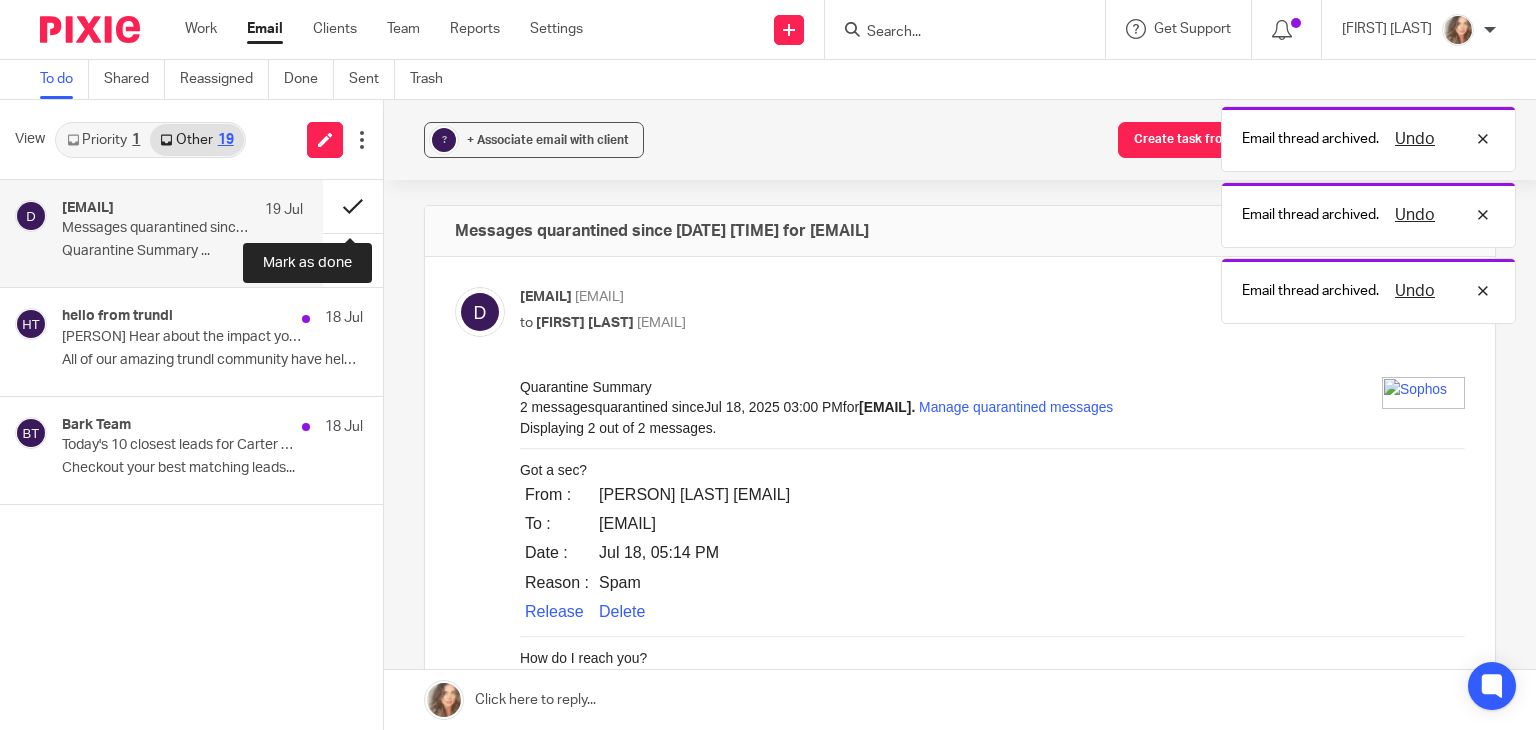 scroll, scrollTop: 0, scrollLeft: 0, axis: both 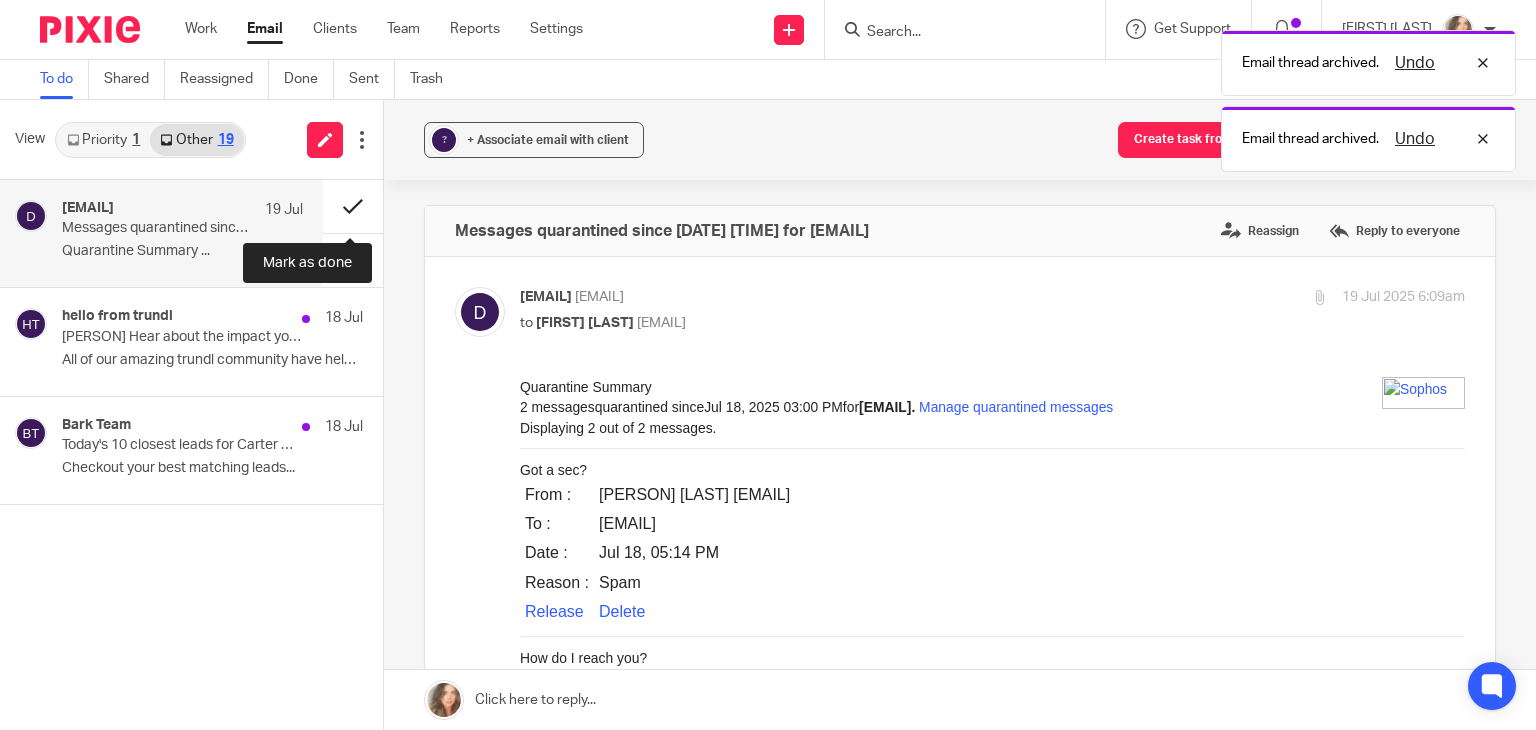 click at bounding box center [353, 206] 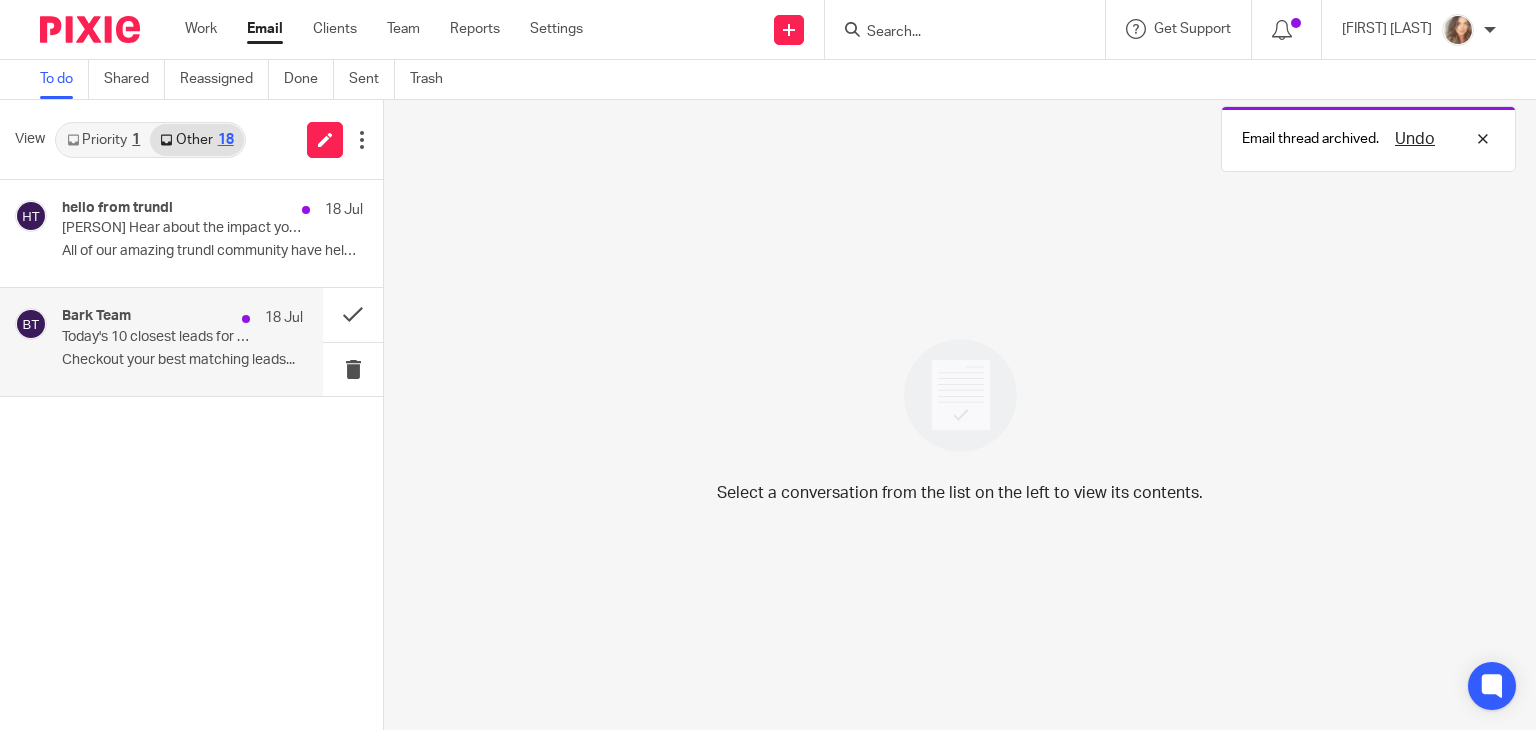 click on "Bark Team
18 Jul   Today's 10 closest leads for Carter Clear Accounting Limited   Checkout your best matching leads..." at bounding box center [182, 341] 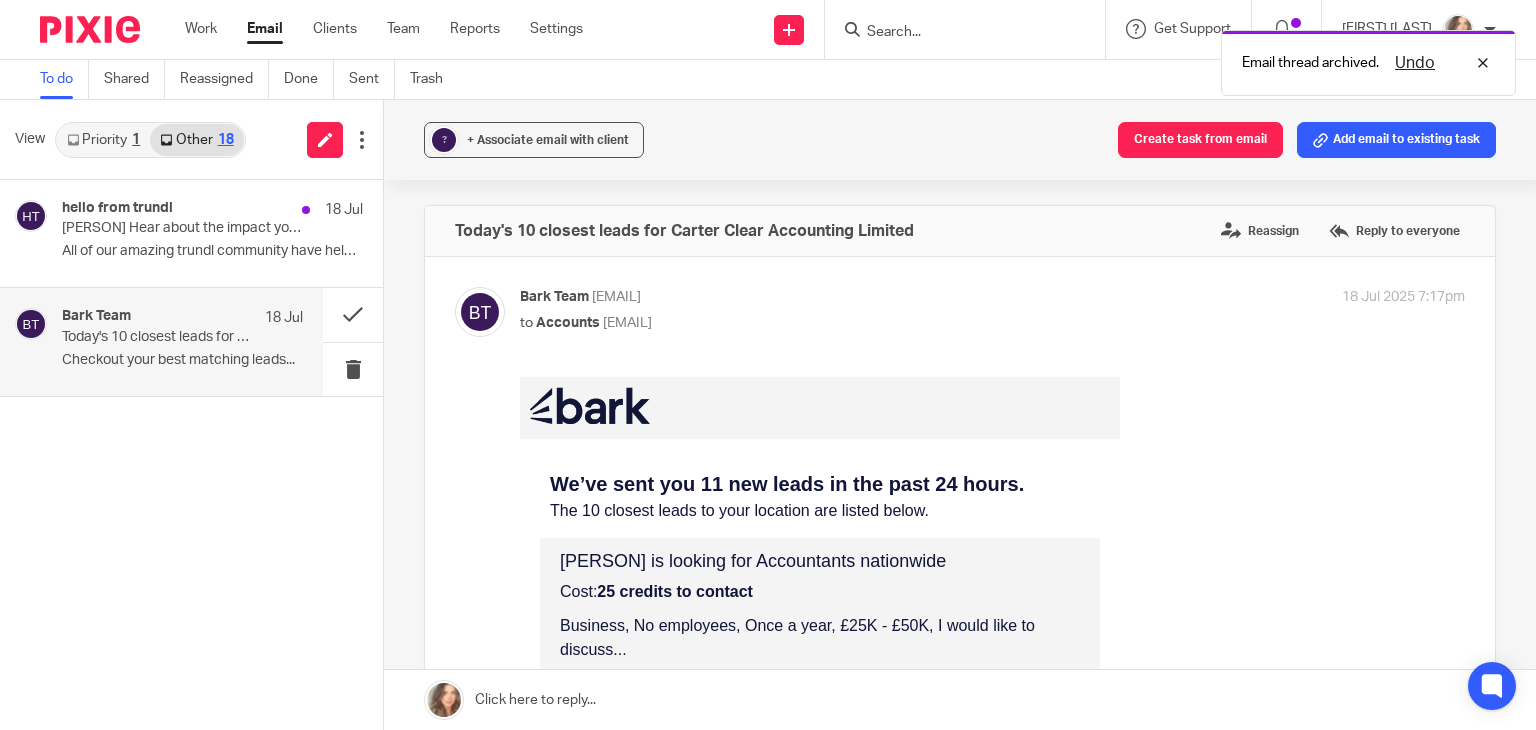 scroll, scrollTop: 0, scrollLeft: 0, axis: both 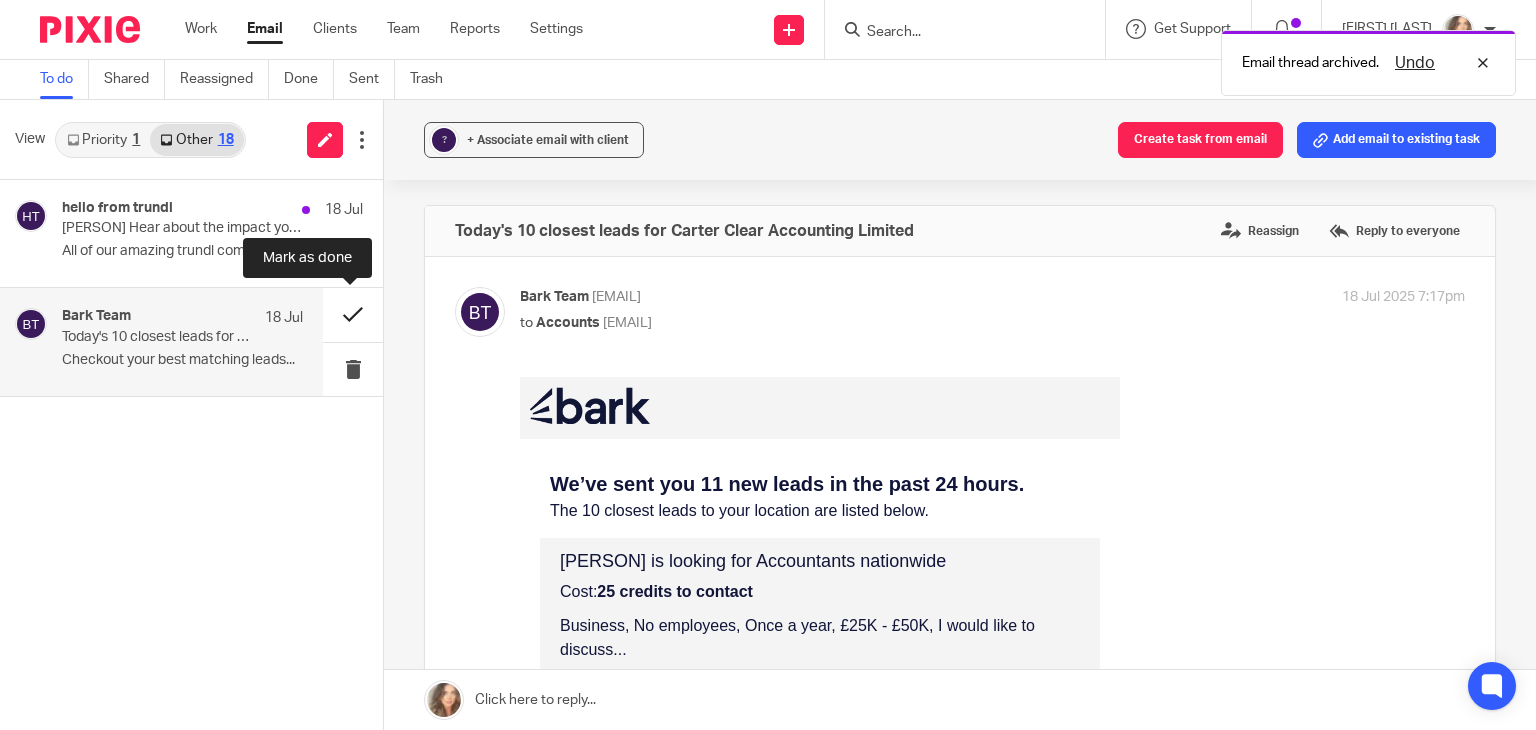 click at bounding box center [353, 314] 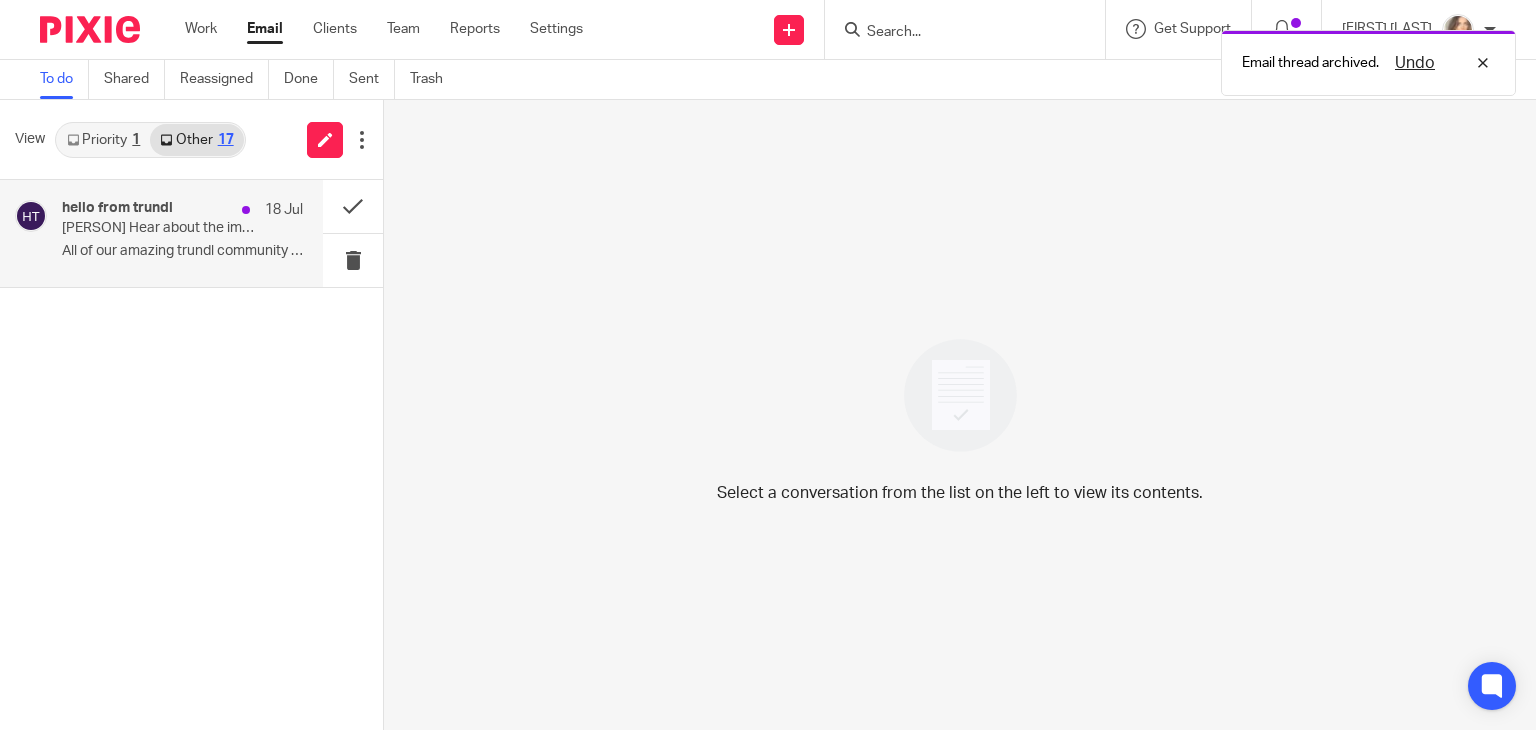click on "All of our amazing trundl community have helped..." at bounding box center (182, 251) 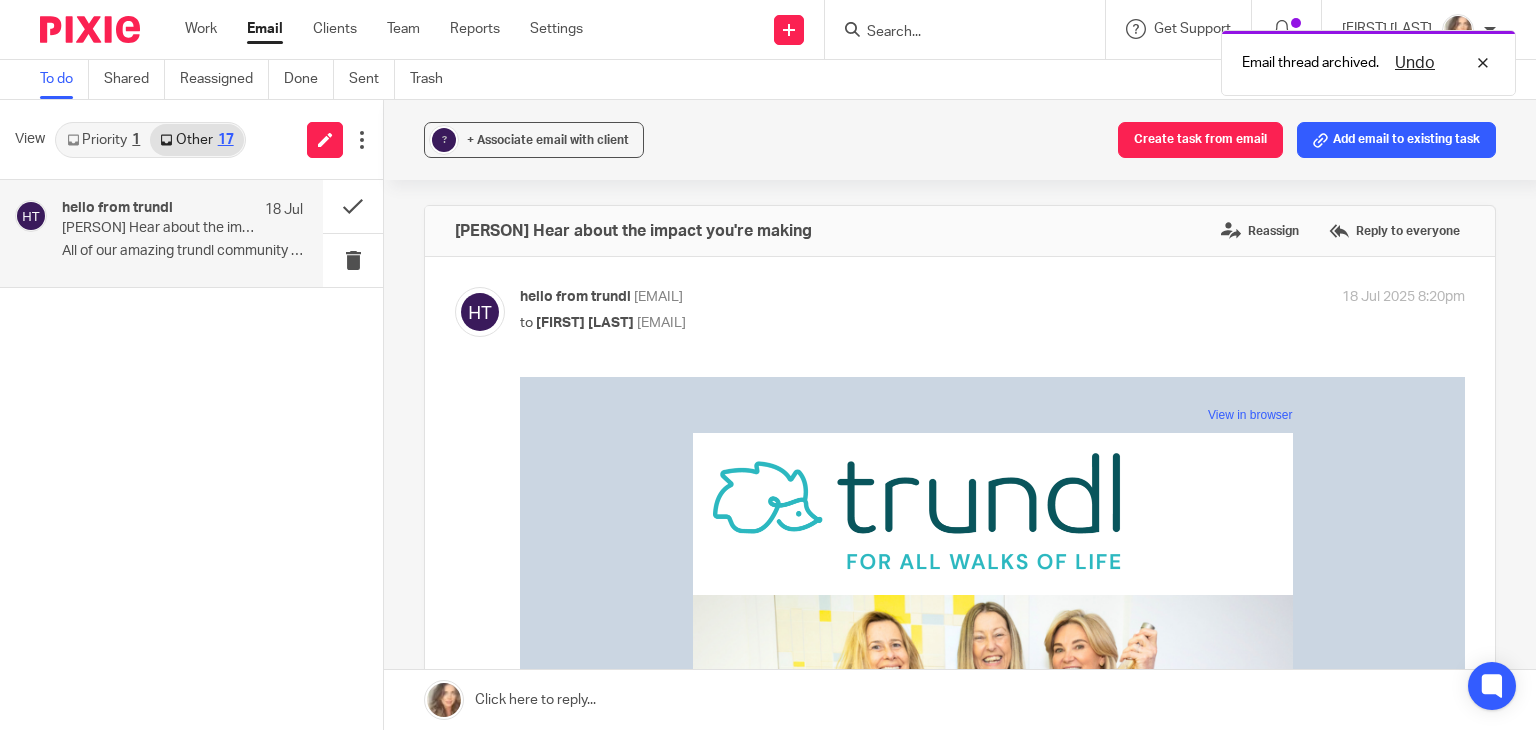 scroll, scrollTop: 0, scrollLeft: 0, axis: both 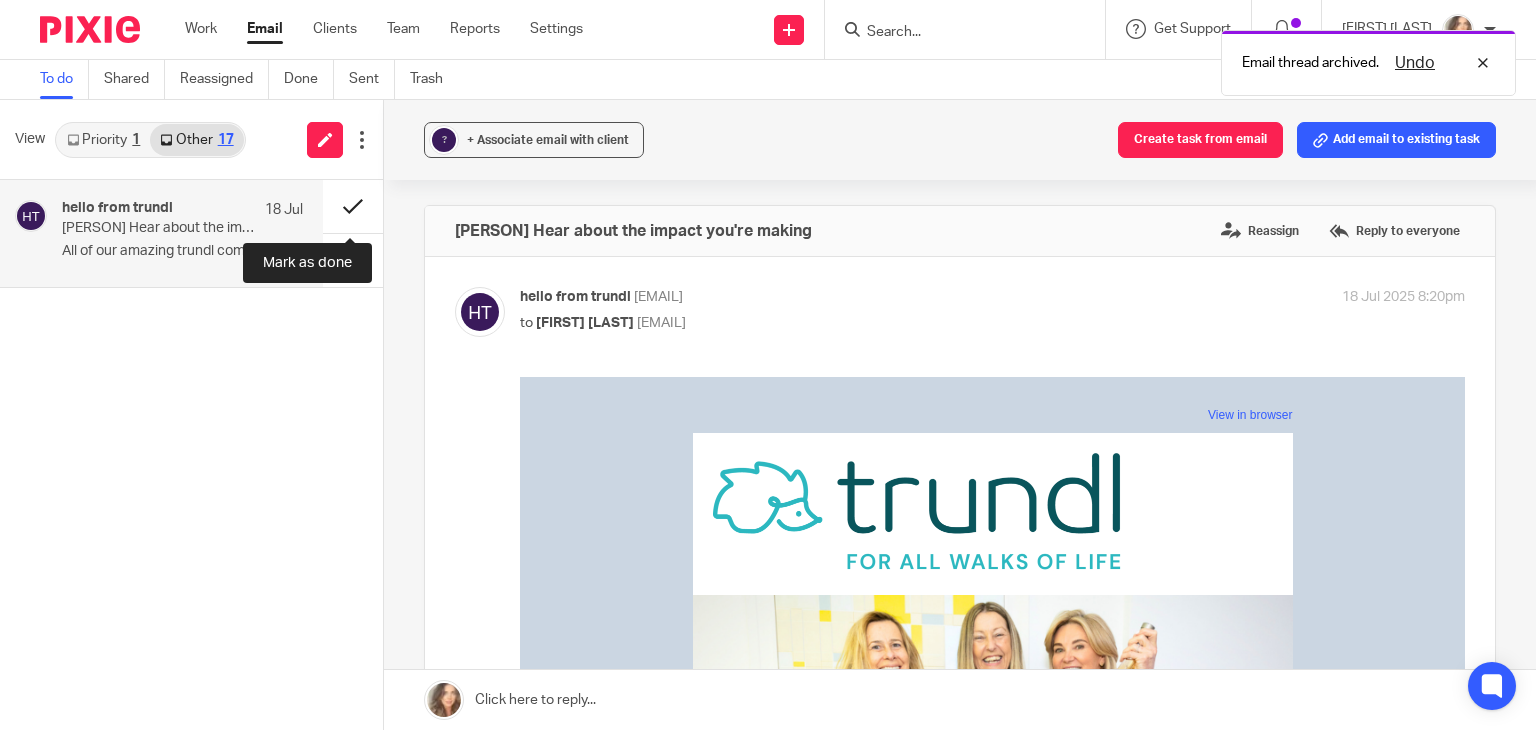 click at bounding box center (353, 206) 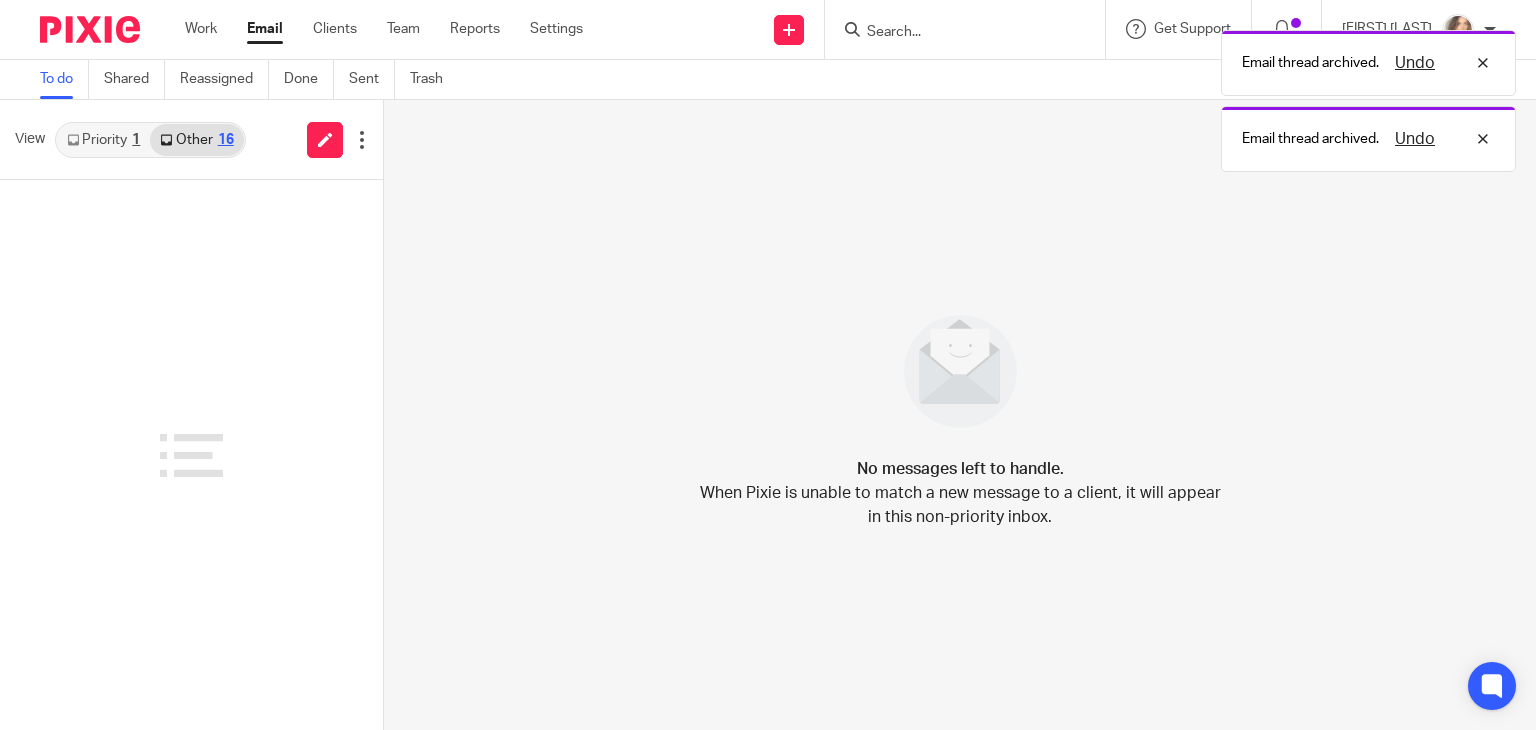 click on "Priority
1" at bounding box center [103, 140] 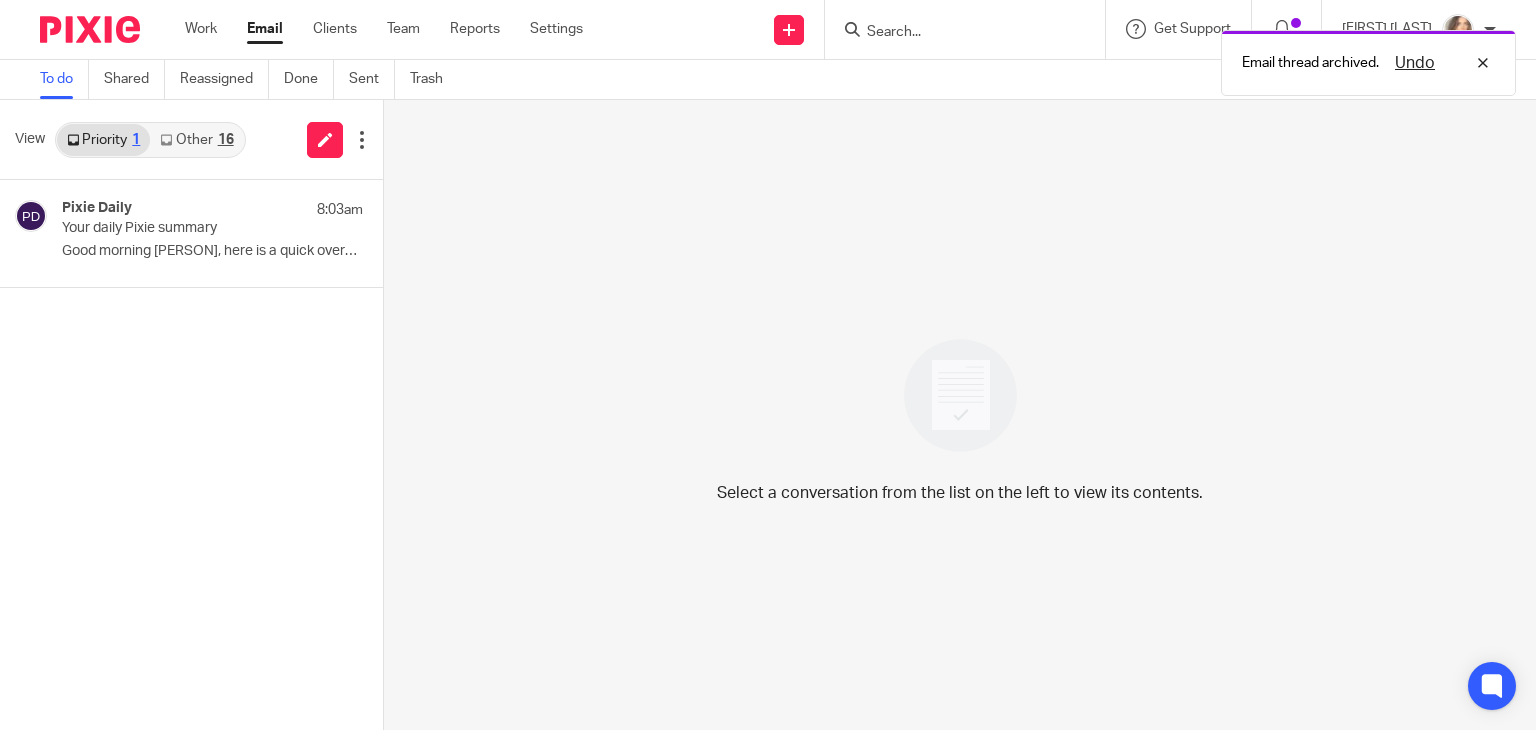 click on "Other
16" at bounding box center [196, 140] 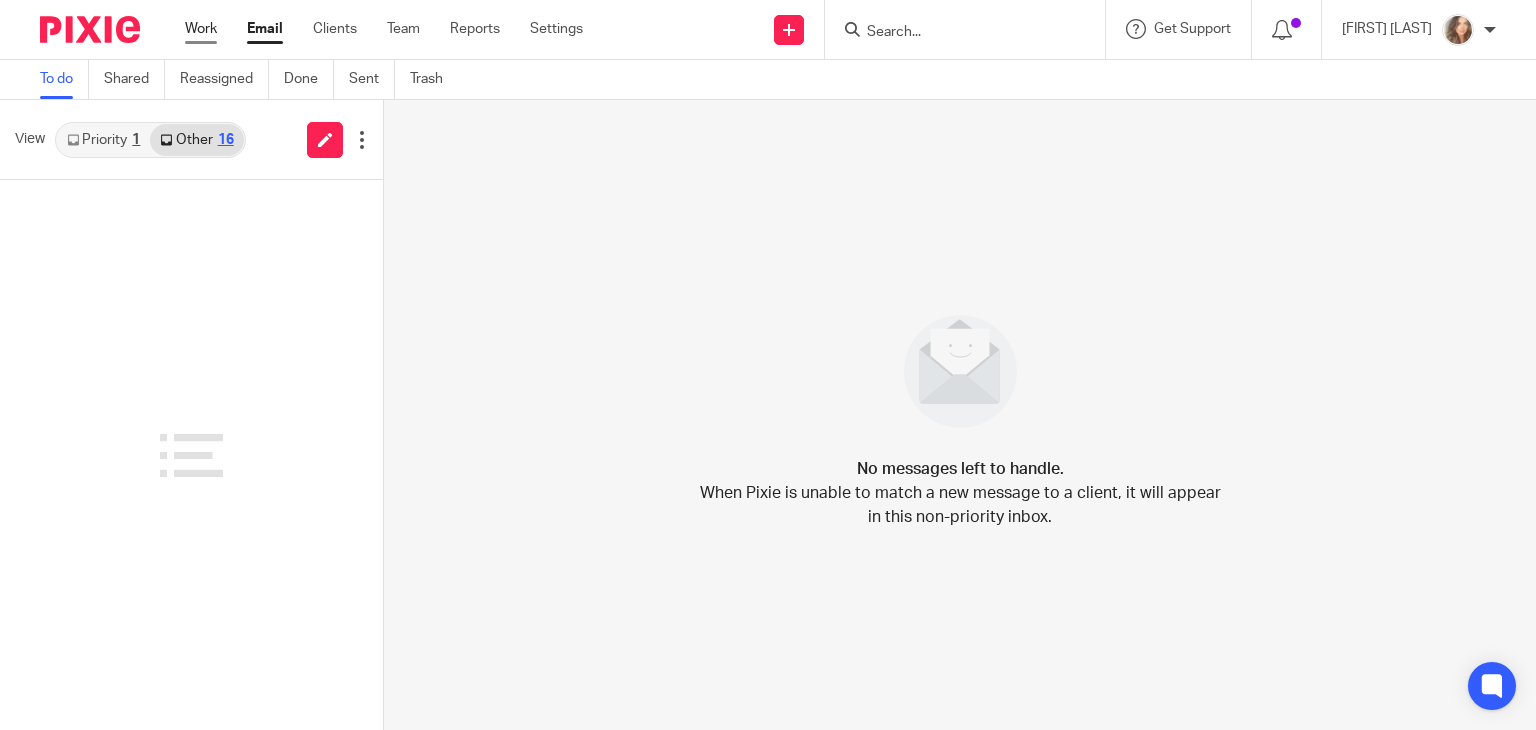 click on "Work" at bounding box center [201, 29] 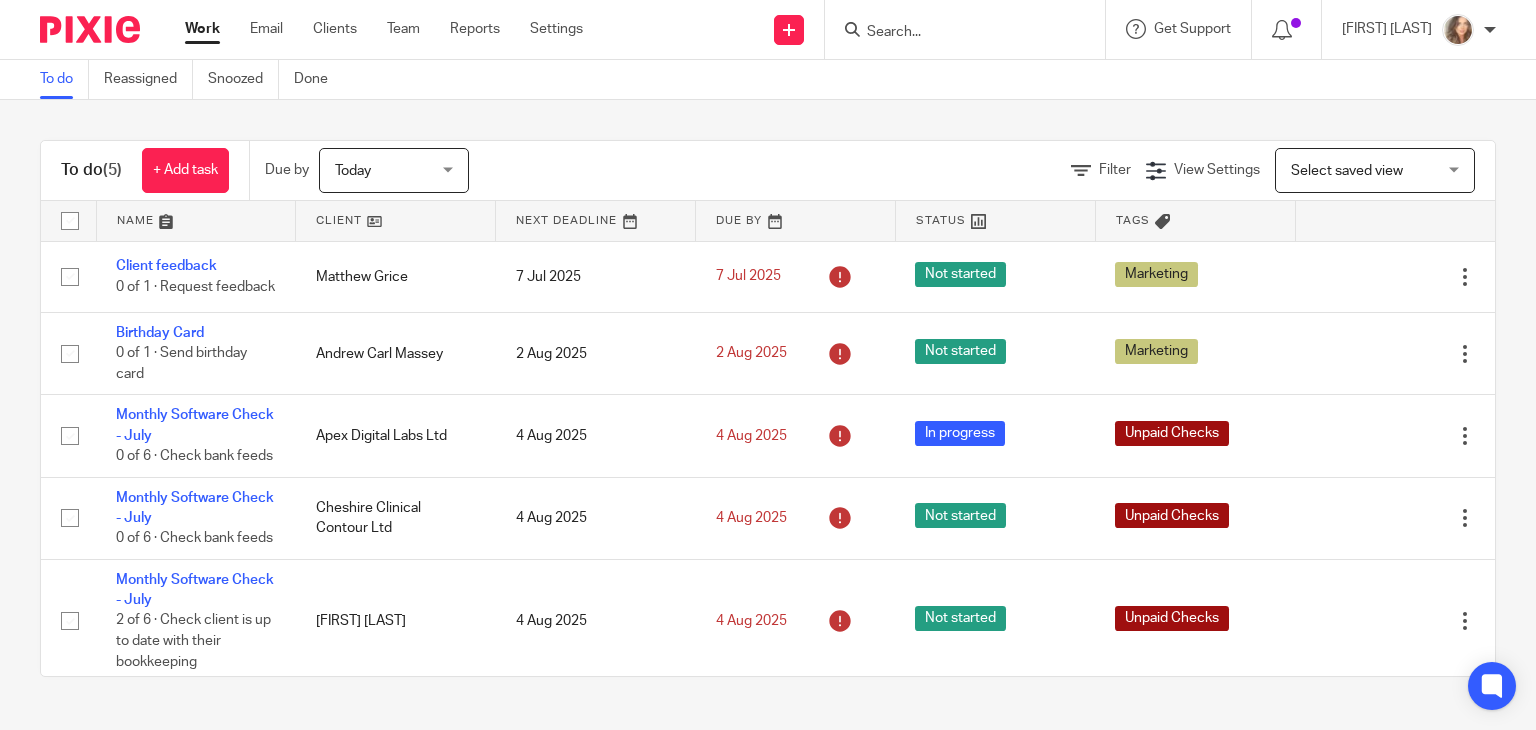 scroll, scrollTop: 0, scrollLeft: 0, axis: both 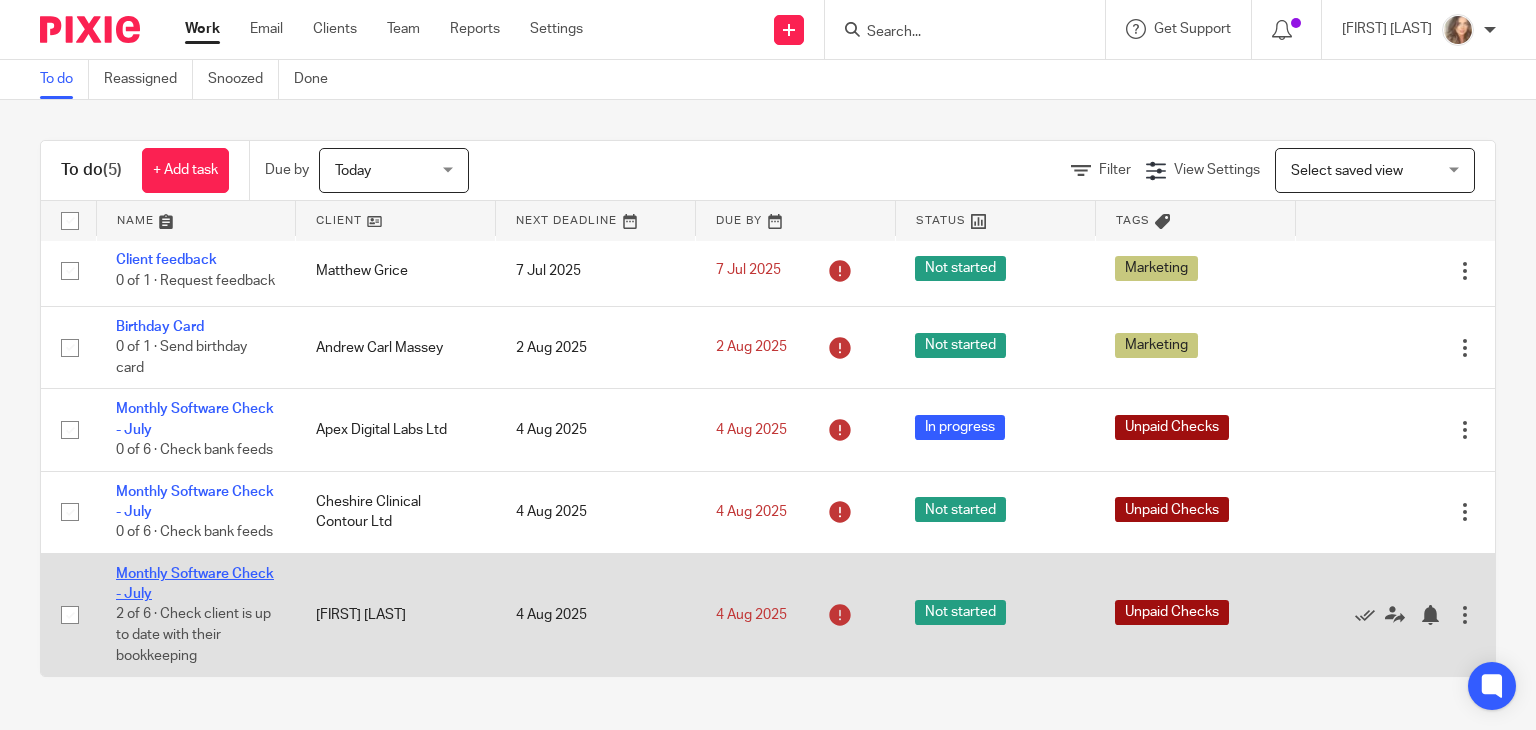 click on "Monthly Software Check - July" at bounding box center [195, 584] 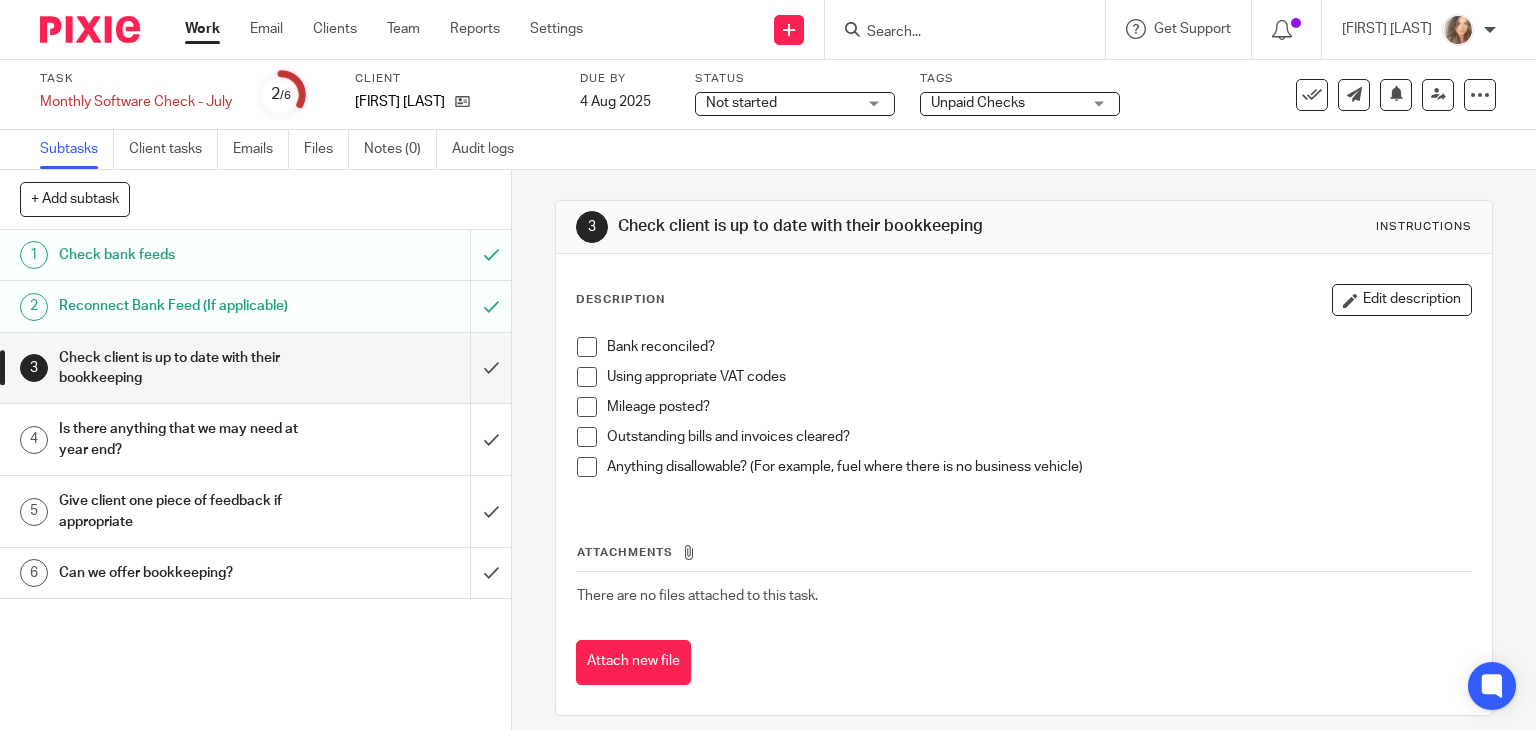 scroll, scrollTop: 0, scrollLeft: 0, axis: both 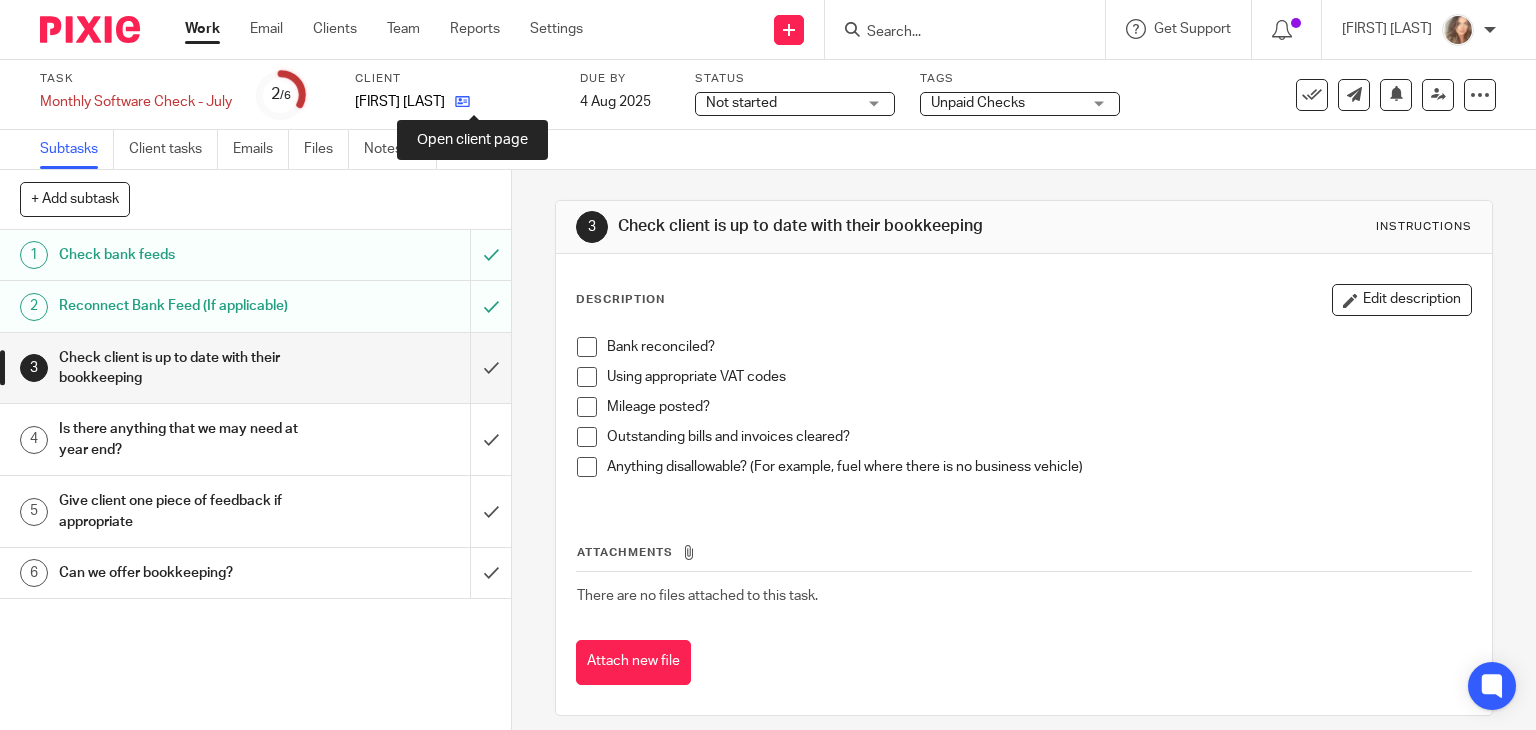 click at bounding box center [462, 101] 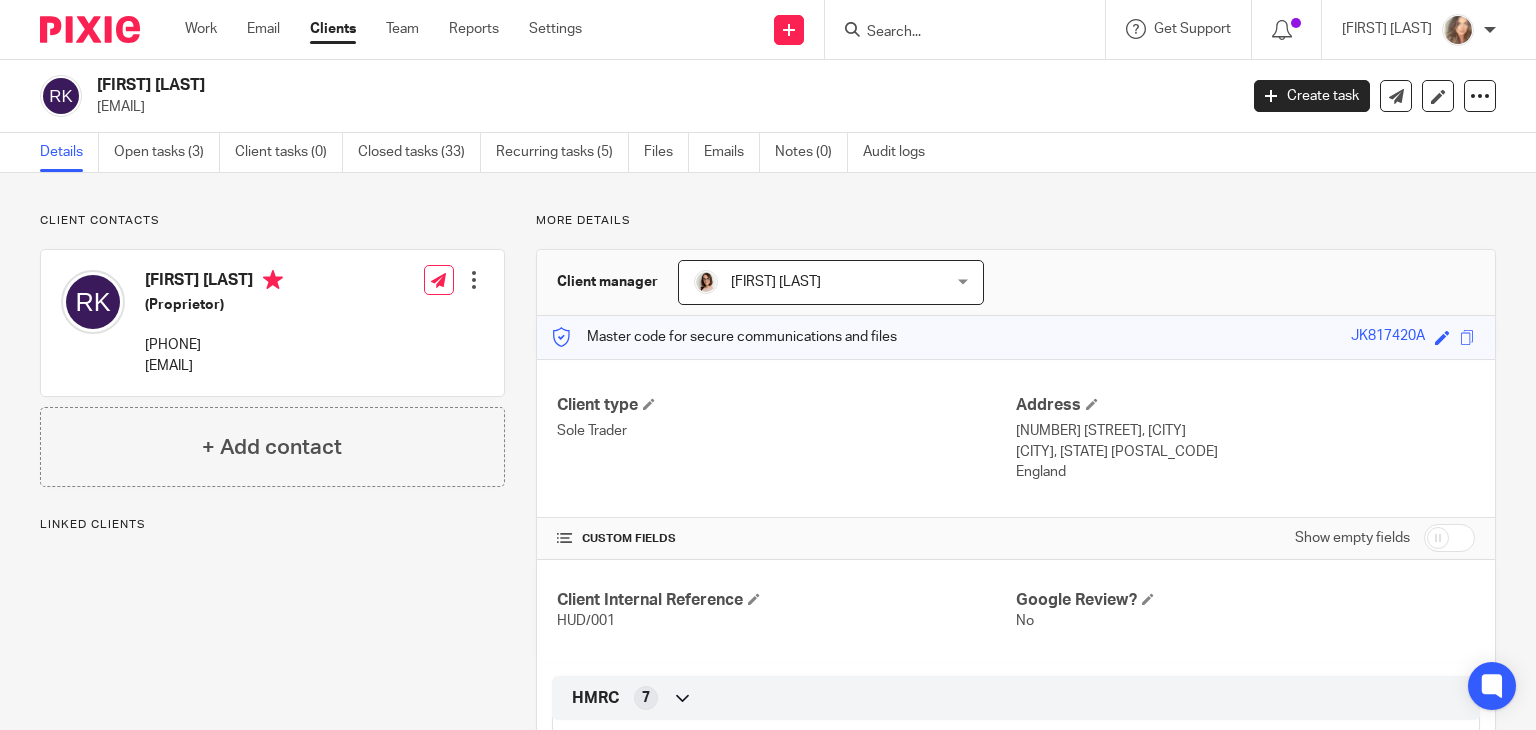 scroll, scrollTop: 0, scrollLeft: 0, axis: both 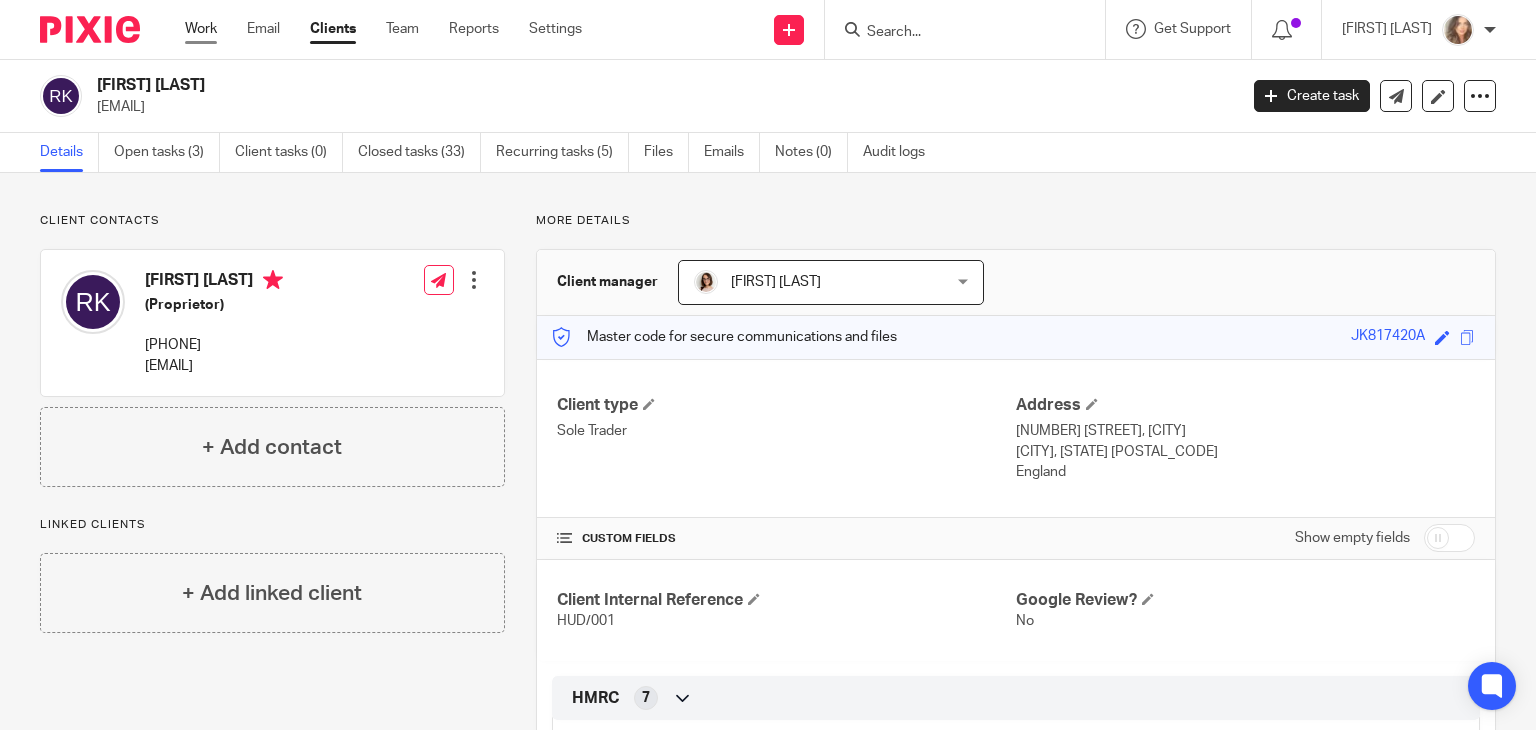 click on "Work" at bounding box center [201, 29] 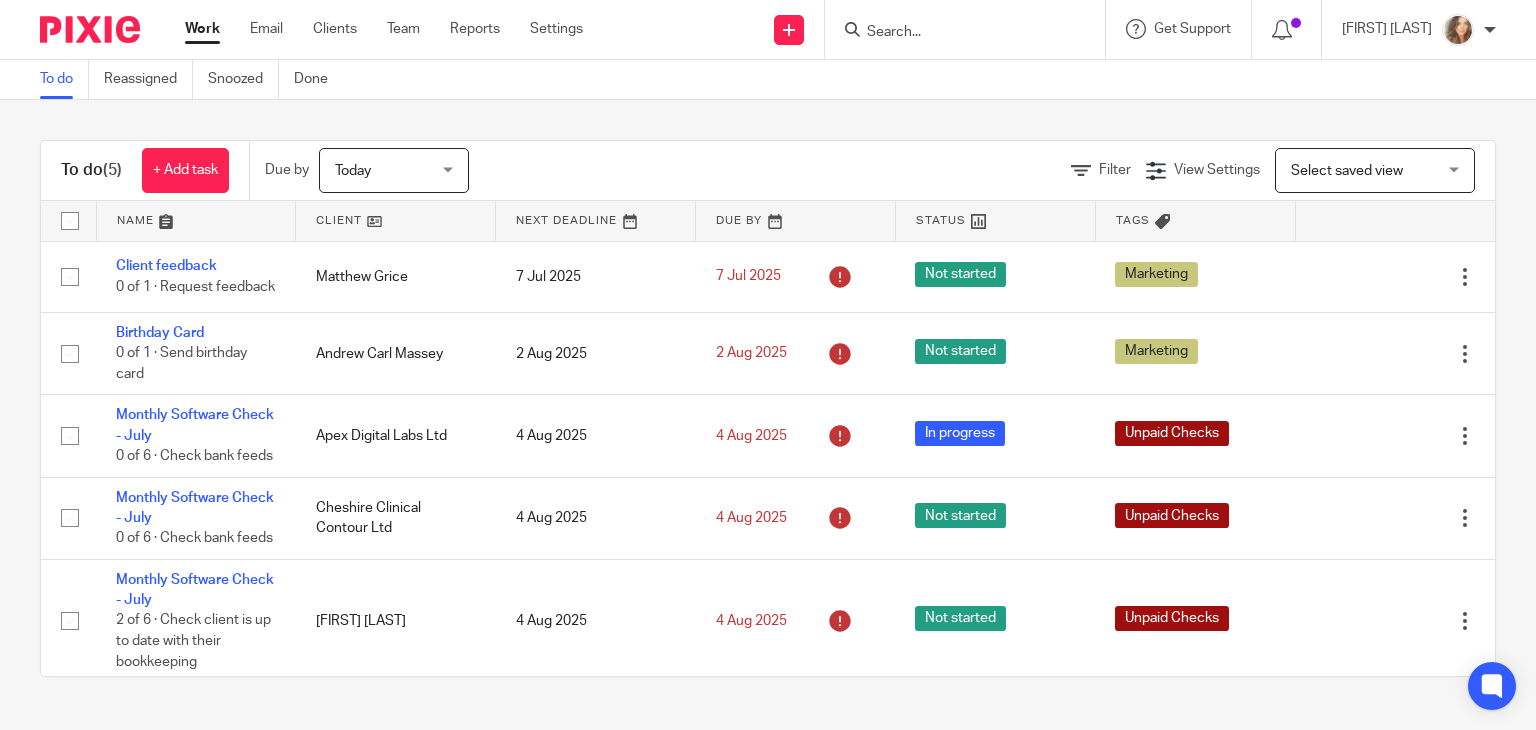 scroll, scrollTop: 0, scrollLeft: 0, axis: both 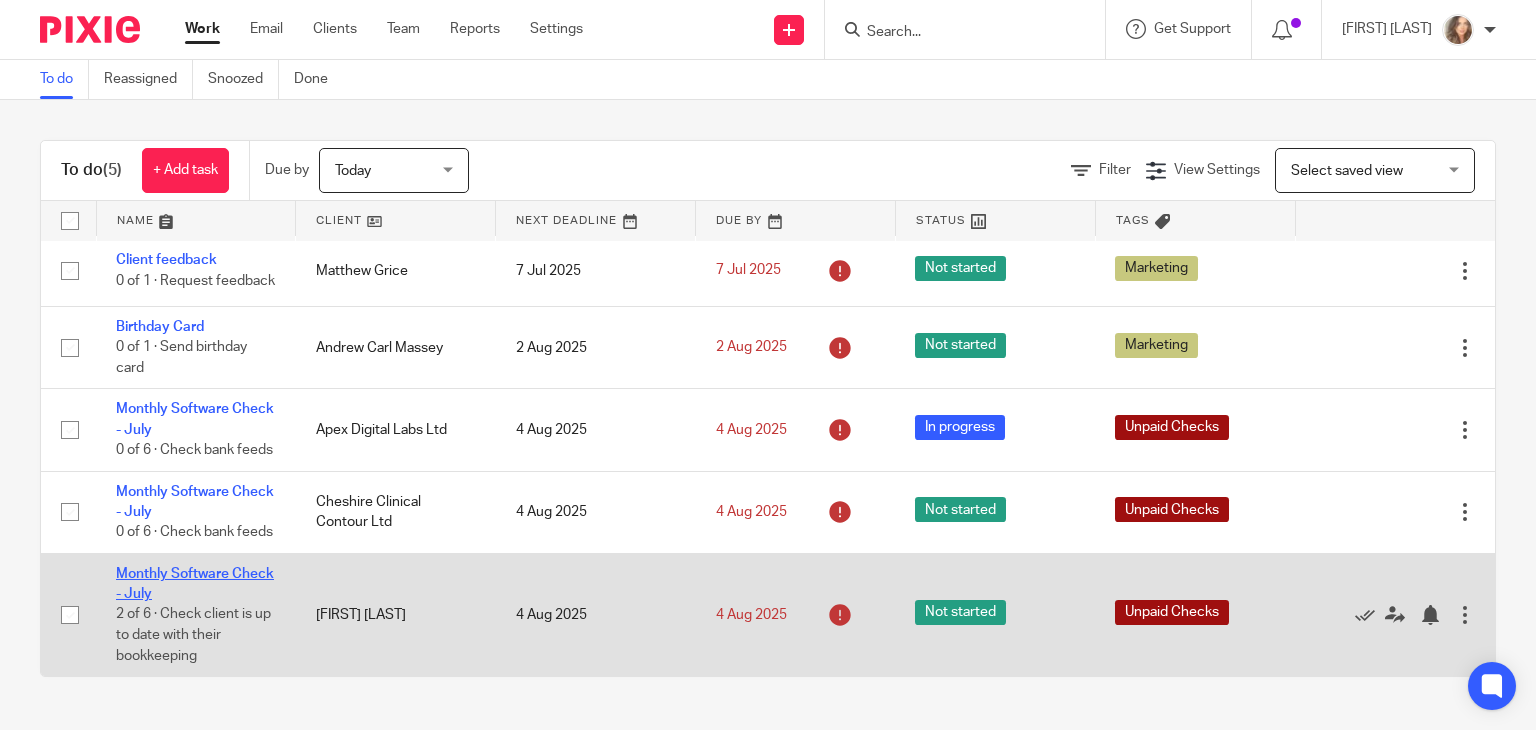 click on "Monthly Software Check - July" at bounding box center (195, 584) 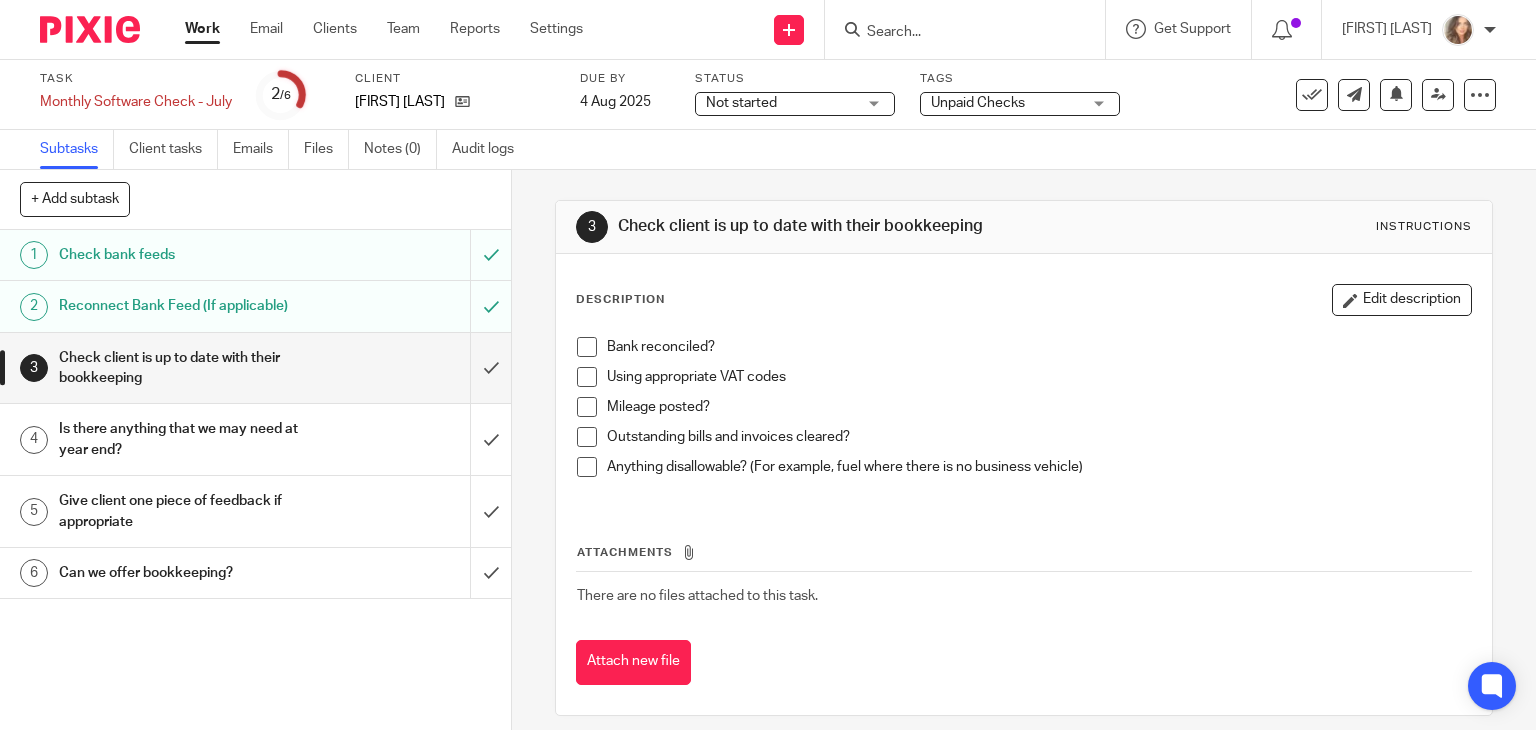 scroll, scrollTop: 0, scrollLeft: 0, axis: both 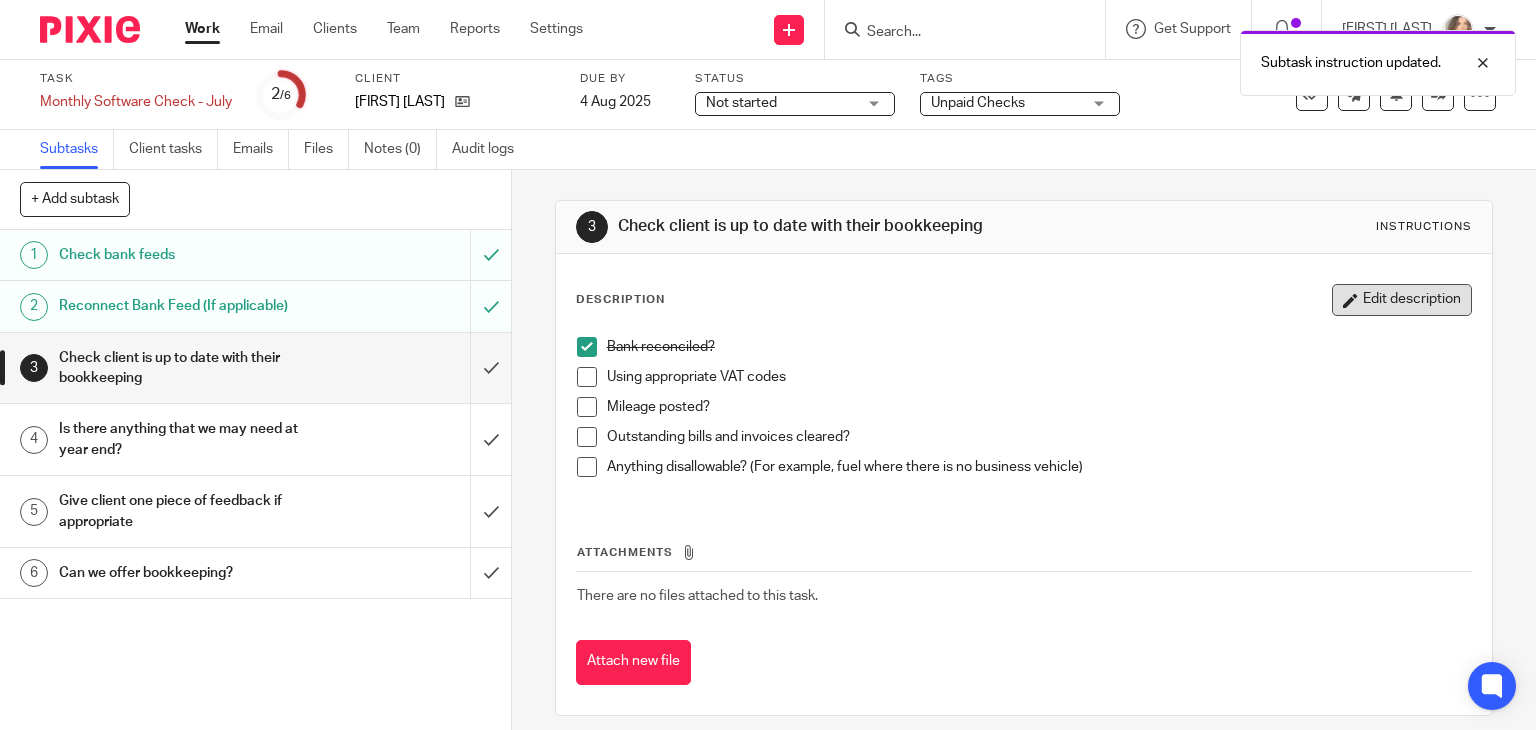 click on "Edit description" at bounding box center (1402, 300) 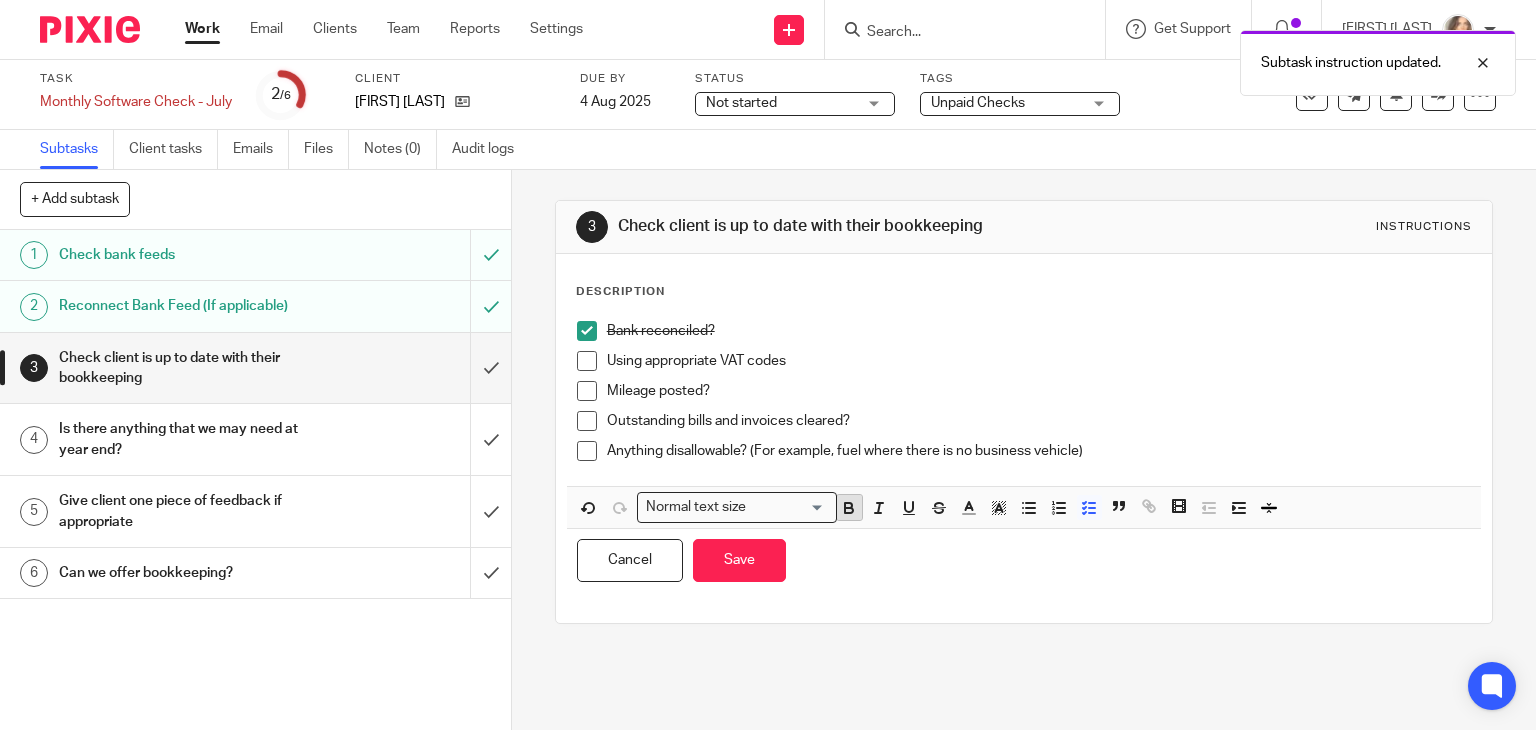 click 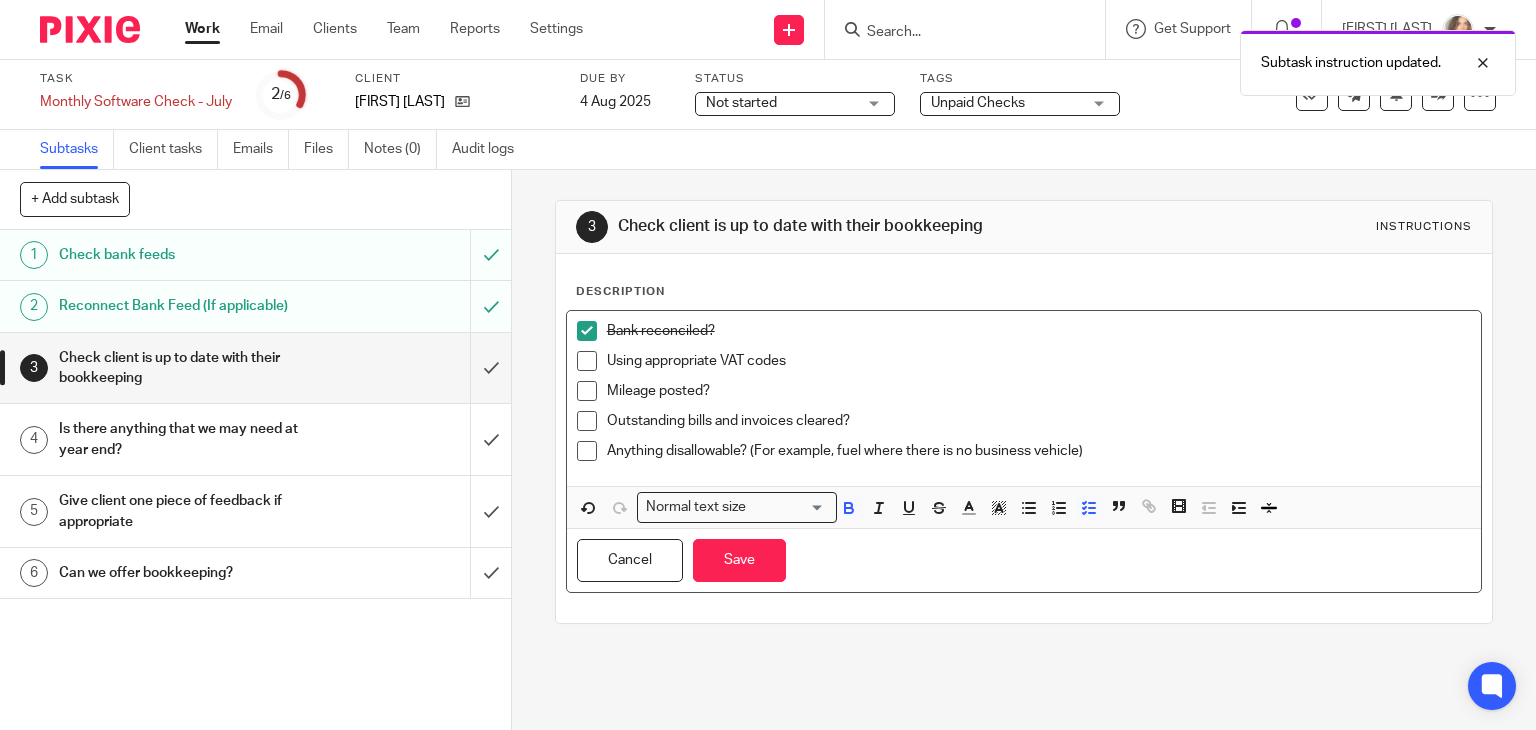 click on "Using appropriate VAT codes" at bounding box center (1039, 361) 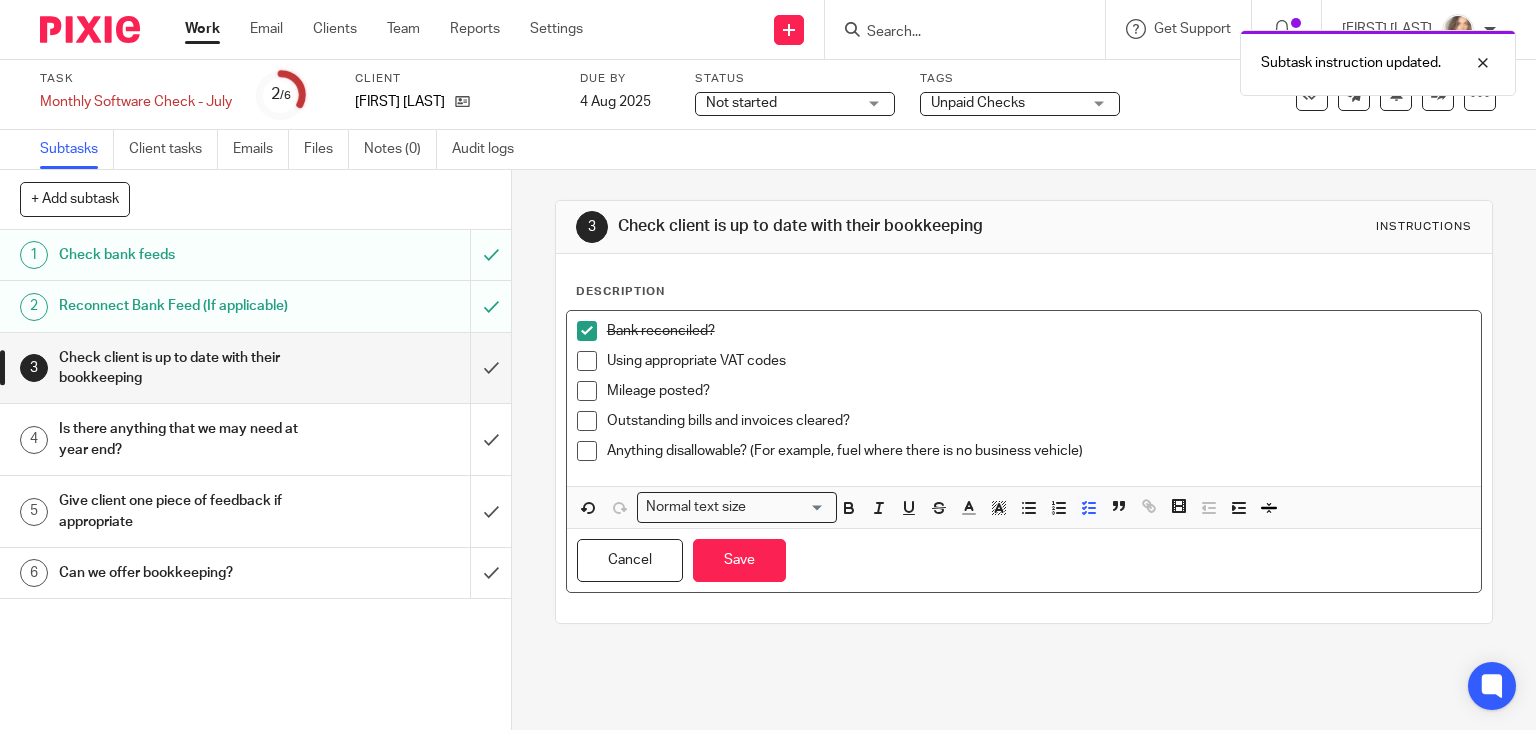 type 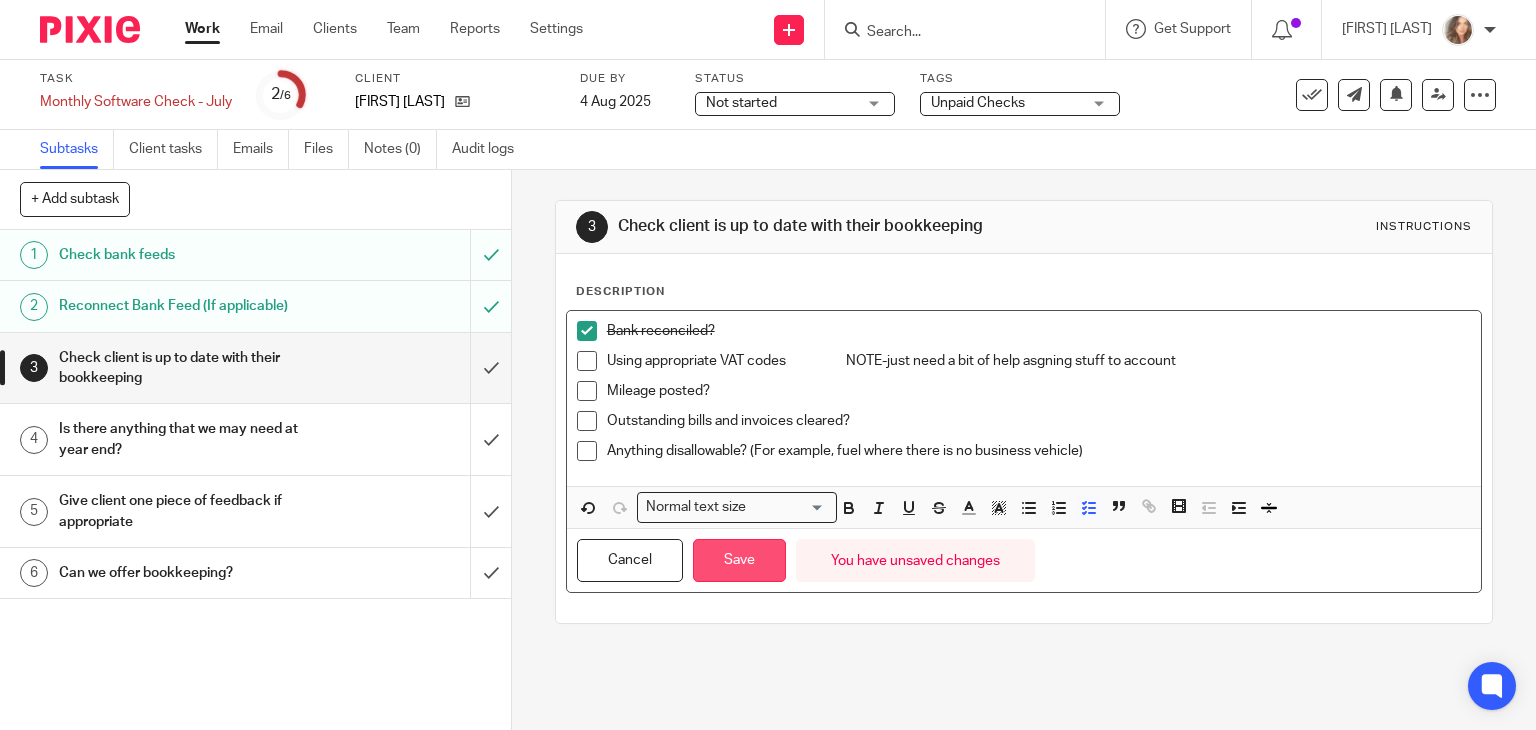 click on "Save" at bounding box center [739, 560] 